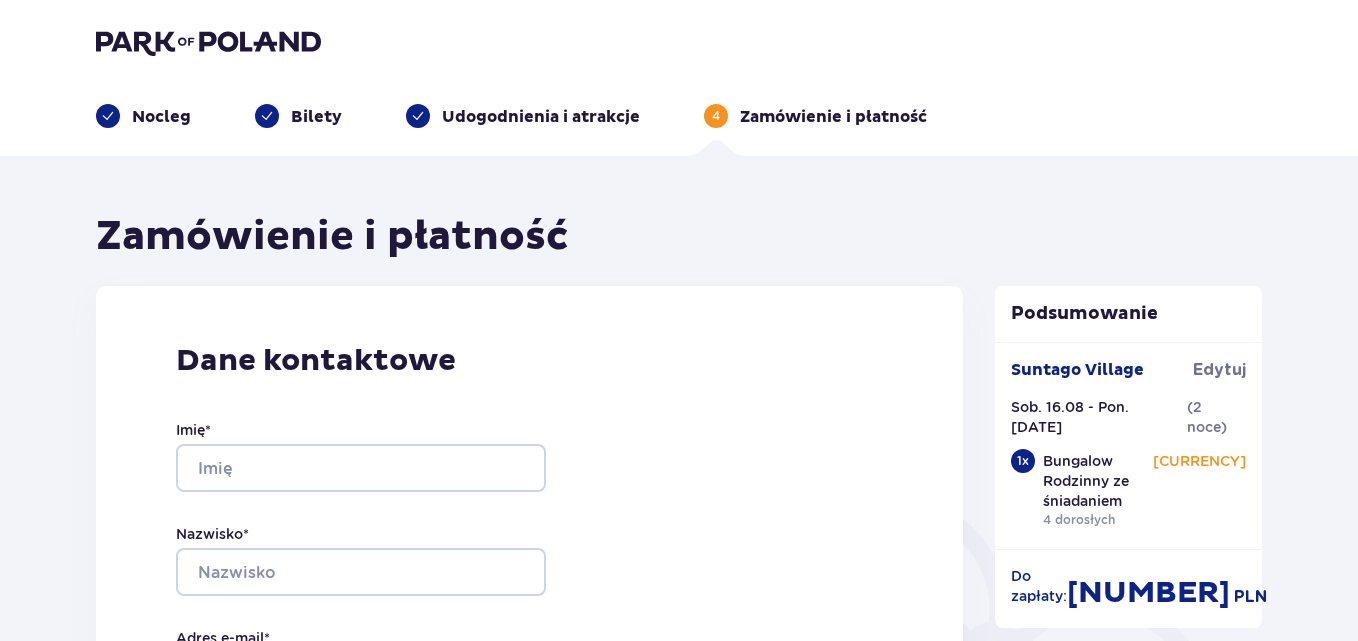 scroll, scrollTop: 560, scrollLeft: 0, axis: vertical 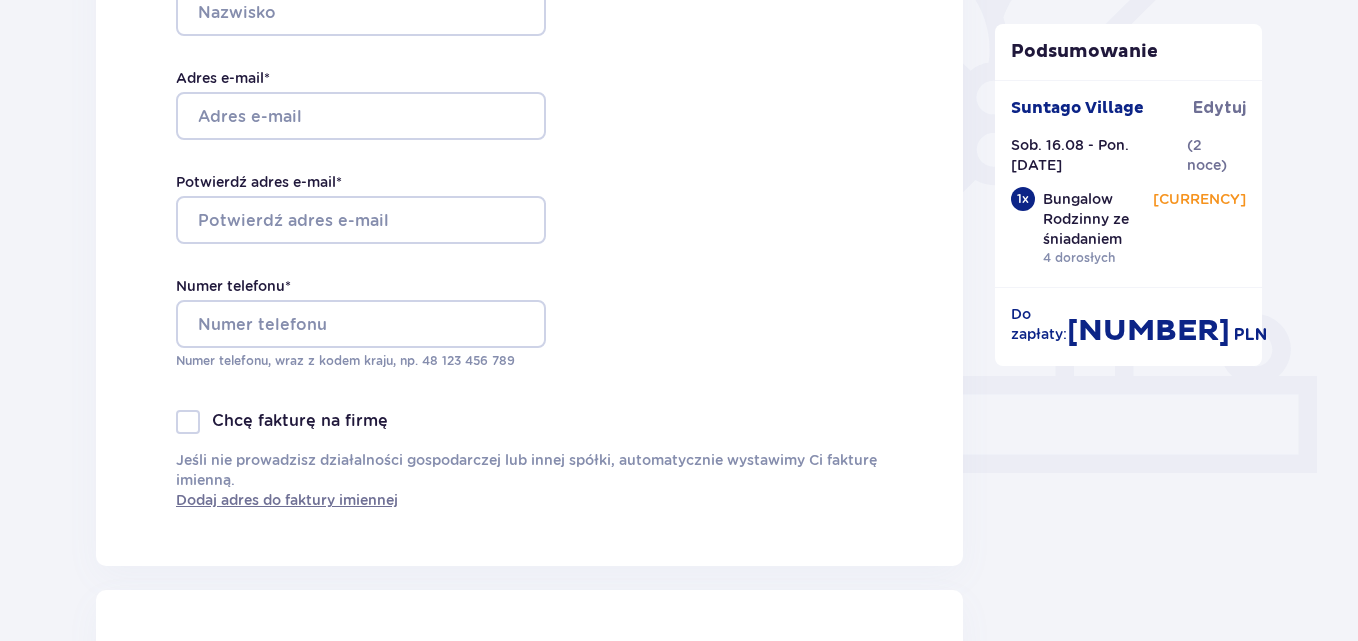 drag, startPoint x: 1218, startPoint y: 103, endPoint x: 1220, endPoint y: 113, distance: 10.198039 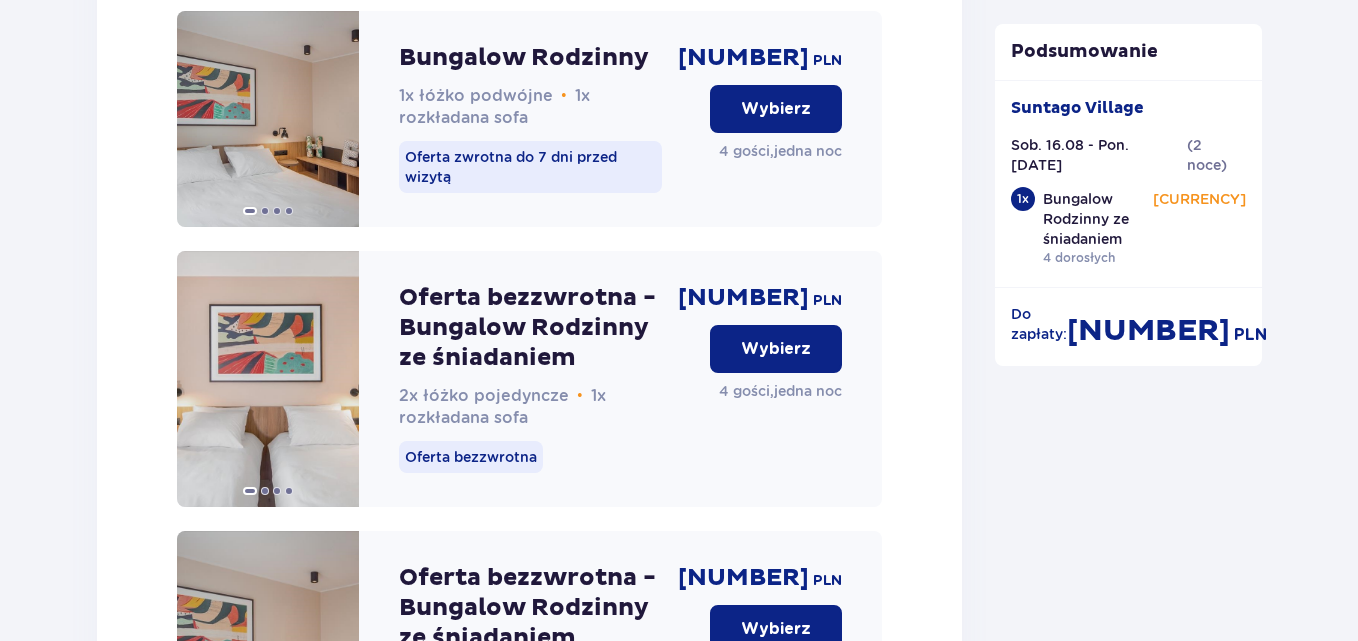 scroll, scrollTop: 2495, scrollLeft: 0, axis: vertical 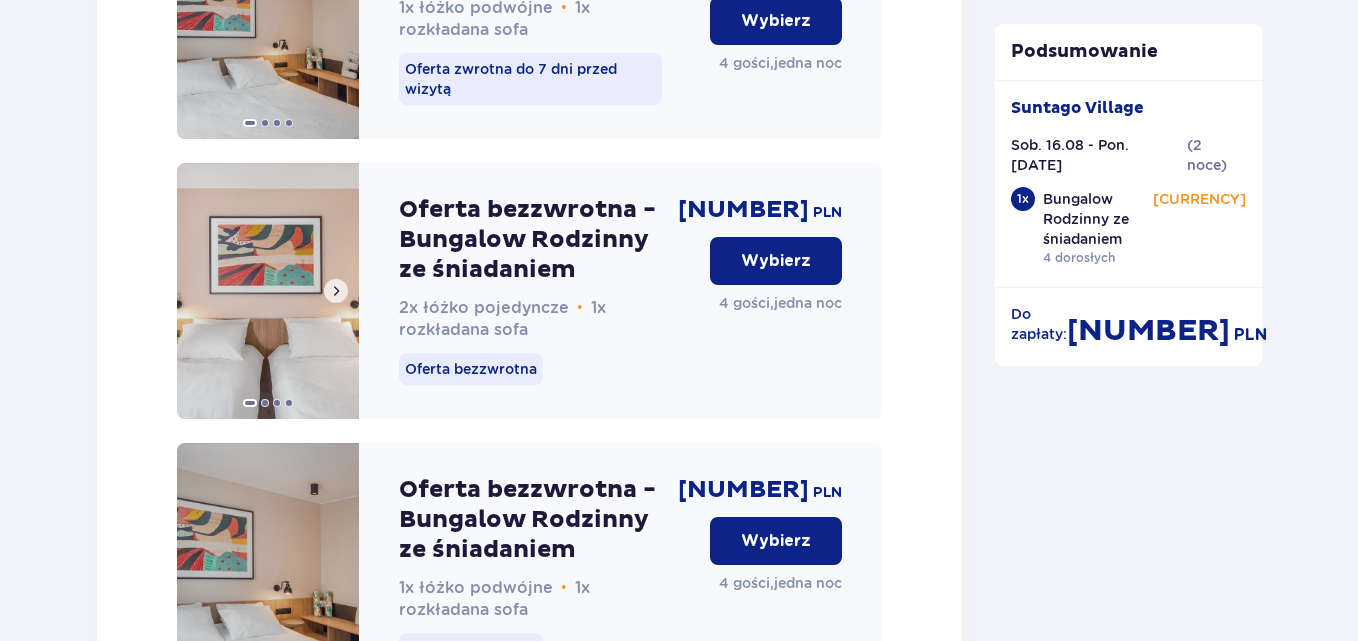 click at bounding box center (336, 291) 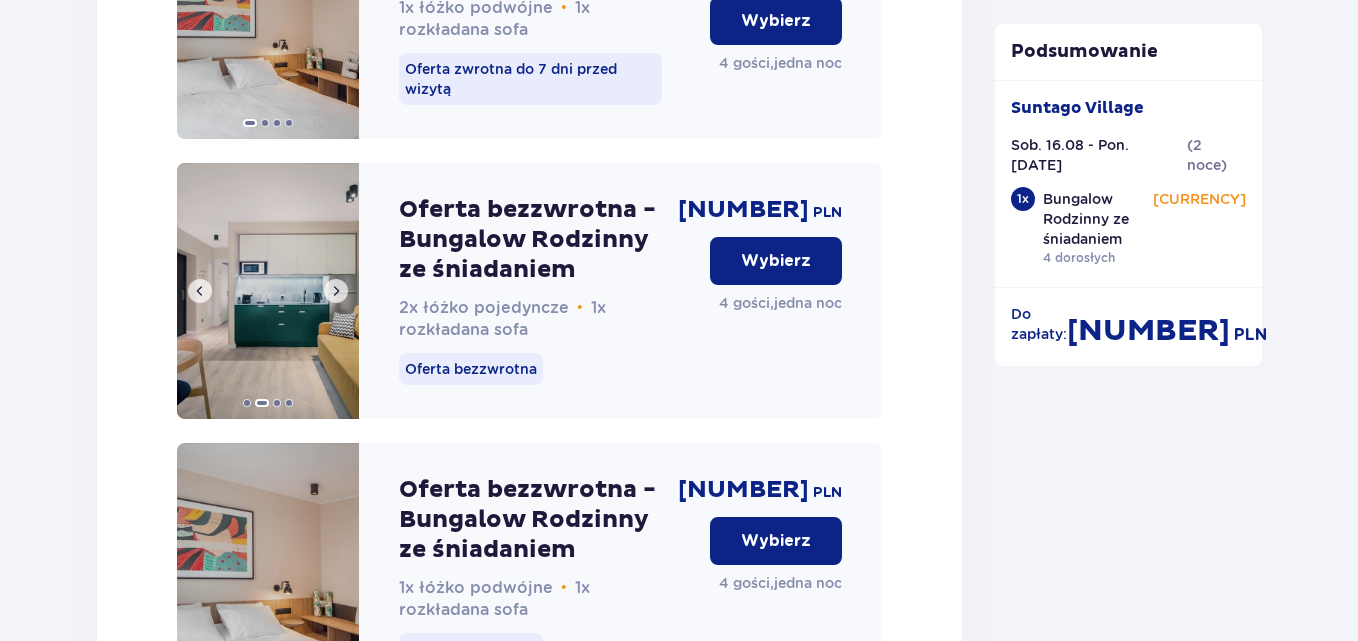 click at bounding box center (336, 291) 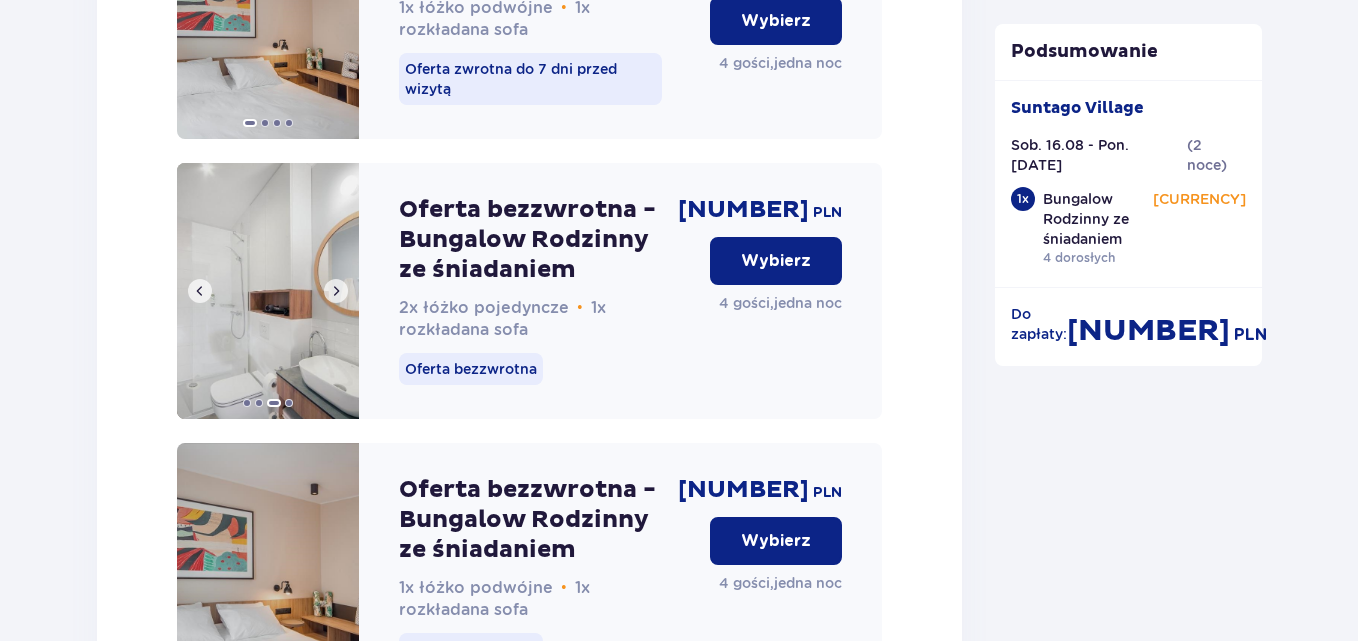 click at bounding box center (336, 291) 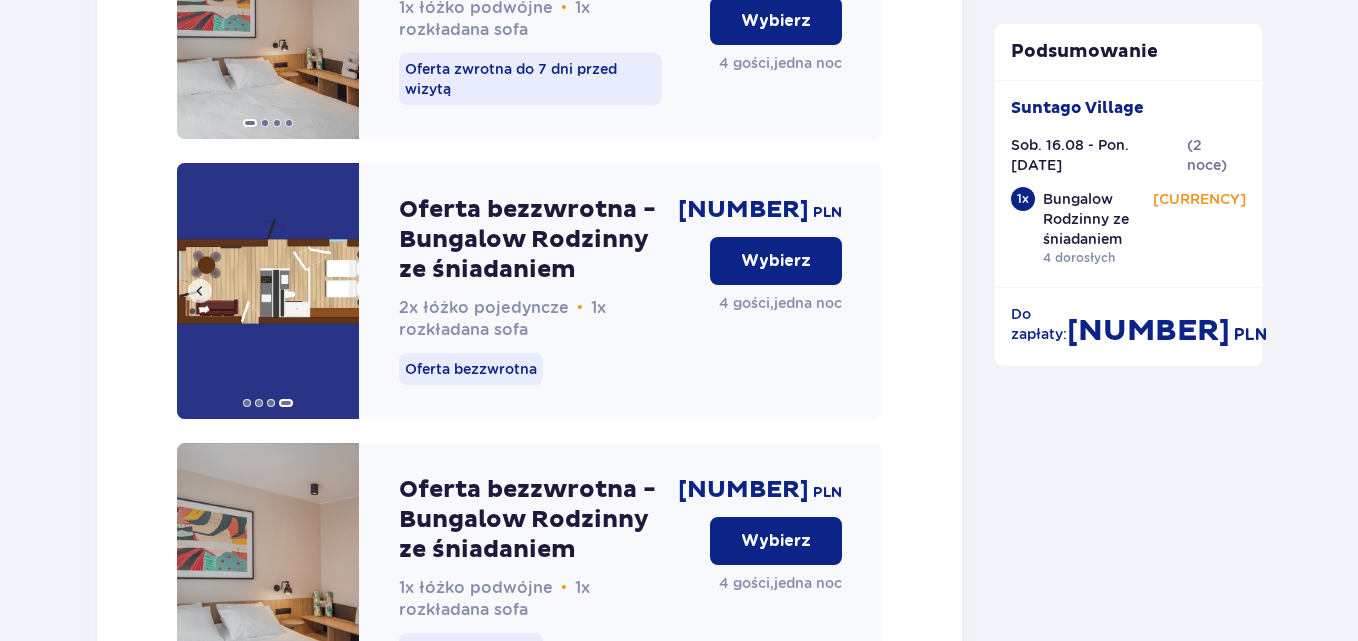 click at bounding box center [268, 291] 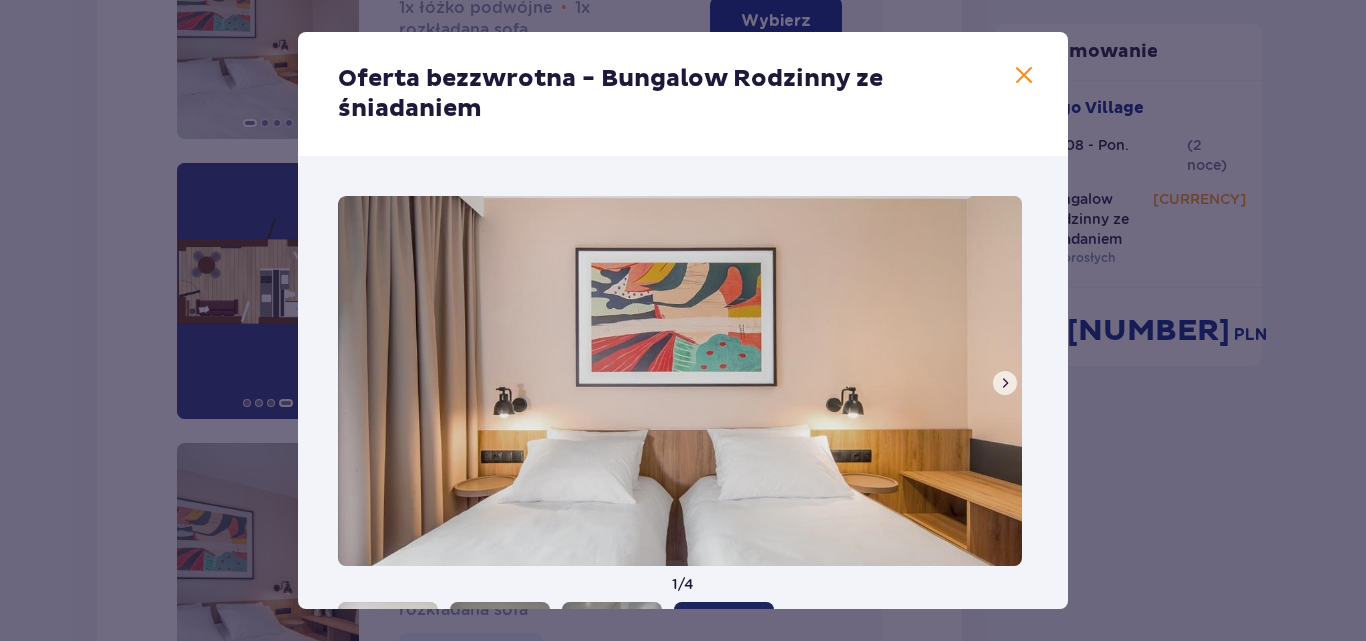 click at bounding box center [1005, 383] 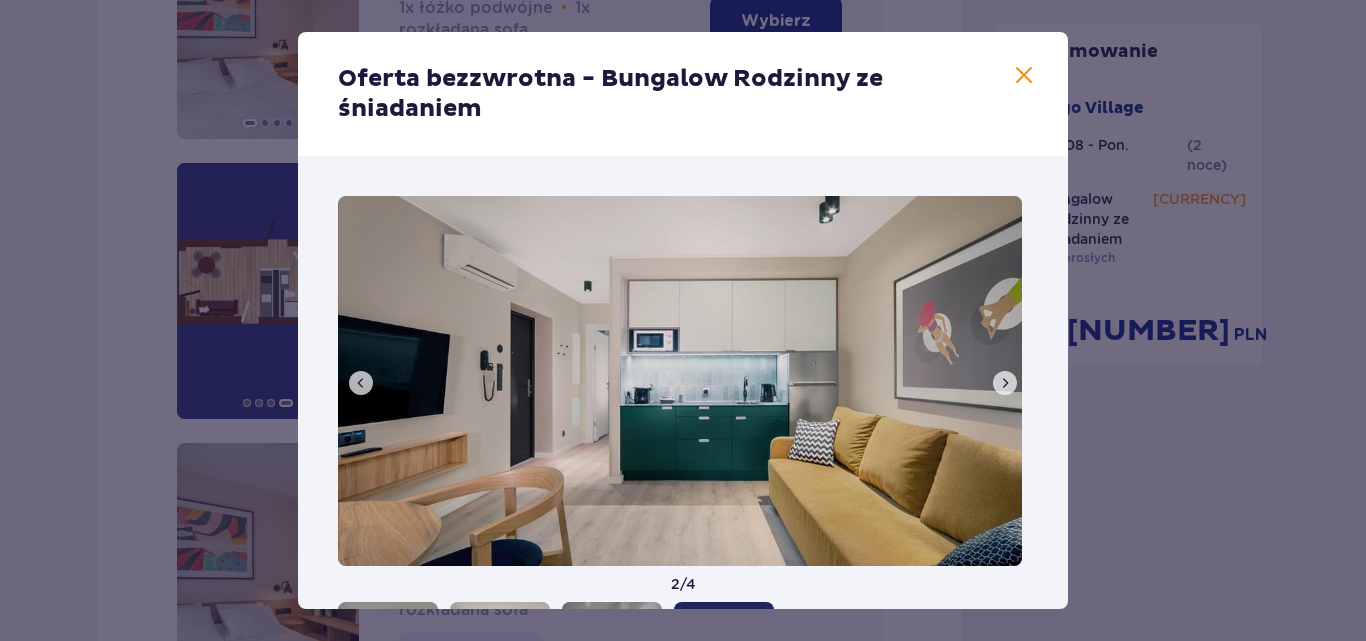 click at bounding box center [1005, 383] 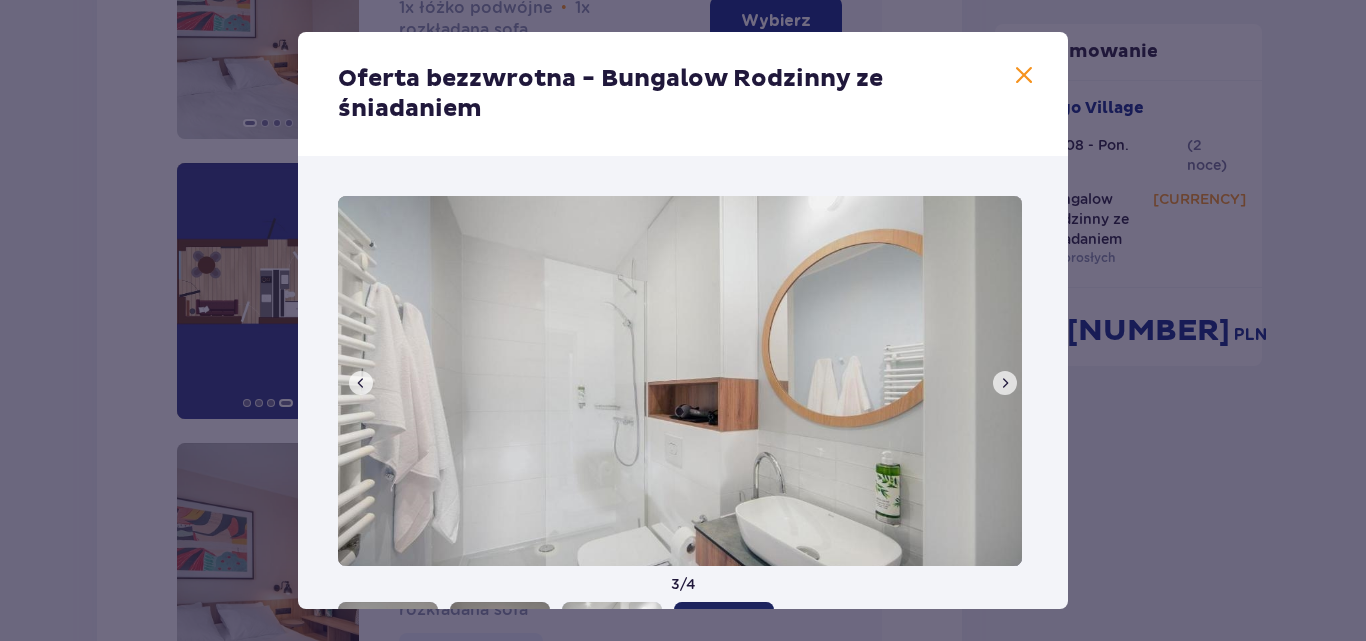 click at bounding box center [1024, 76] 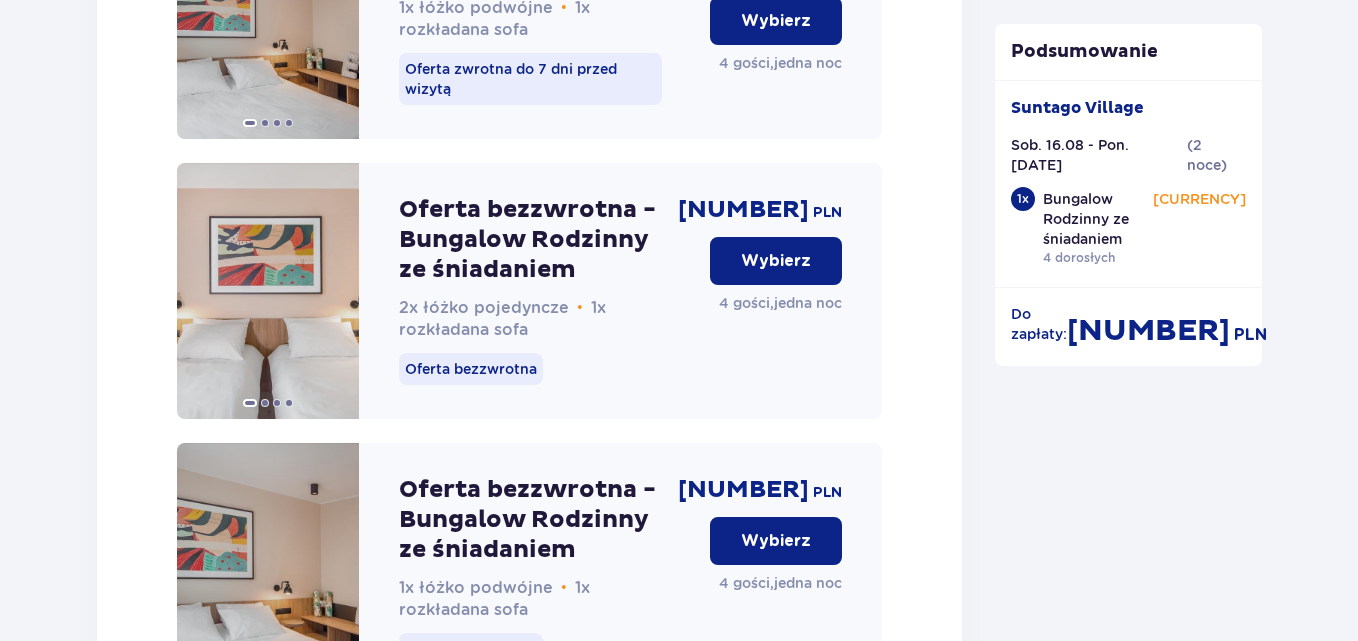click on "Wybierz" at bounding box center (776, 261) 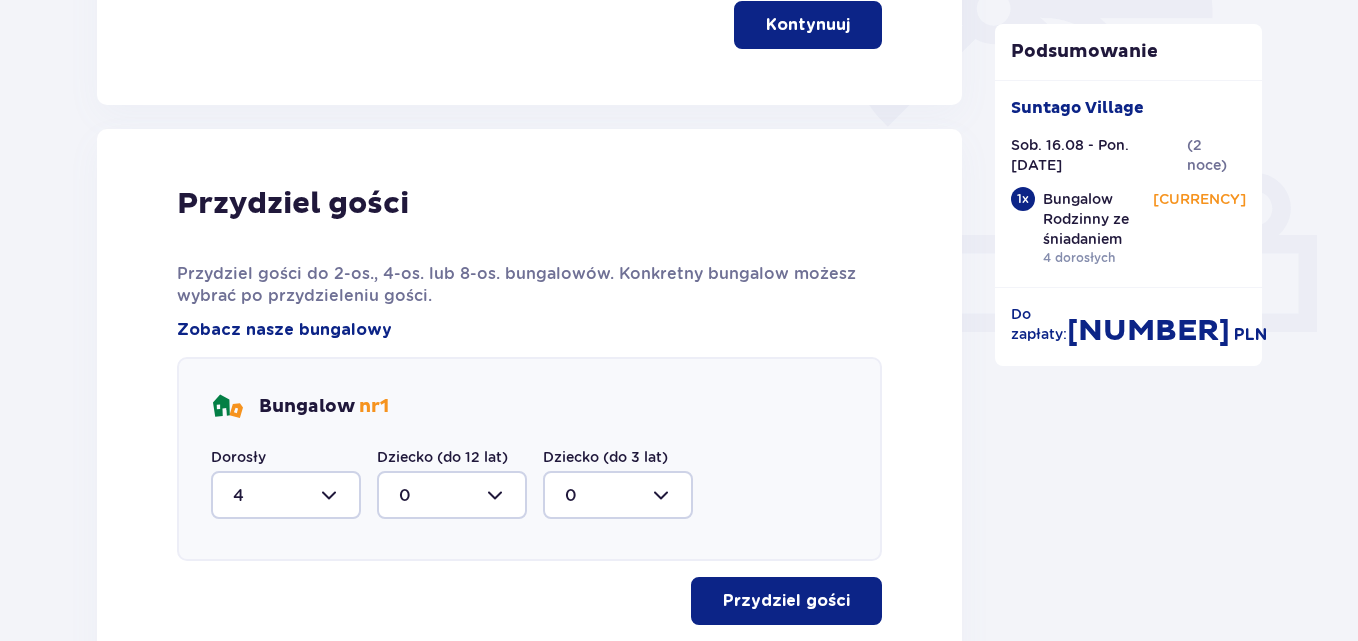 scroll, scrollTop: 495, scrollLeft: 0, axis: vertical 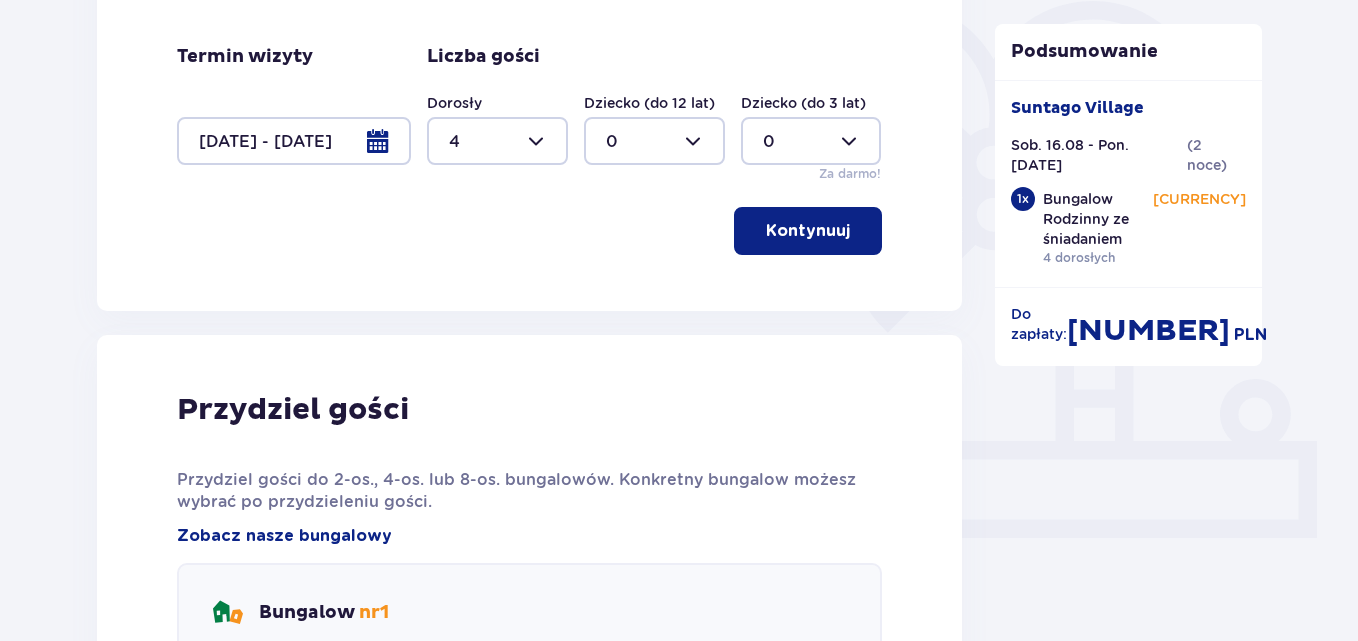 click on "Kontynuuj" at bounding box center [808, 231] 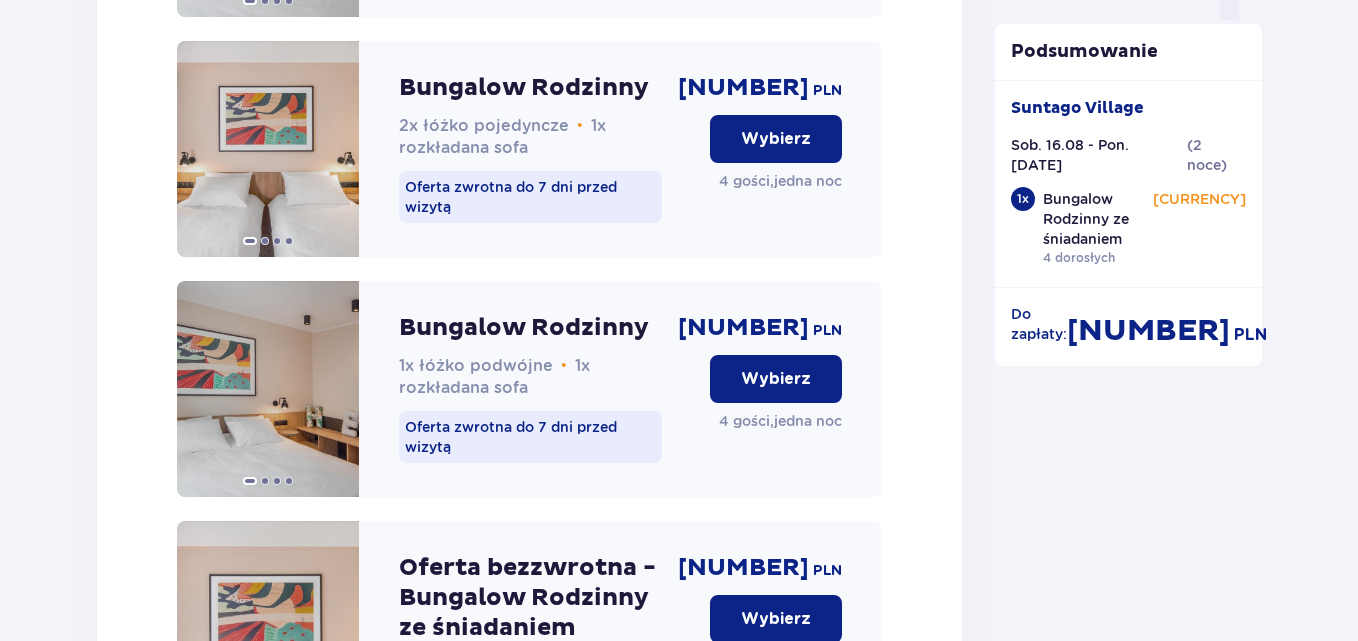 scroll, scrollTop: 2306, scrollLeft: 0, axis: vertical 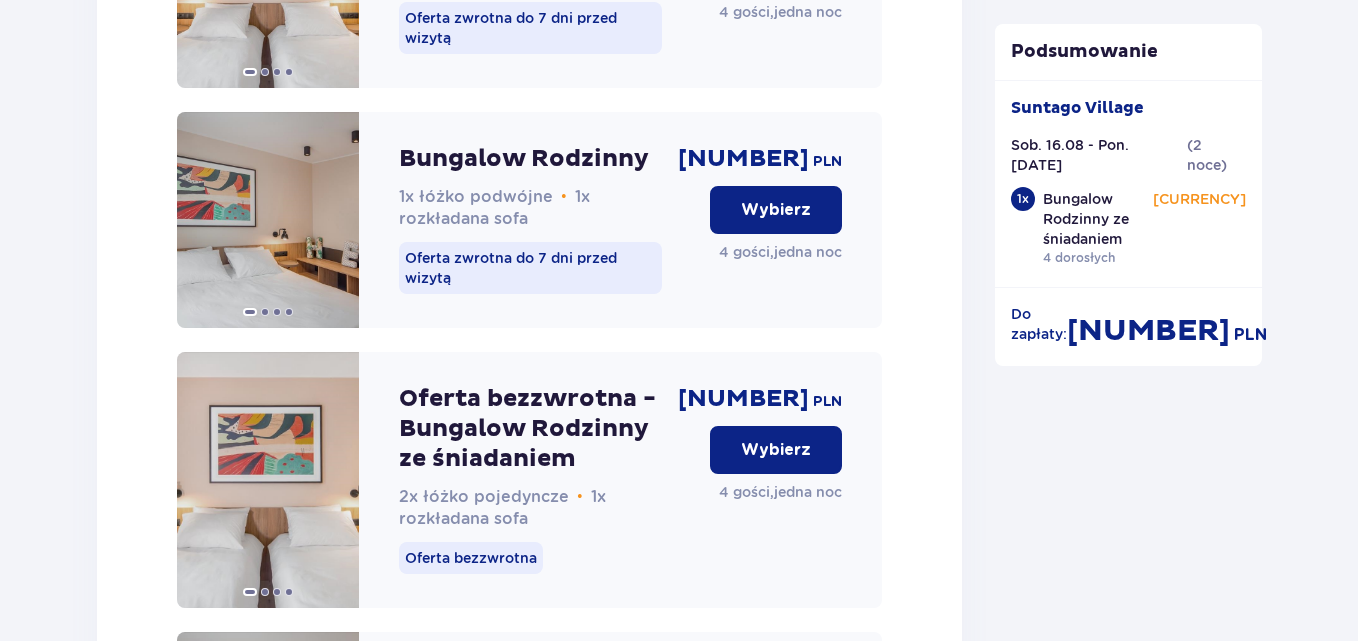click on "Wybierz" at bounding box center [776, 450] 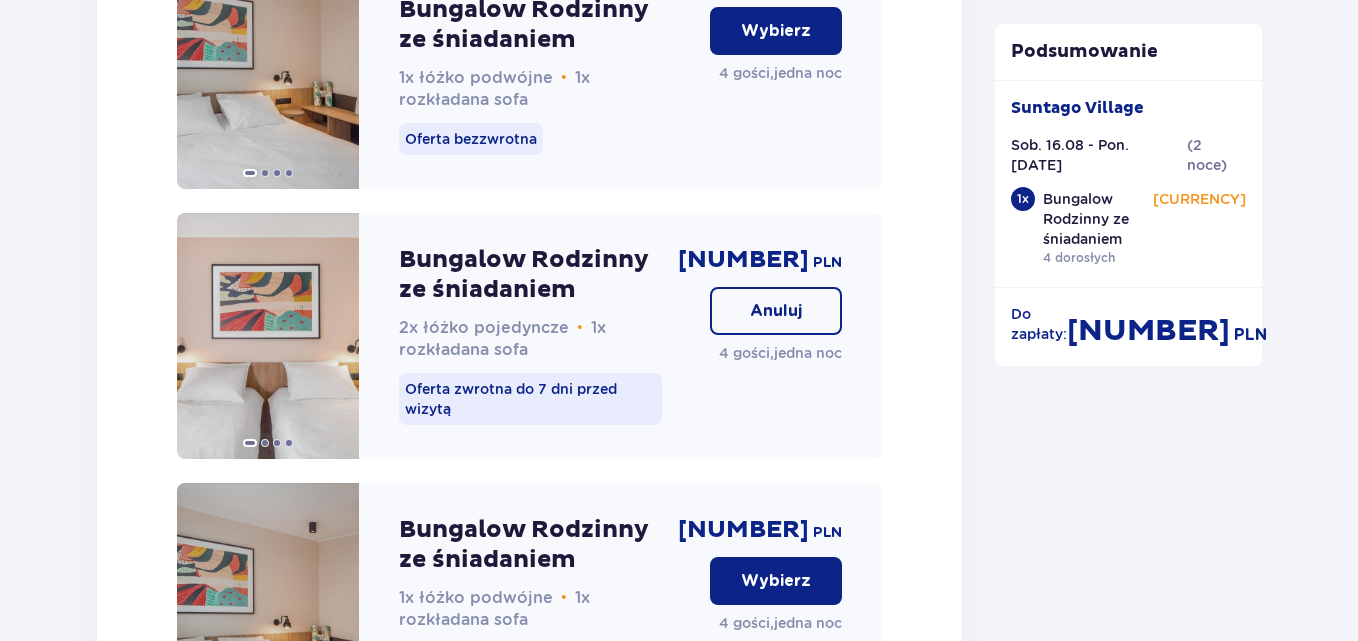 scroll, scrollTop: 2921, scrollLeft: 0, axis: vertical 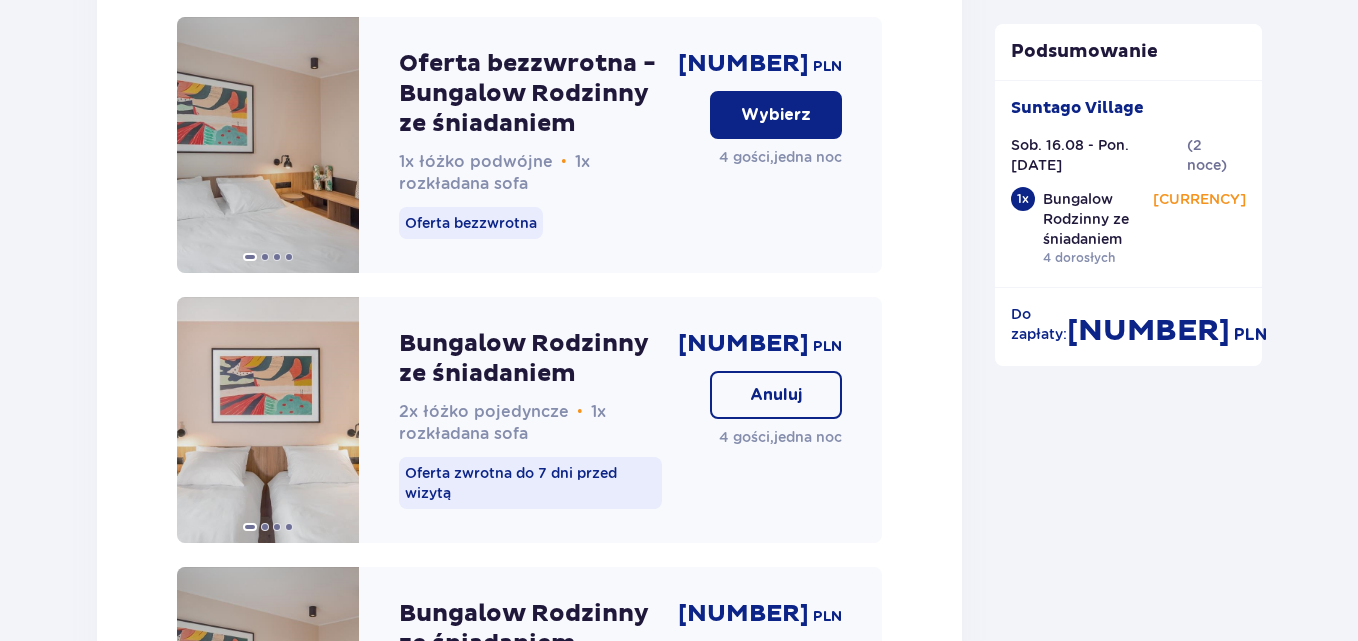 click on "Anuluj" at bounding box center (776, 395) 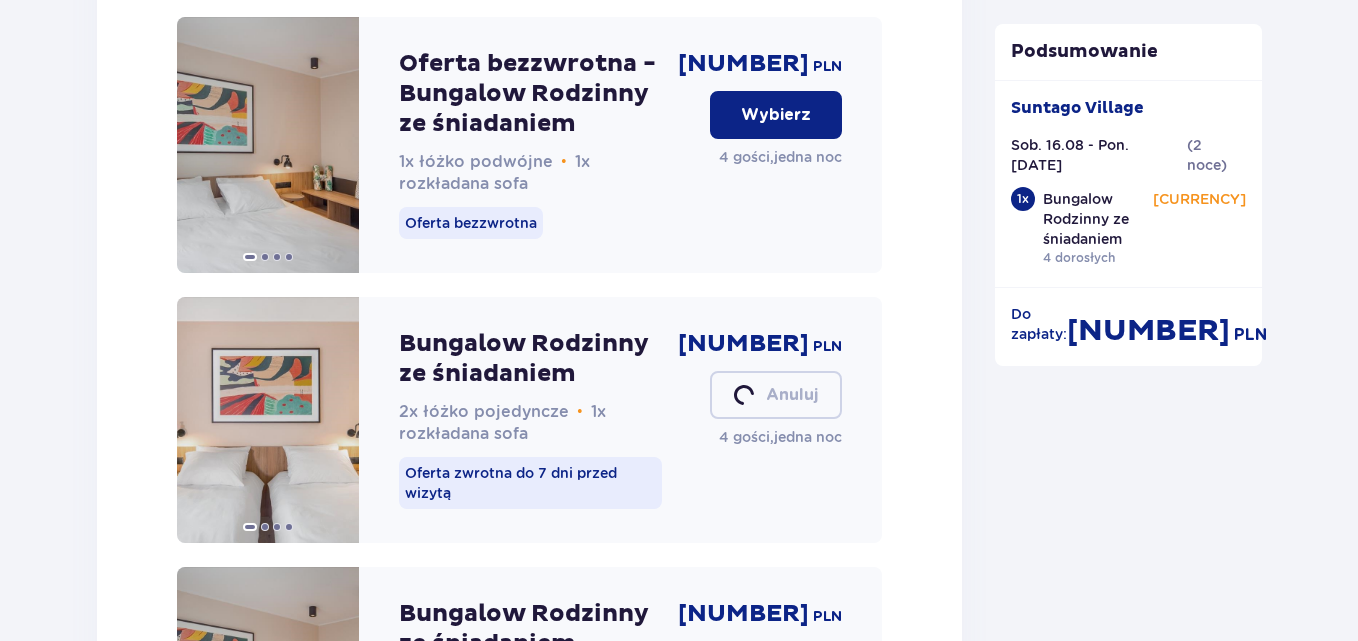 type 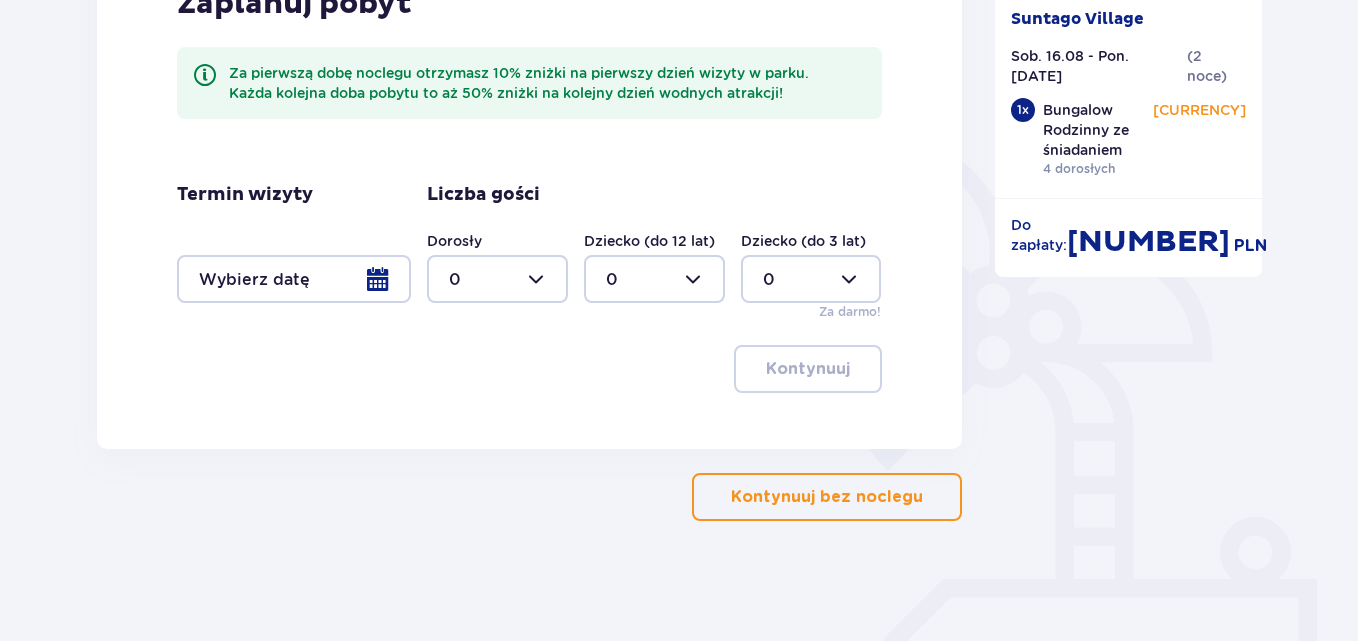 scroll, scrollTop: 357, scrollLeft: 0, axis: vertical 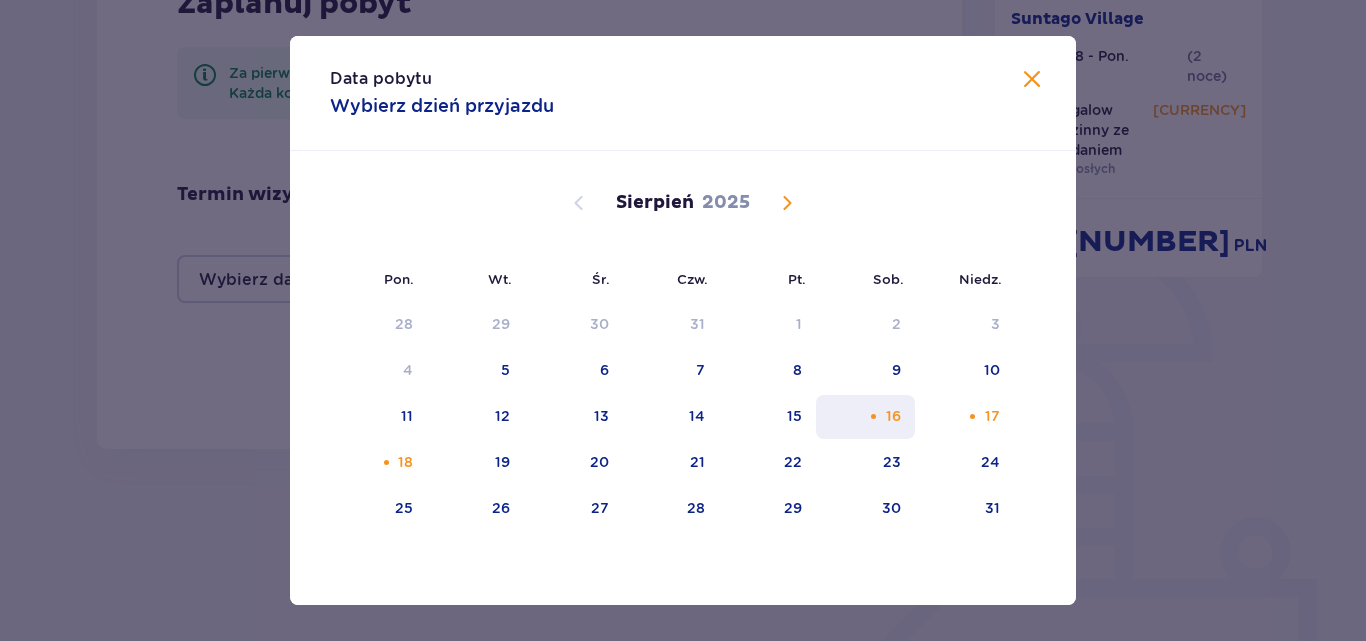 click at bounding box center (873, 416) 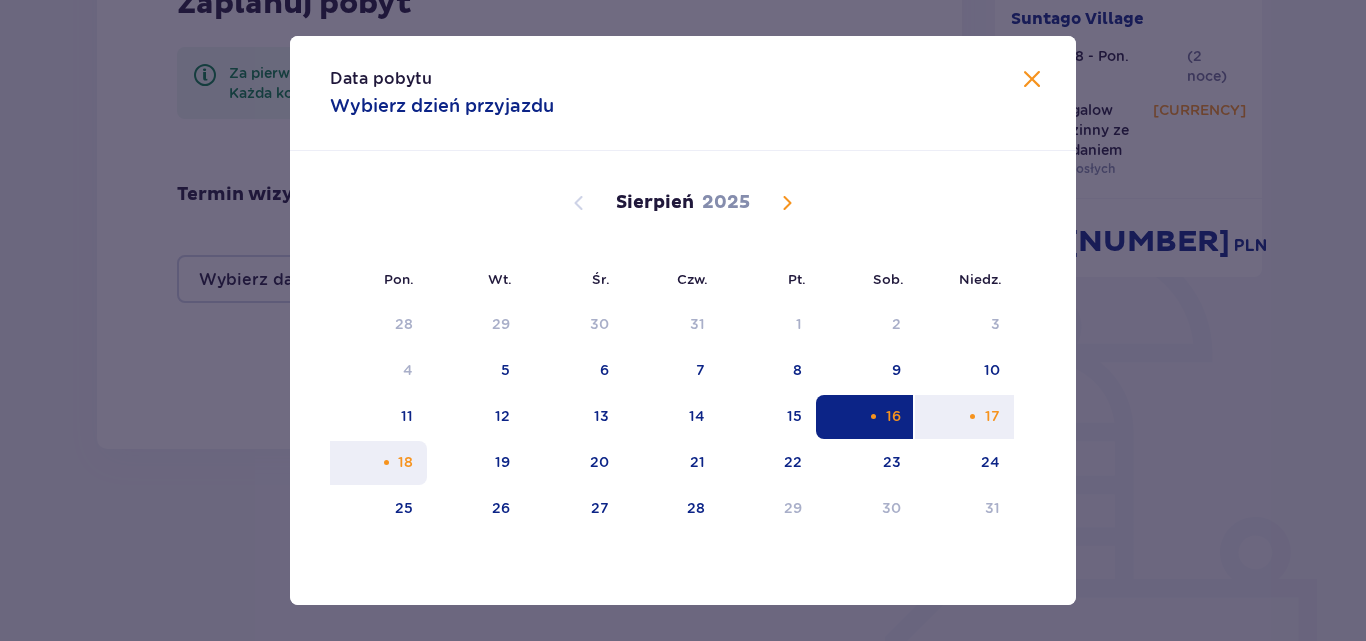 click on "18" at bounding box center (405, 462) 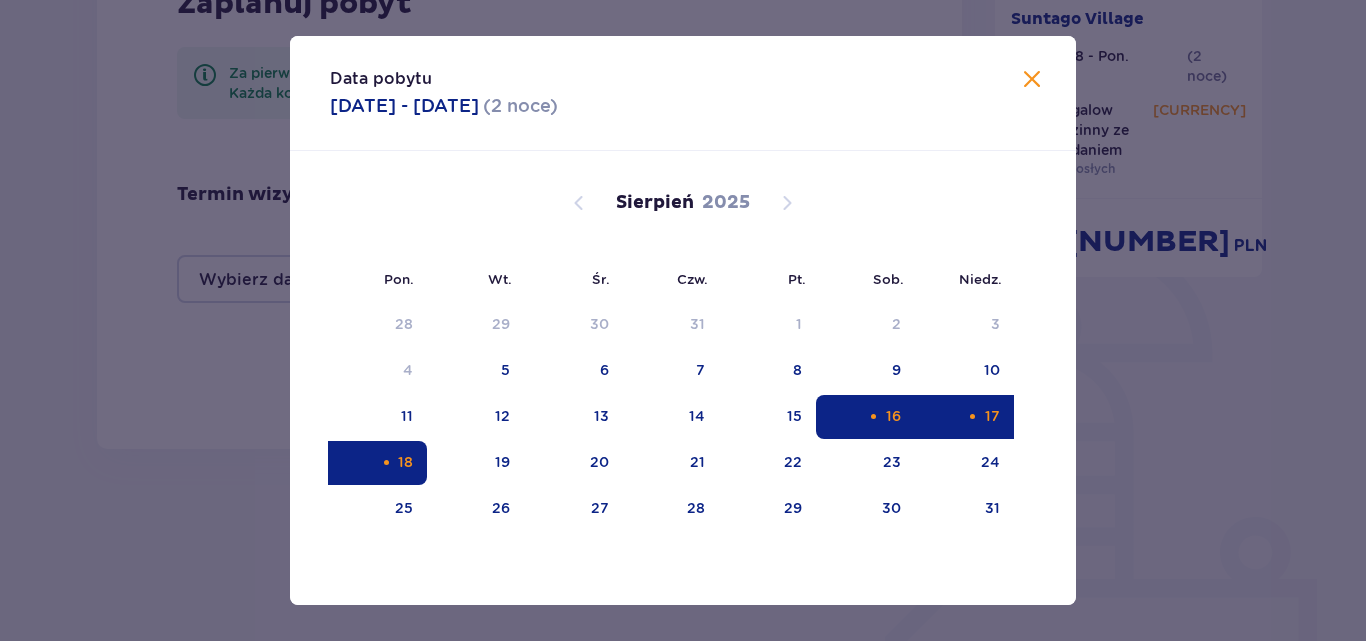 click at bounding box center [1032, 80] 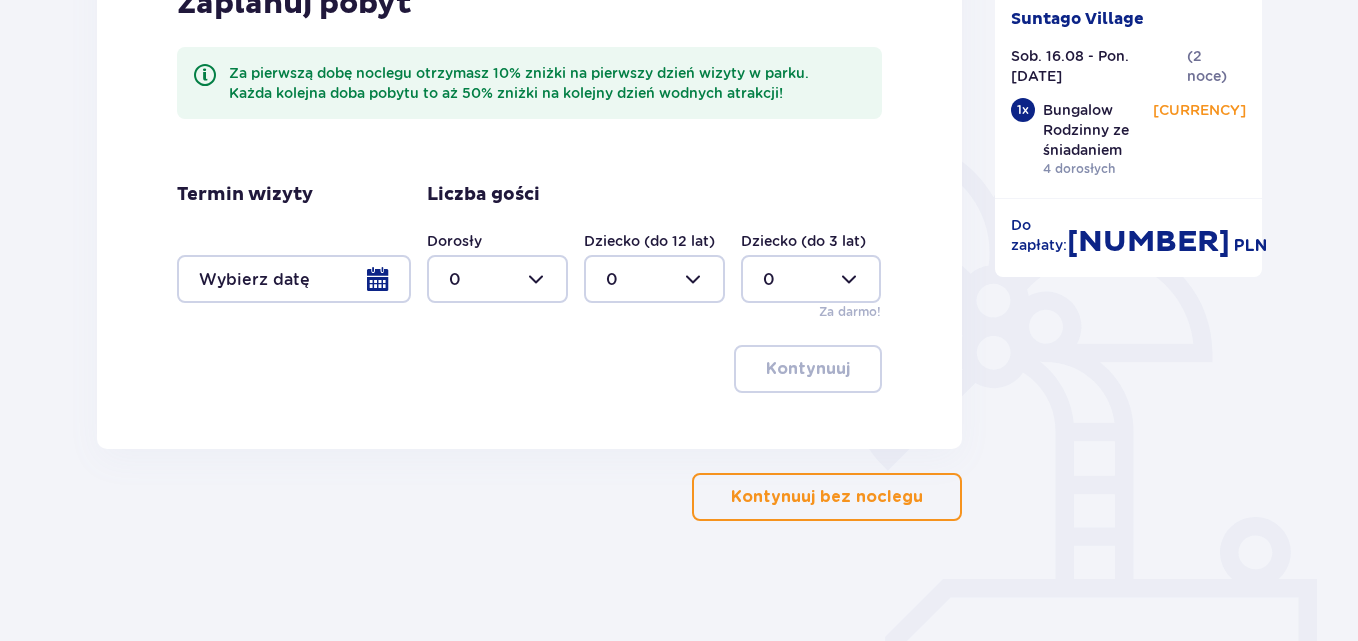 click at bounding box center [294, 279] 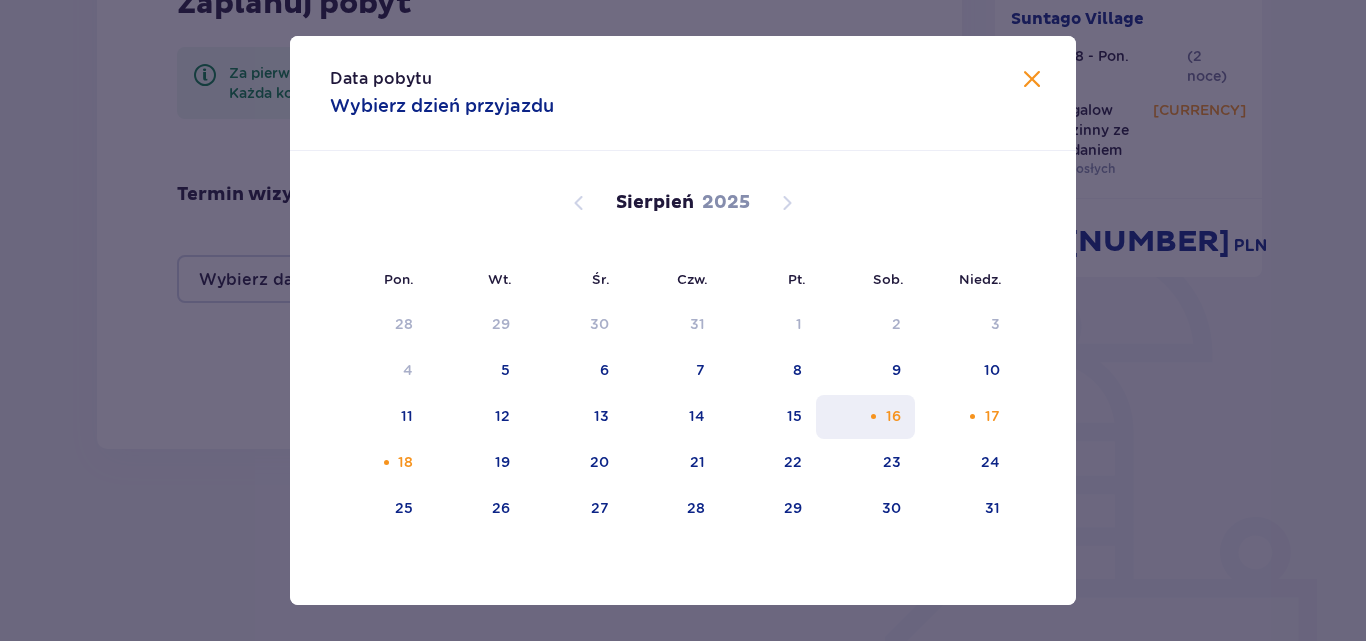 click on "16" at bounding box center [865, 417] 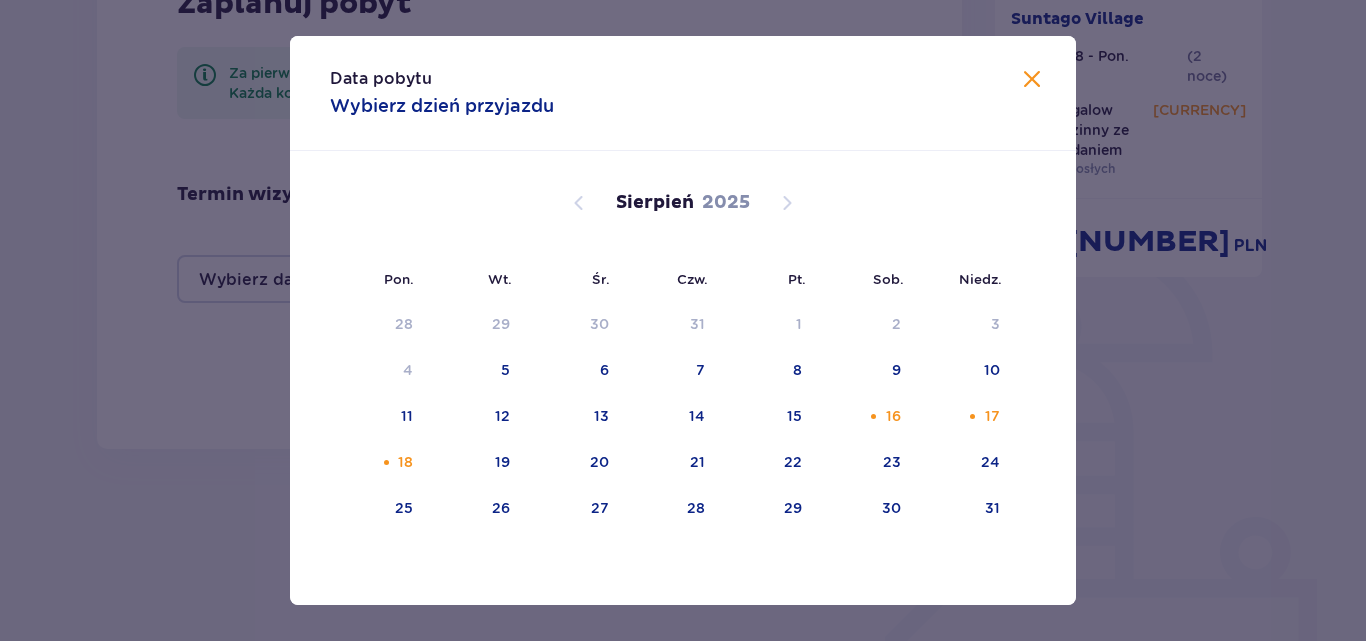 click at bounding box center [1032, 80] 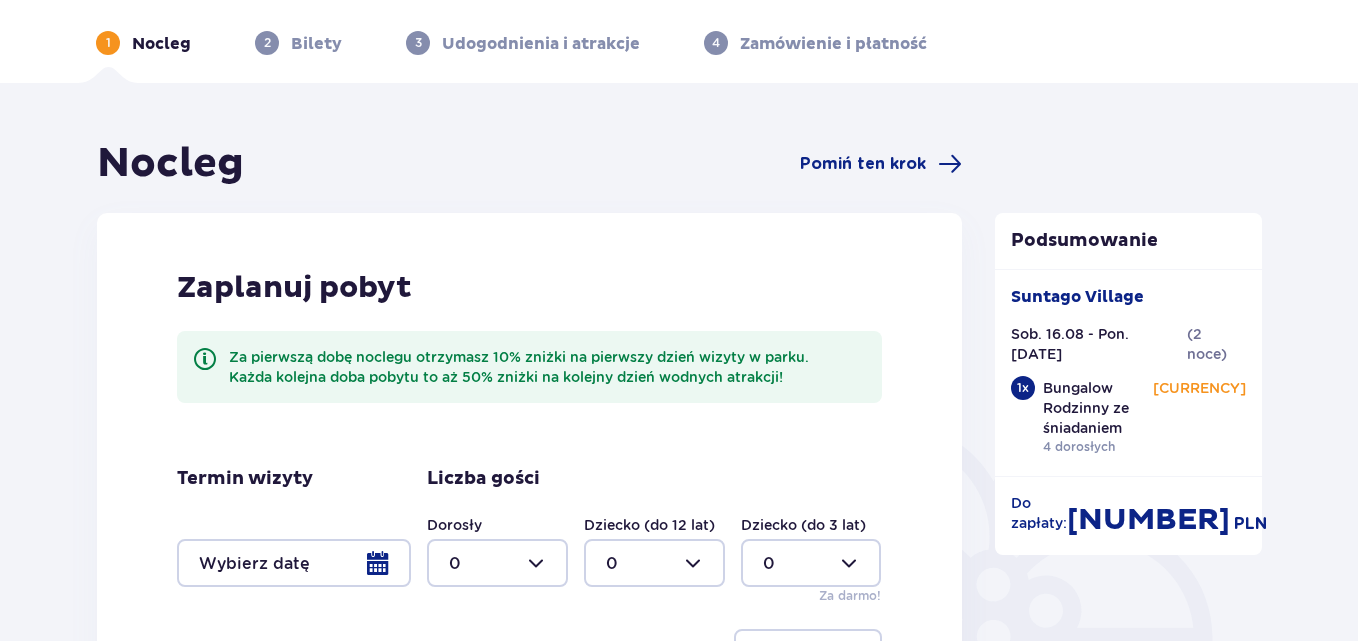 scroll, scrollTop: 57, scrollLeft: 0, axis: vertical 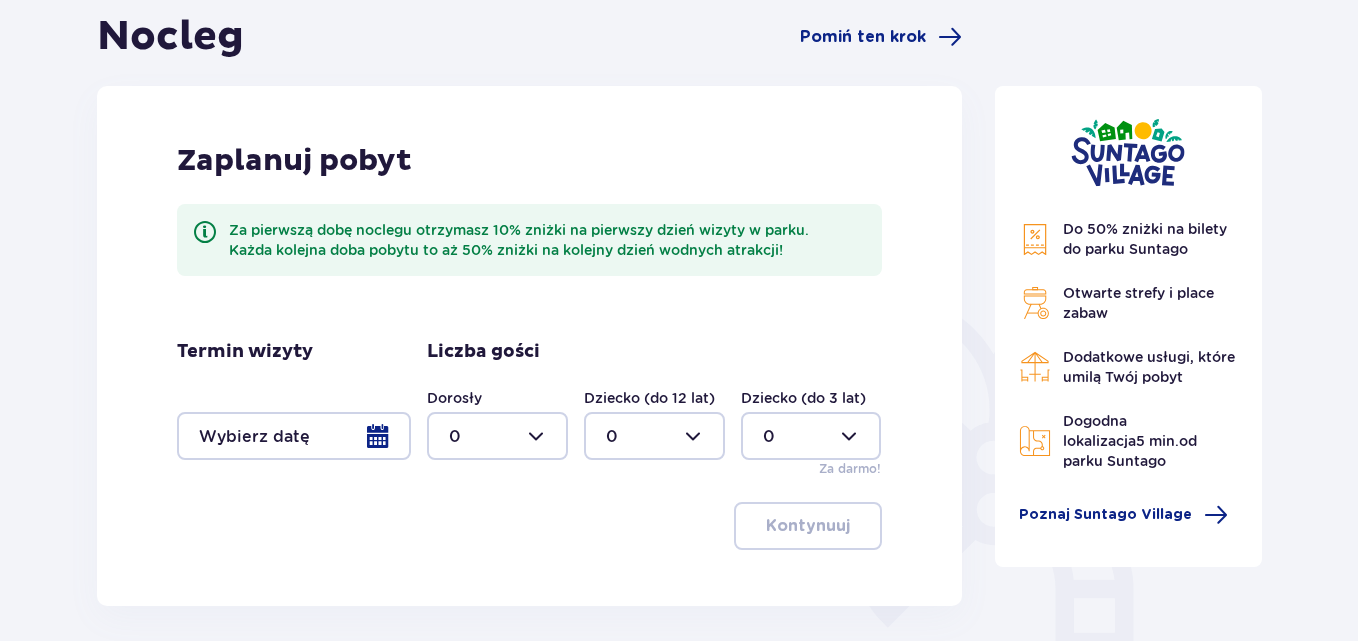 click at bounding box center (294, 436) 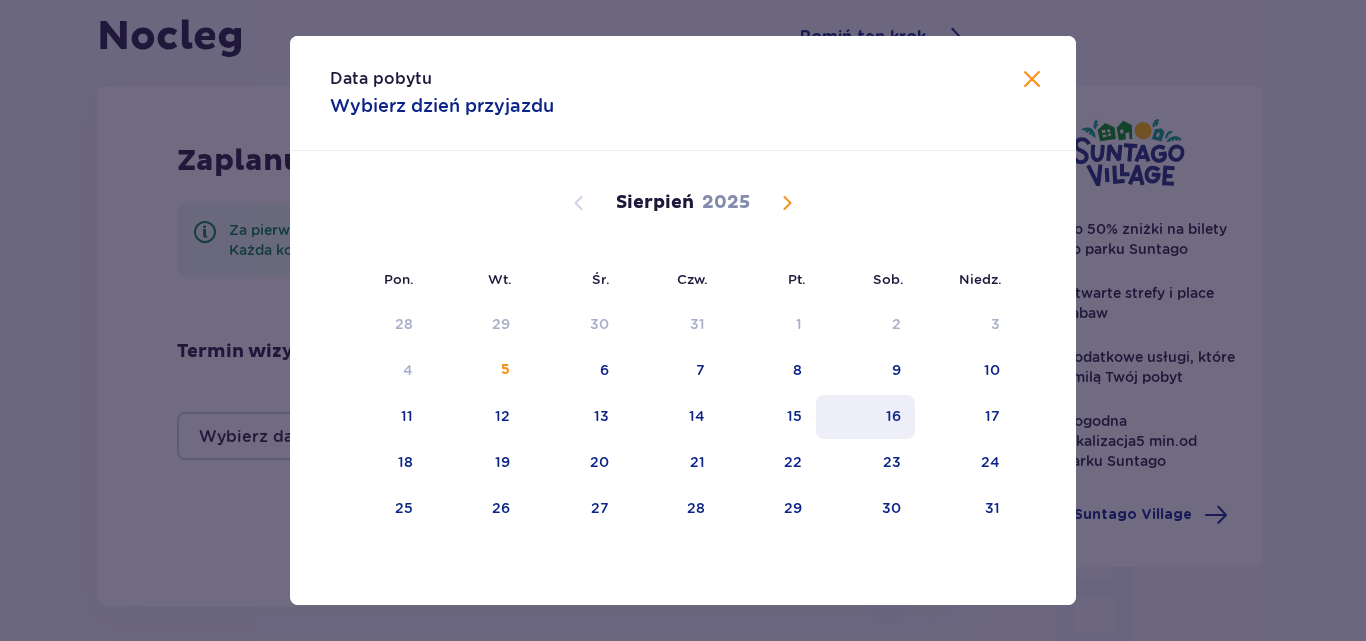 click on "16" at bounding box center [865, 417] 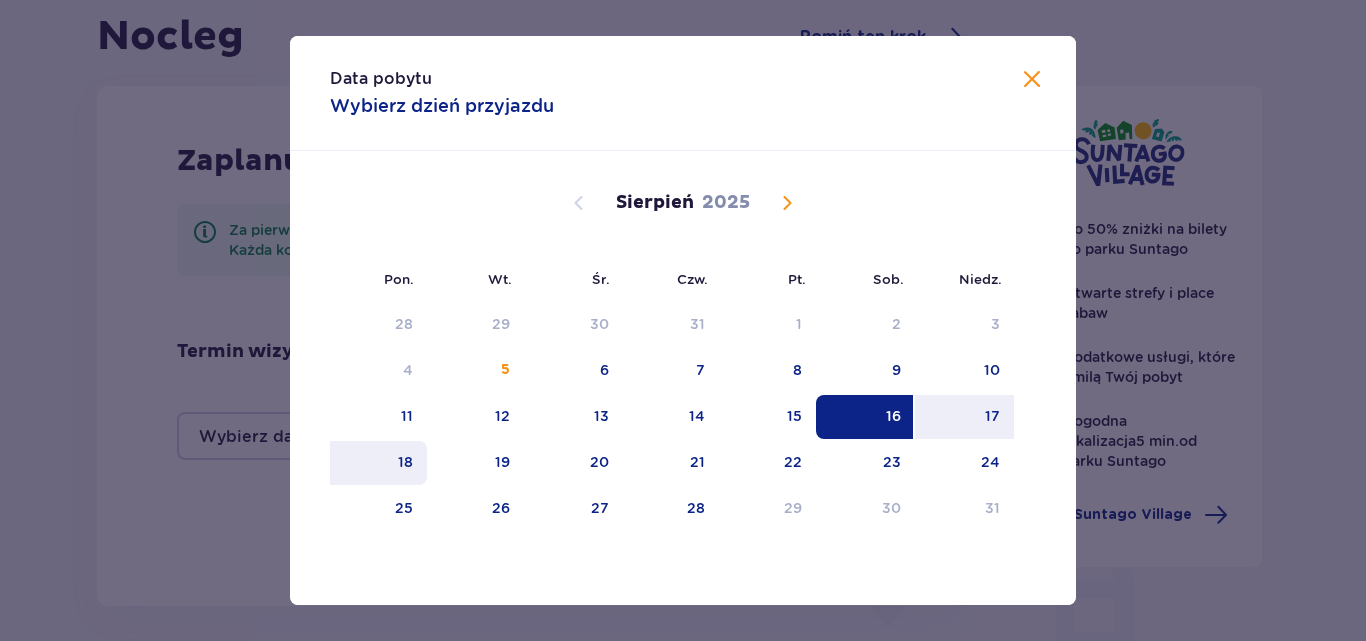 click on "18" at bounding box center (405, 462) 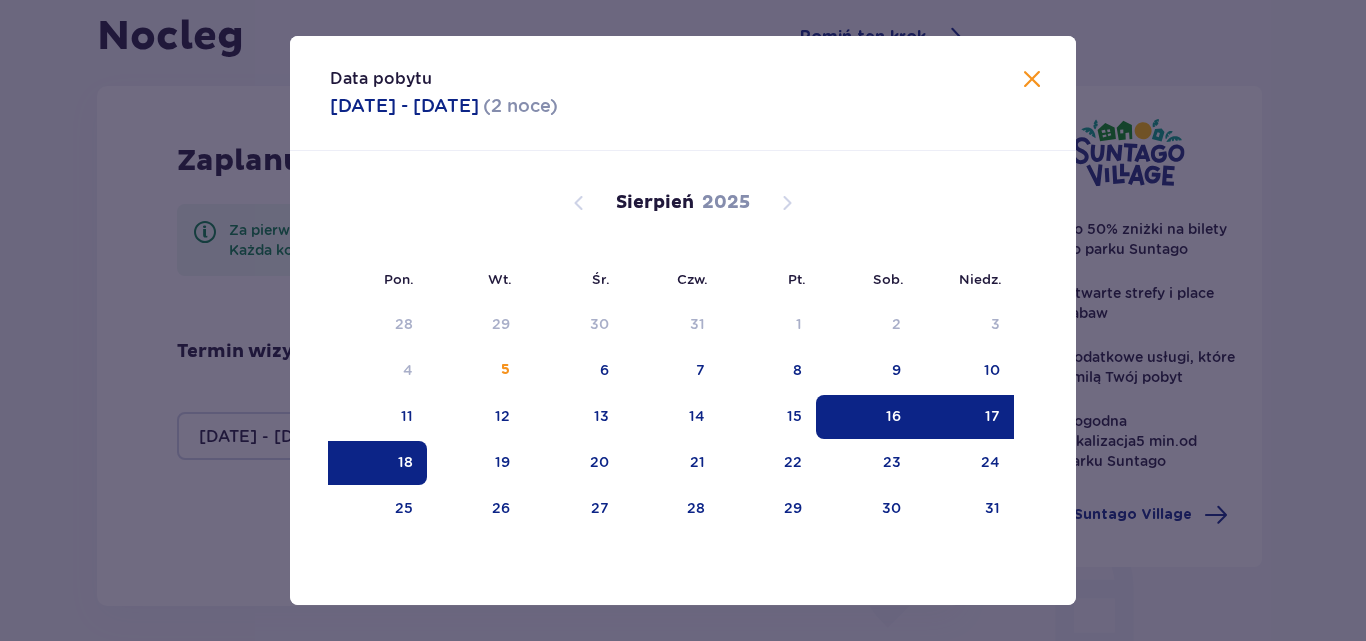 type on "16.08.25 - 18.08.25" 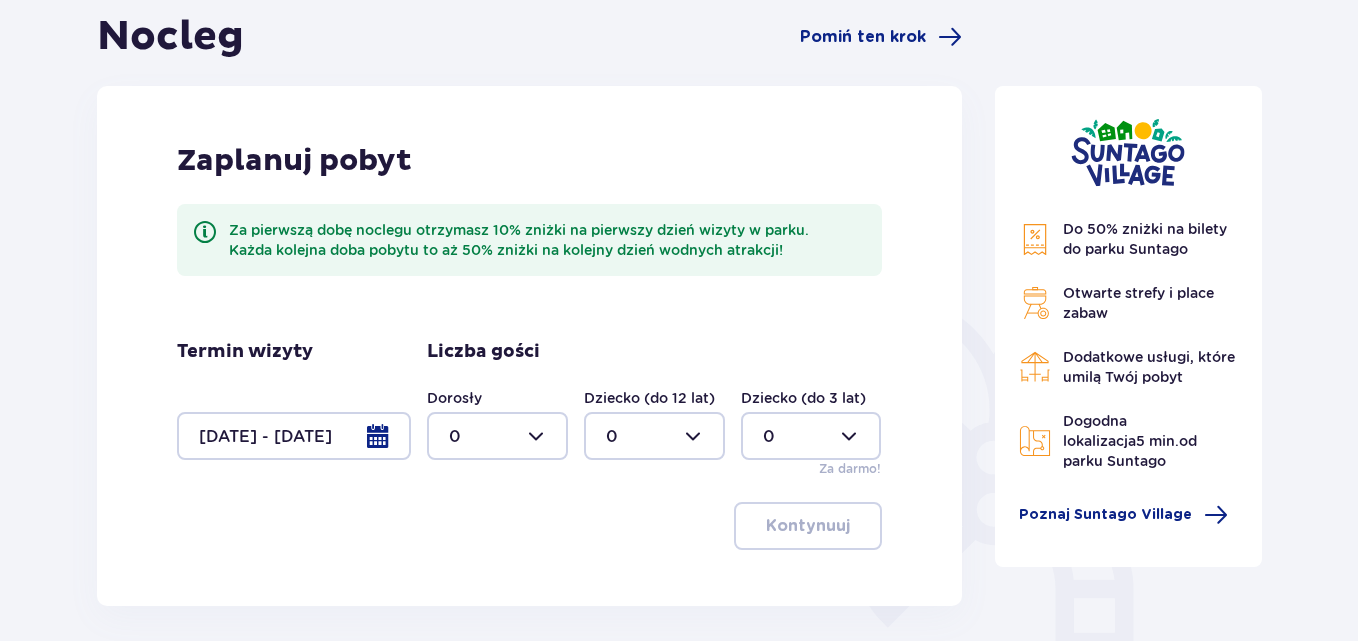 click at bounding box center (497, 436) 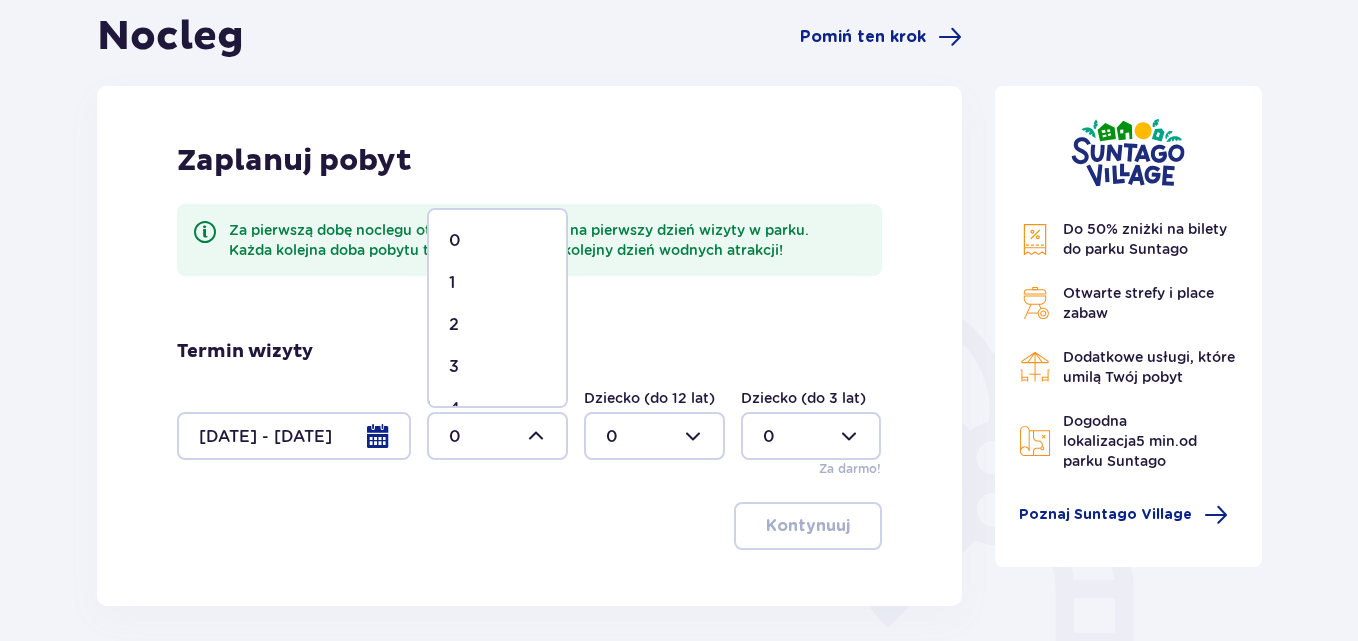 scroll, scrollTop: 100, scrollLeft: 0, axis: vertical 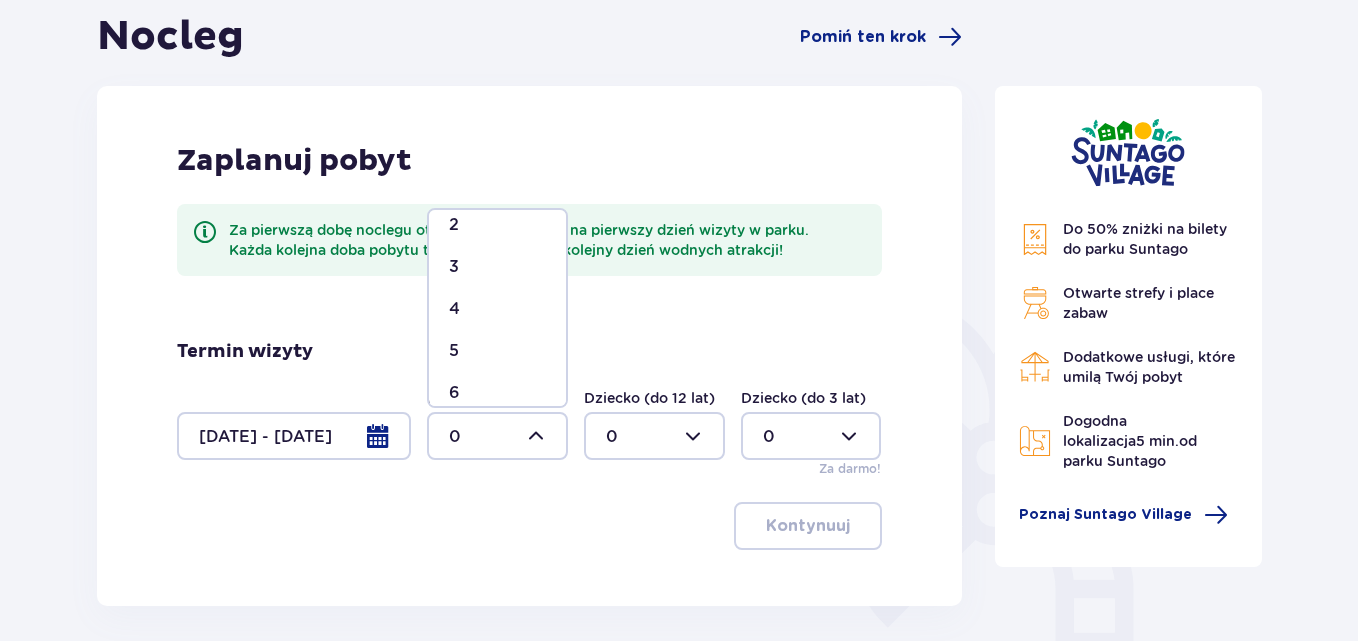 click on "4" at bounding box center [497, 309] 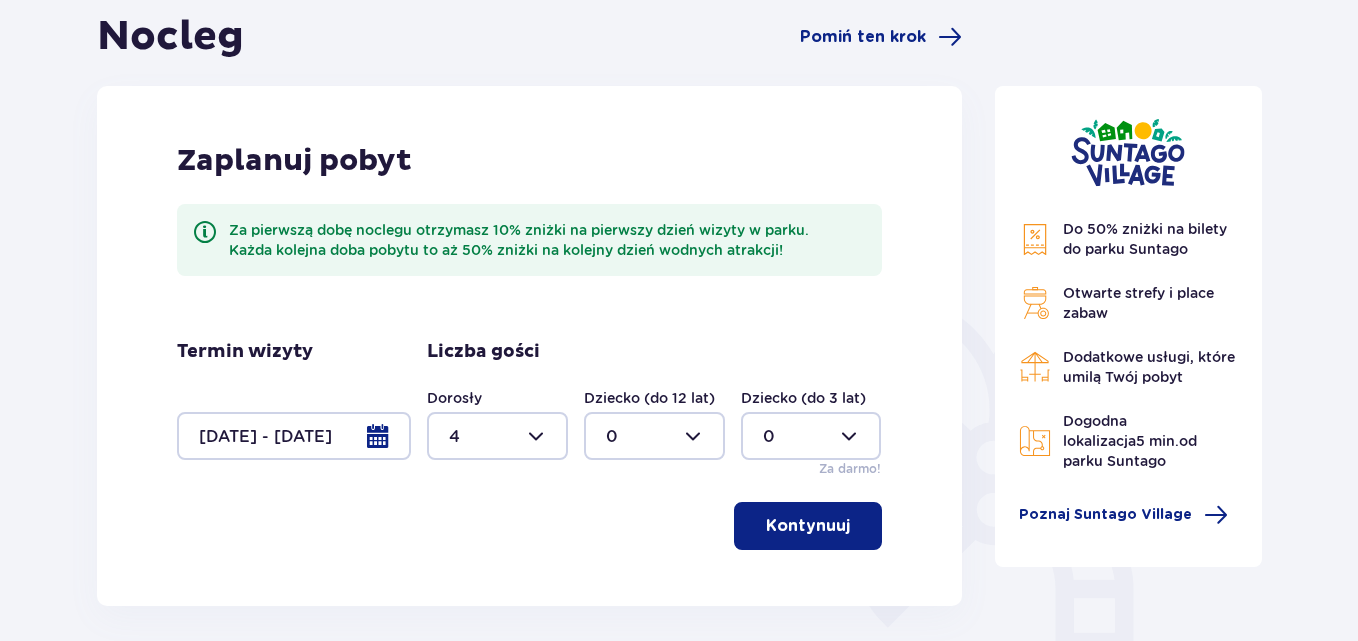 type on "4" 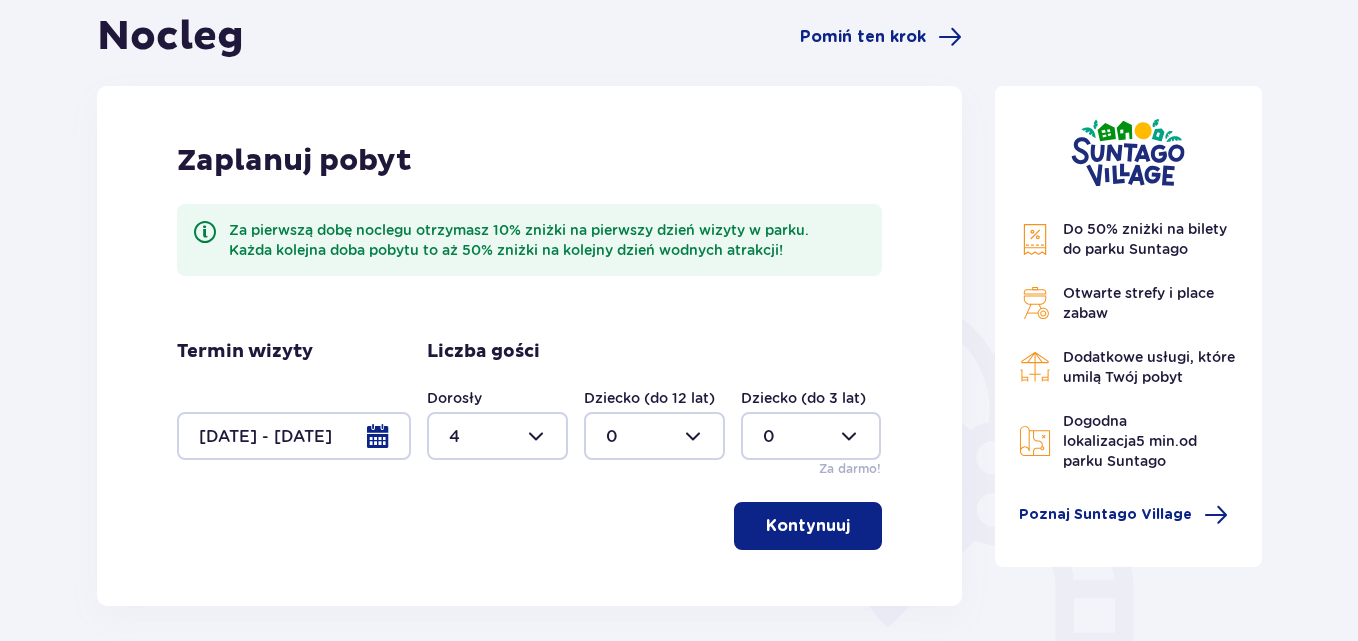 click on "Kontynuuj" at bounding box center [808, 526] 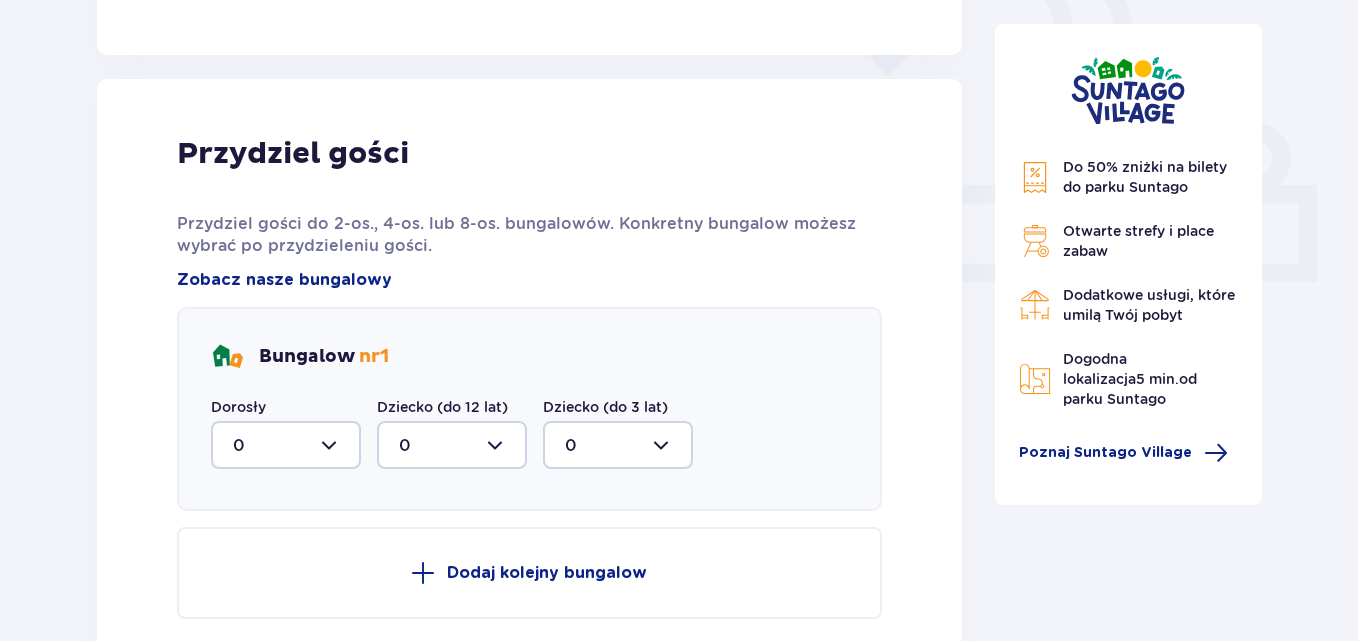 scroll, scrollTop: 806, scrollLeft: 0, axis: vertical 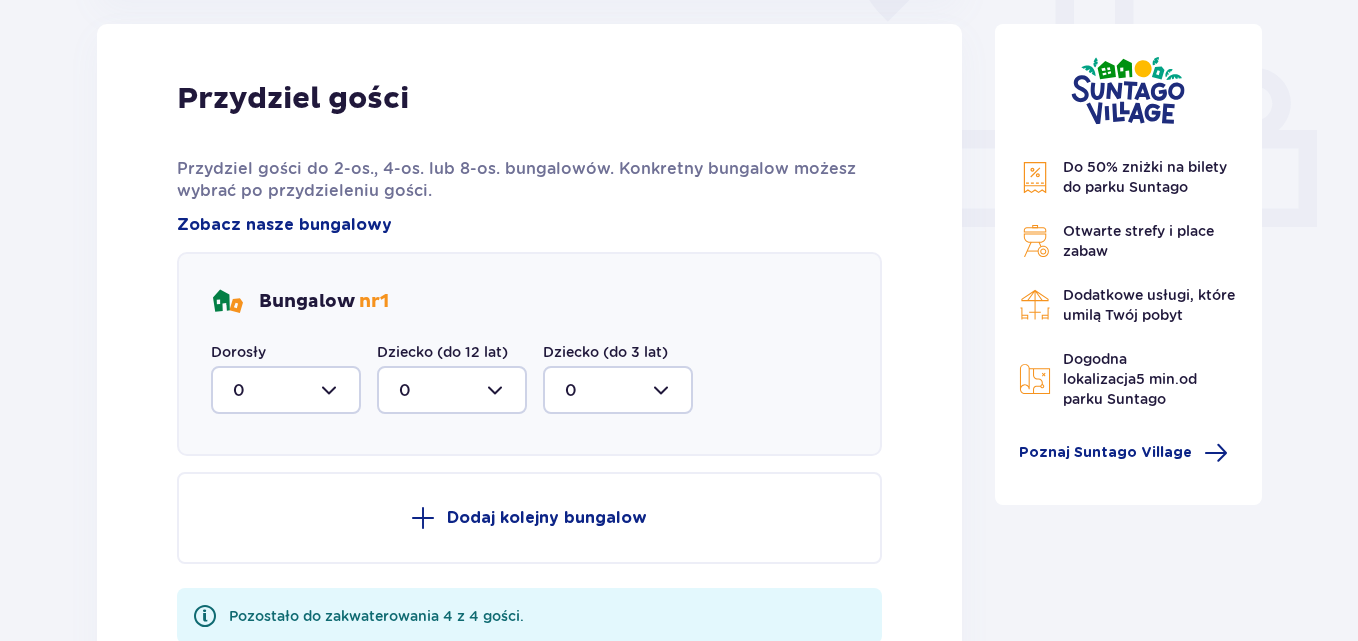 click at bounding box center (286, 390) 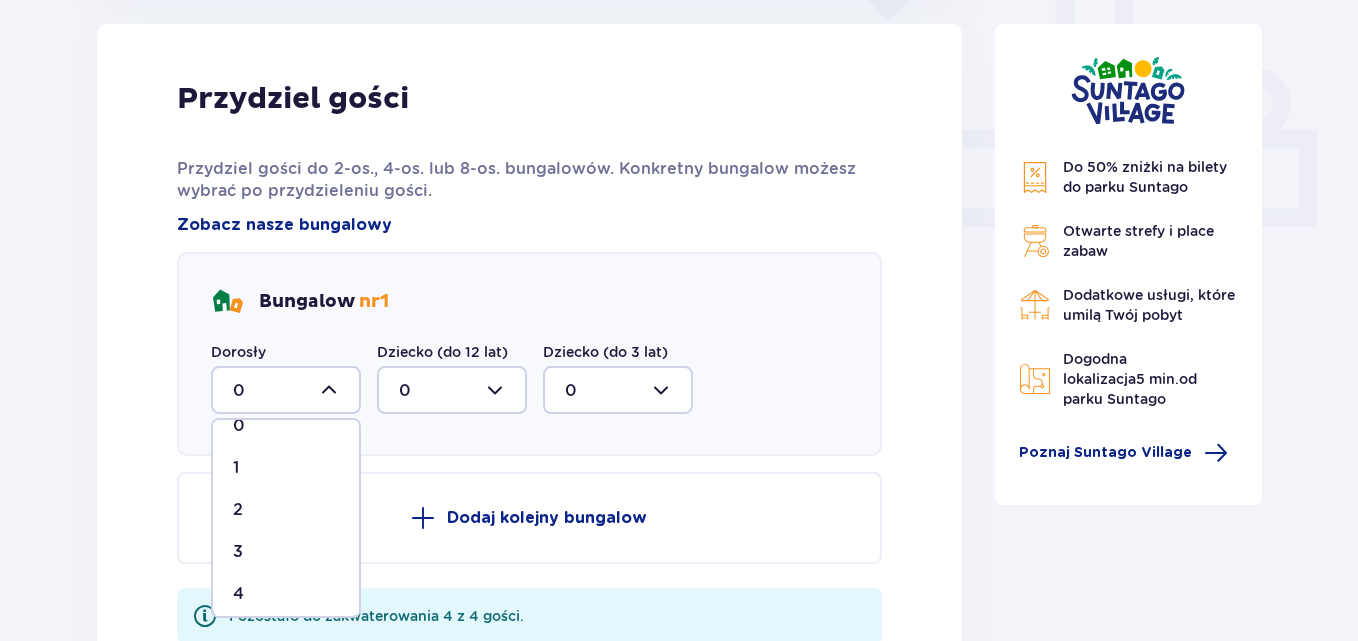 scroll, scrollTop: 34, scrollLeft: 0, axis: vertical 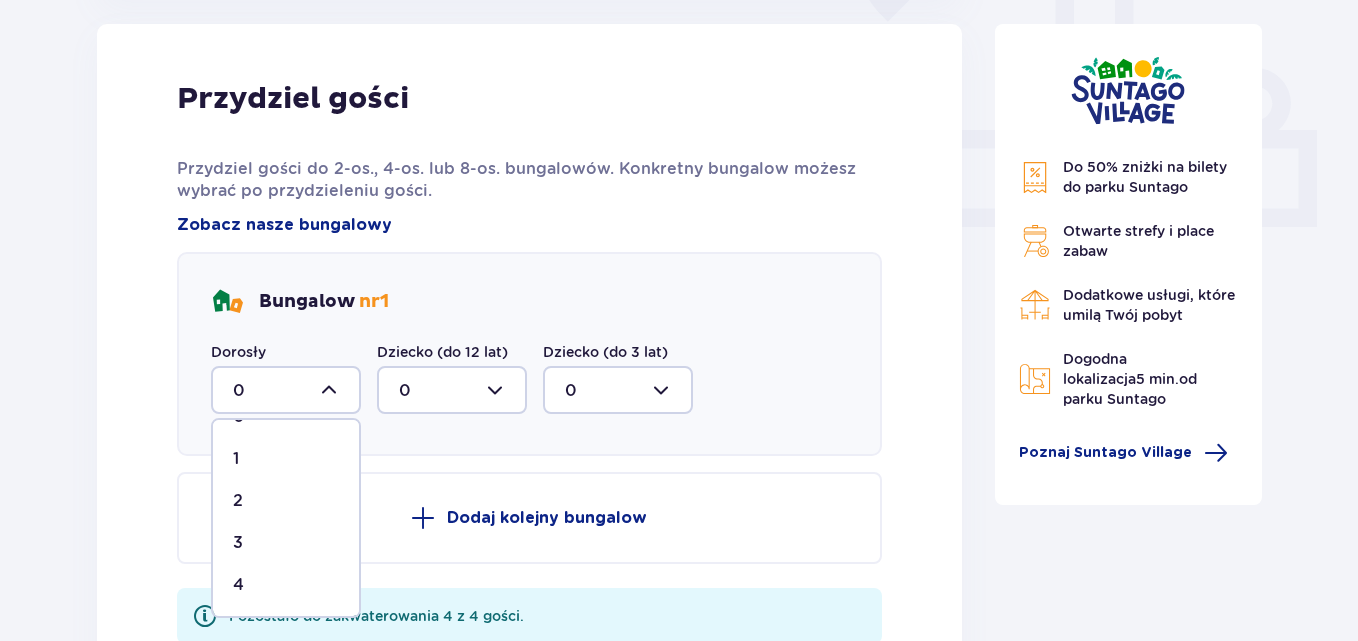 click on "4" at bounding box center [238, 585] 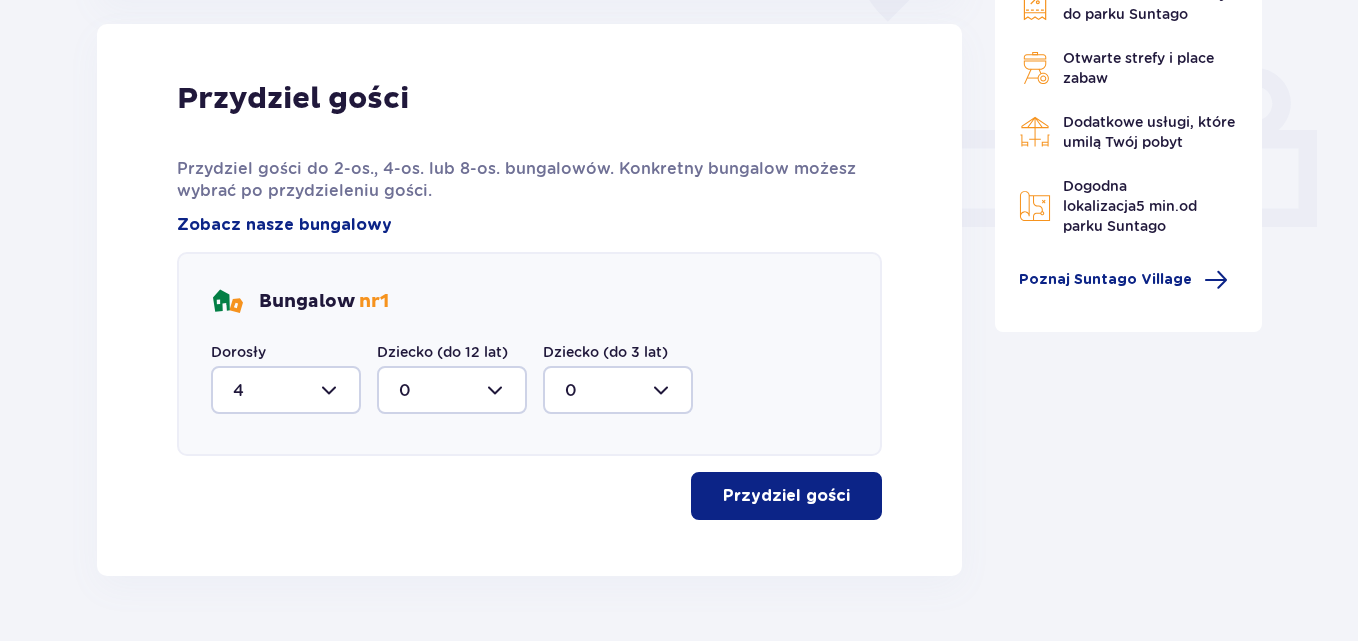 scroll, scrollTop: 861, scrollLeft: 0, axis: vertical 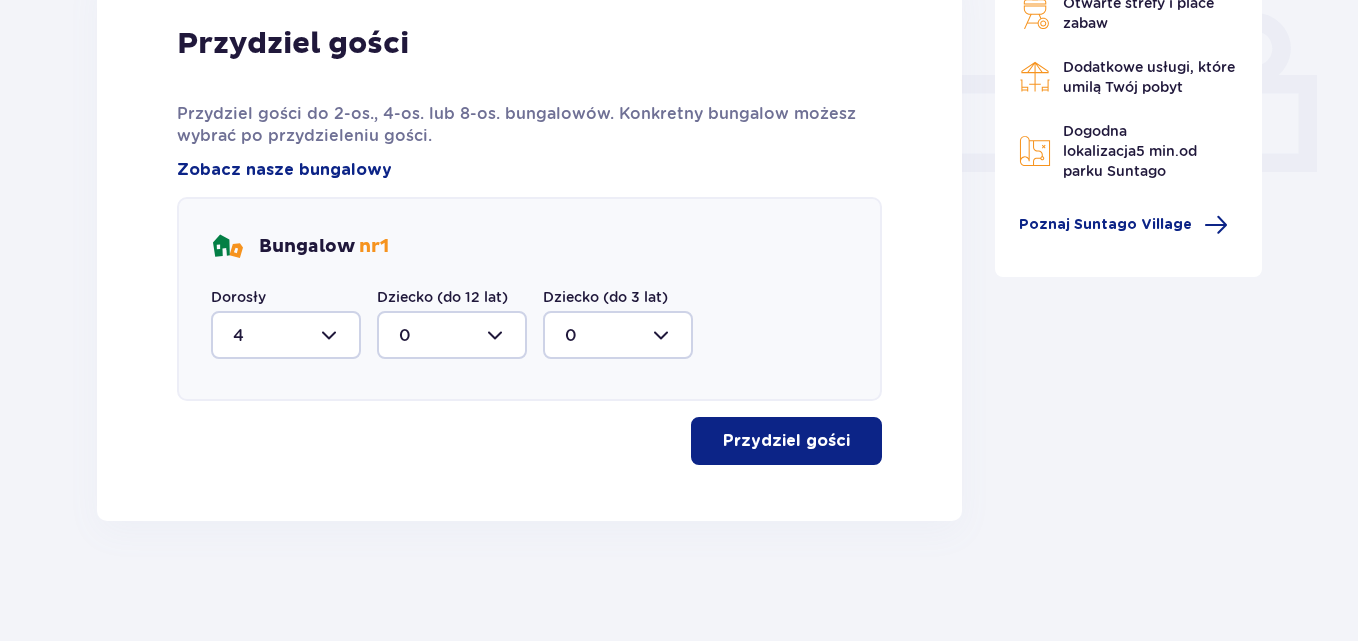 click on "Przydziel gości" at bounding box center [786, 441] 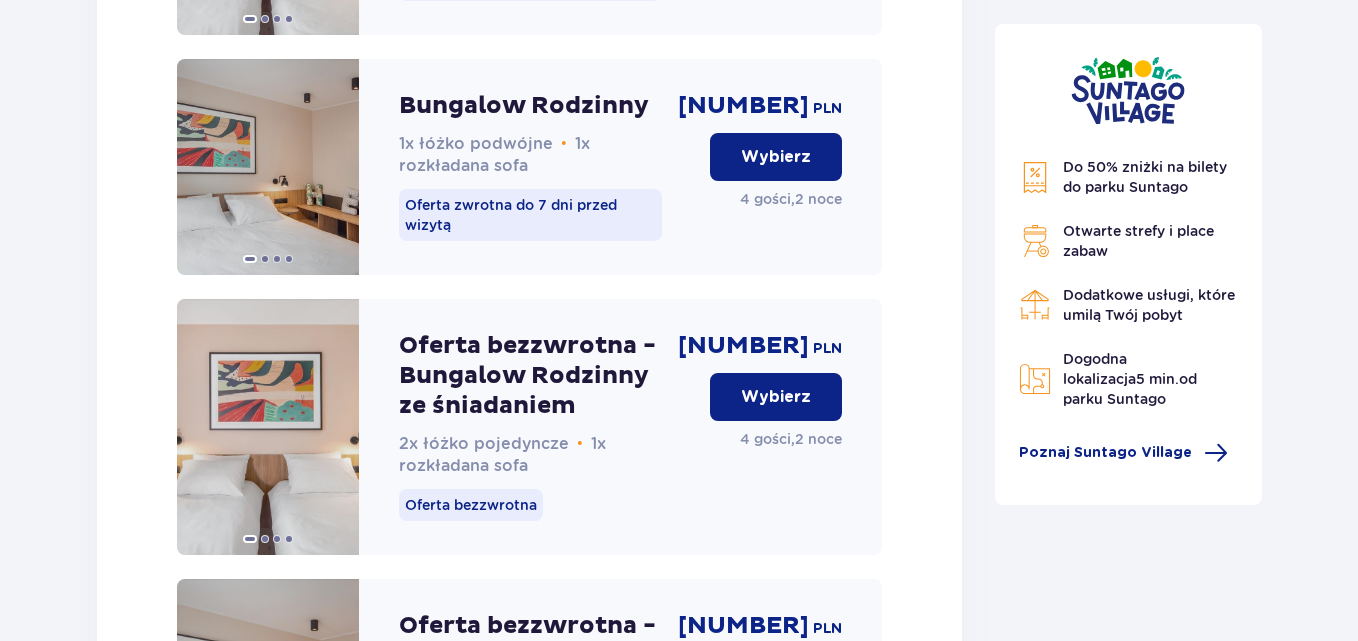 scroll, scrollTop: 2382, scrollLeft: 0, axis: vertical 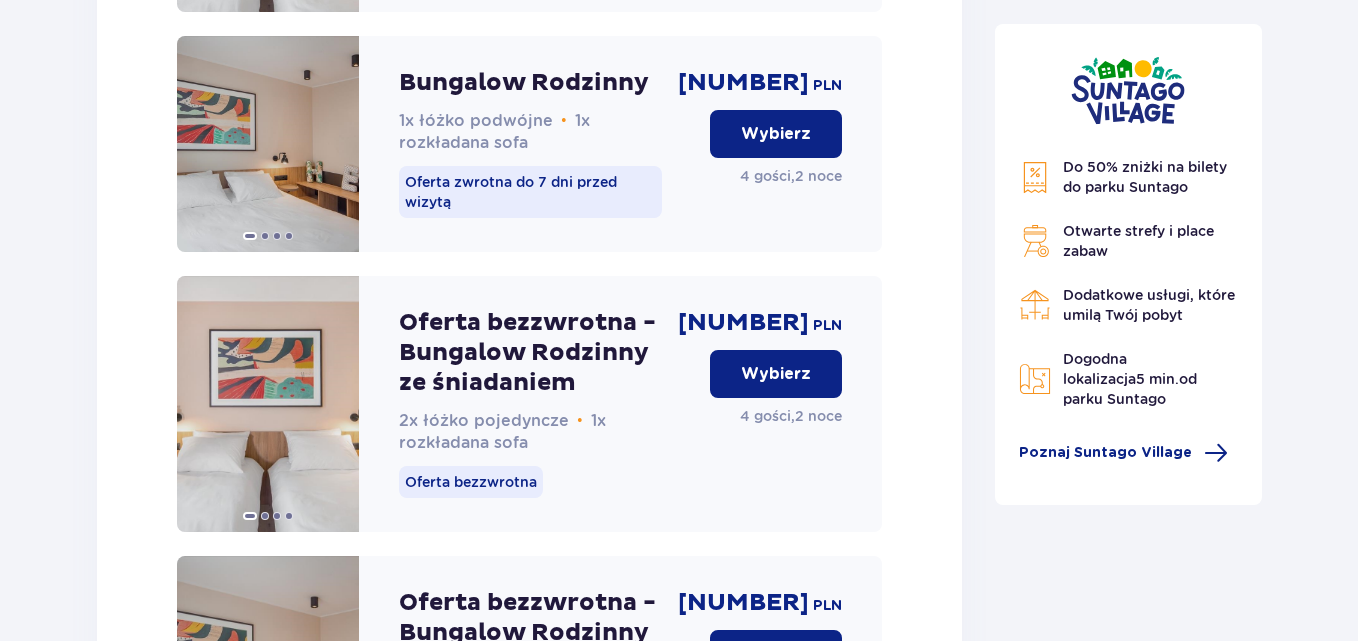 click on "Wybierz" at bounding box center [776, 374] 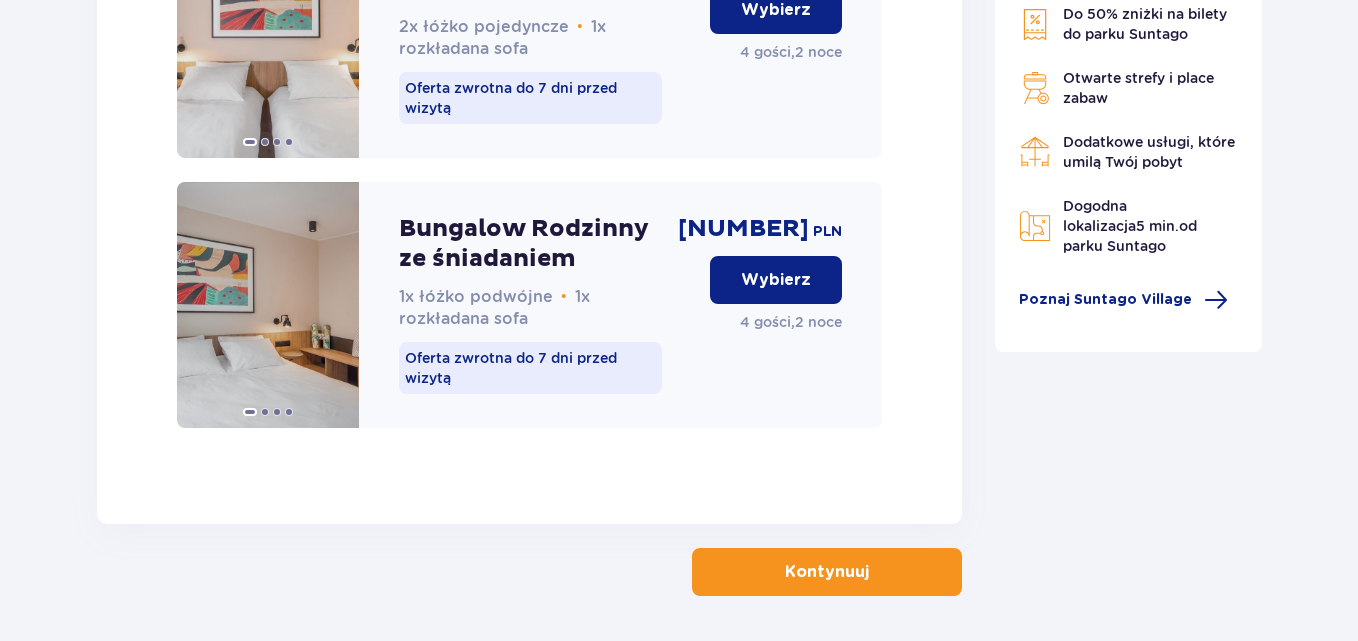 scroll, scrollTop: 3321, scrollLeft: 0, axis: vertical 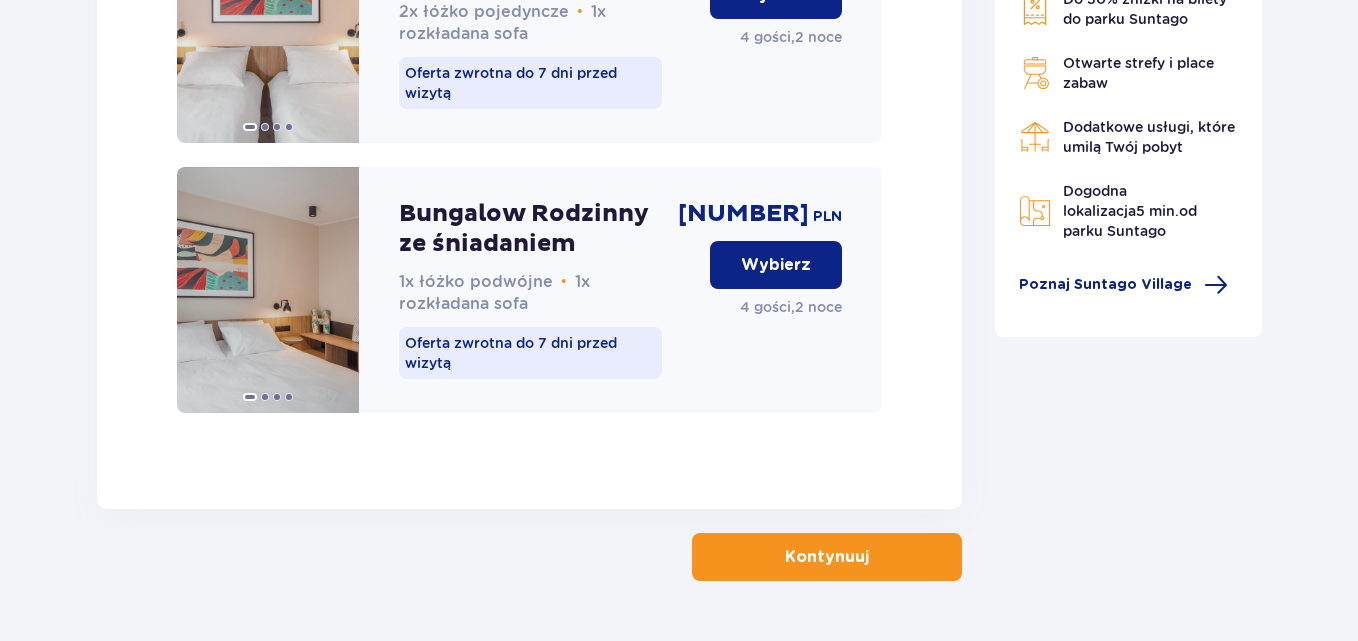 click on "Kontynuuj" at bounding box center (827, 557) 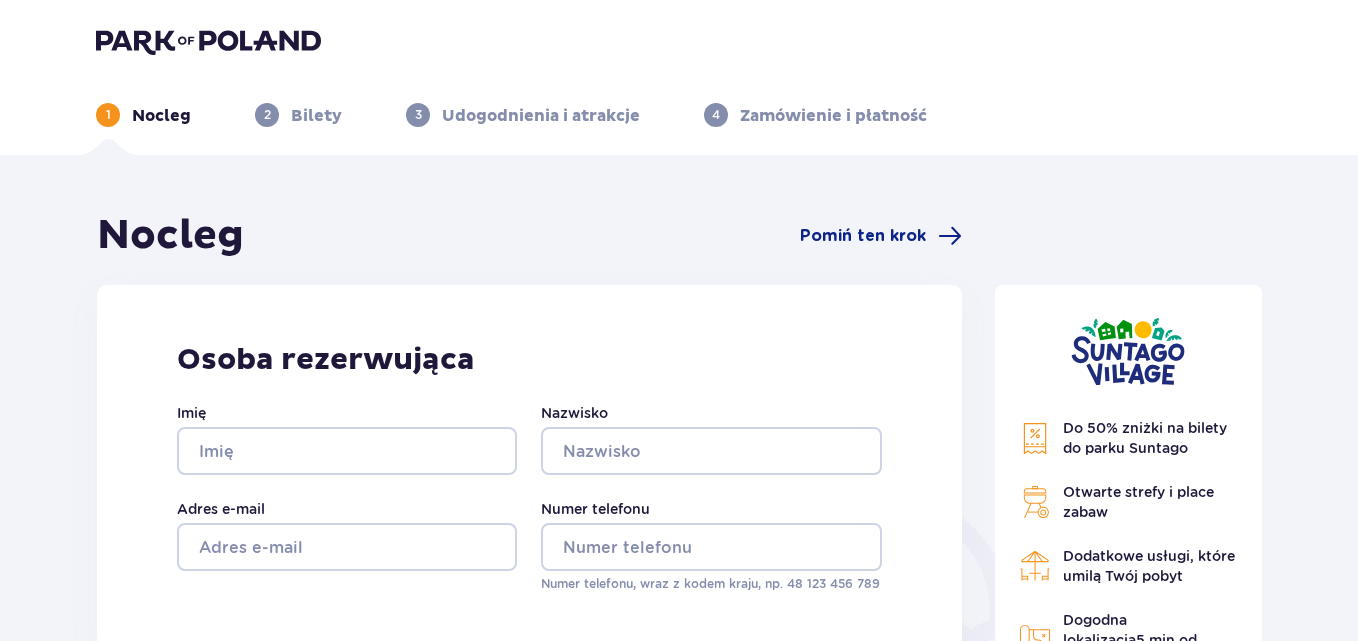 scroll, scrollTop: 0, scrollLeft: 0, axis: both 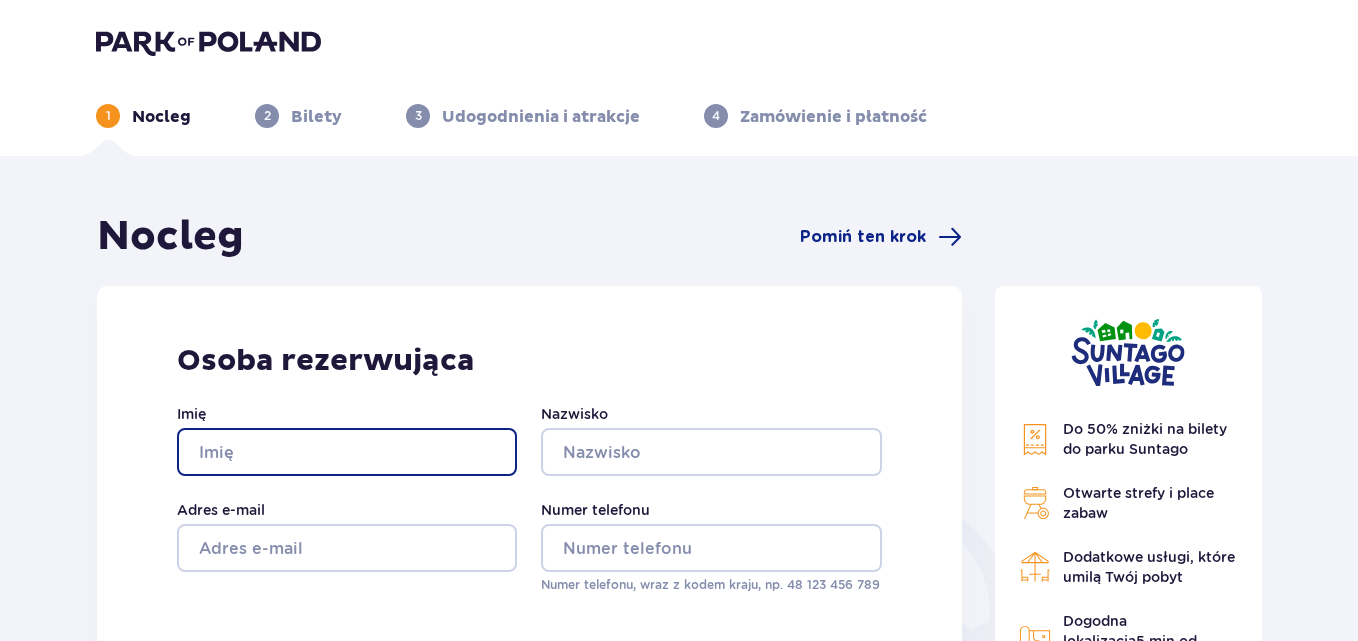 click on "Imię" at bounding box center [347, 452] 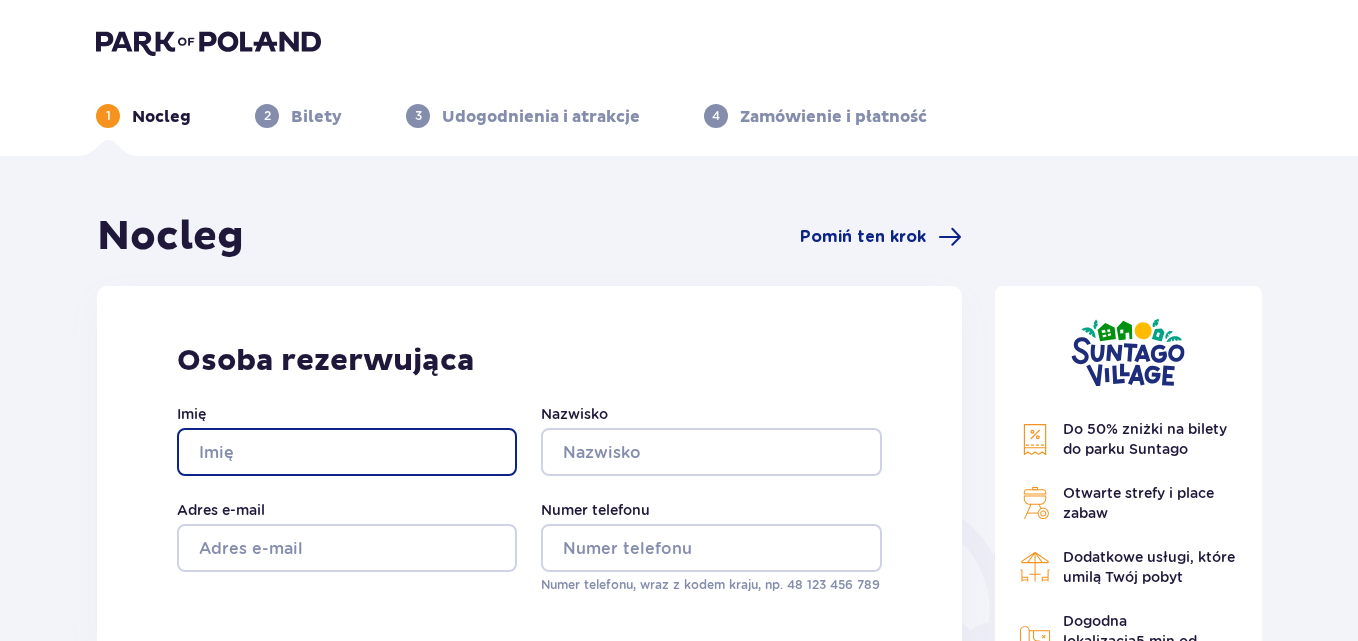type on "Joanna" 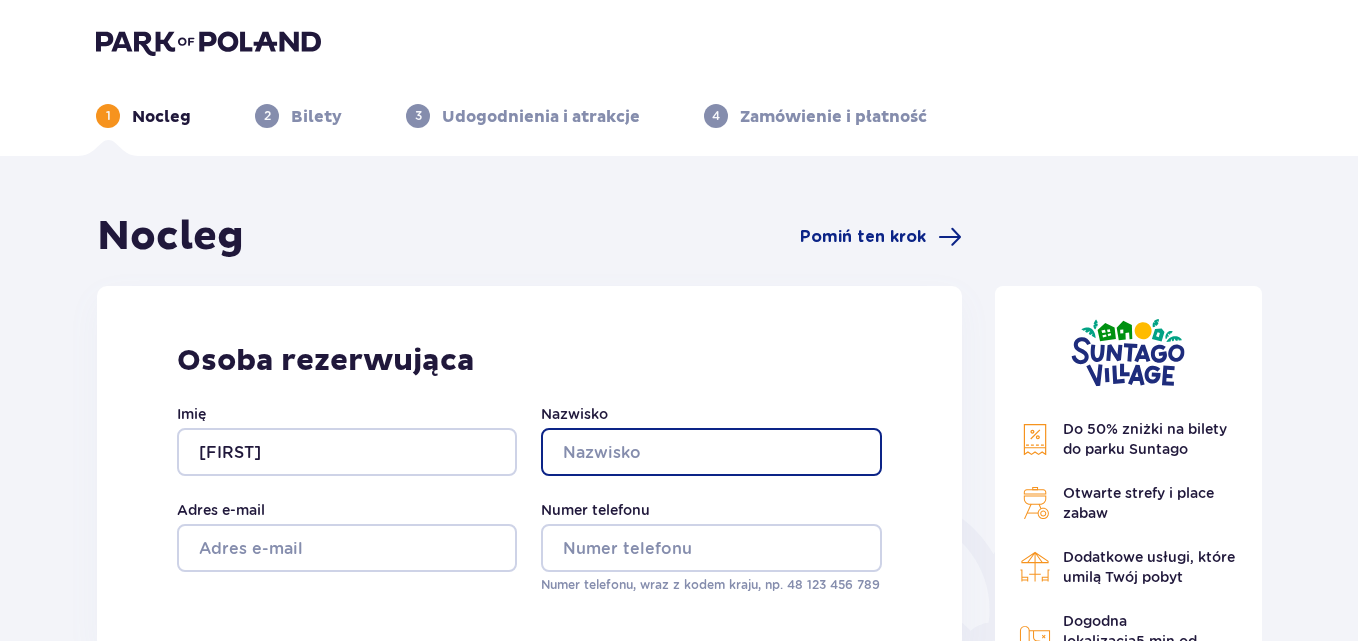 type on "Szczepaniak" 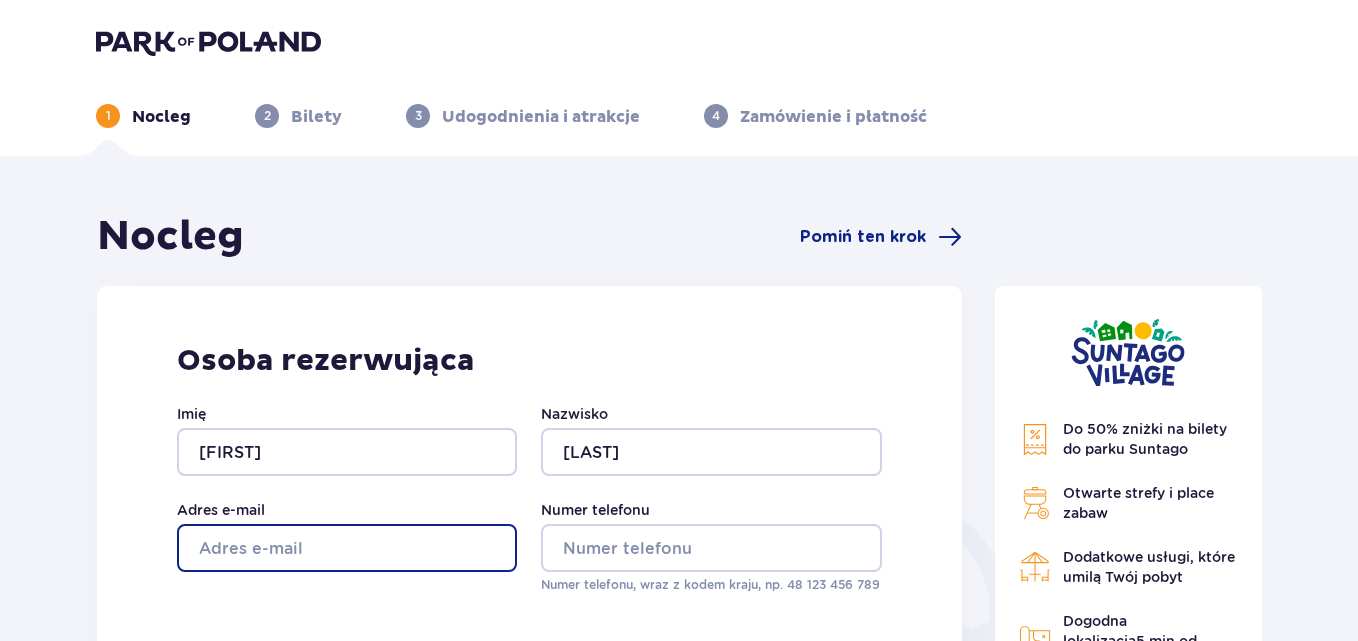 type on "joanna0501@interia.pl" 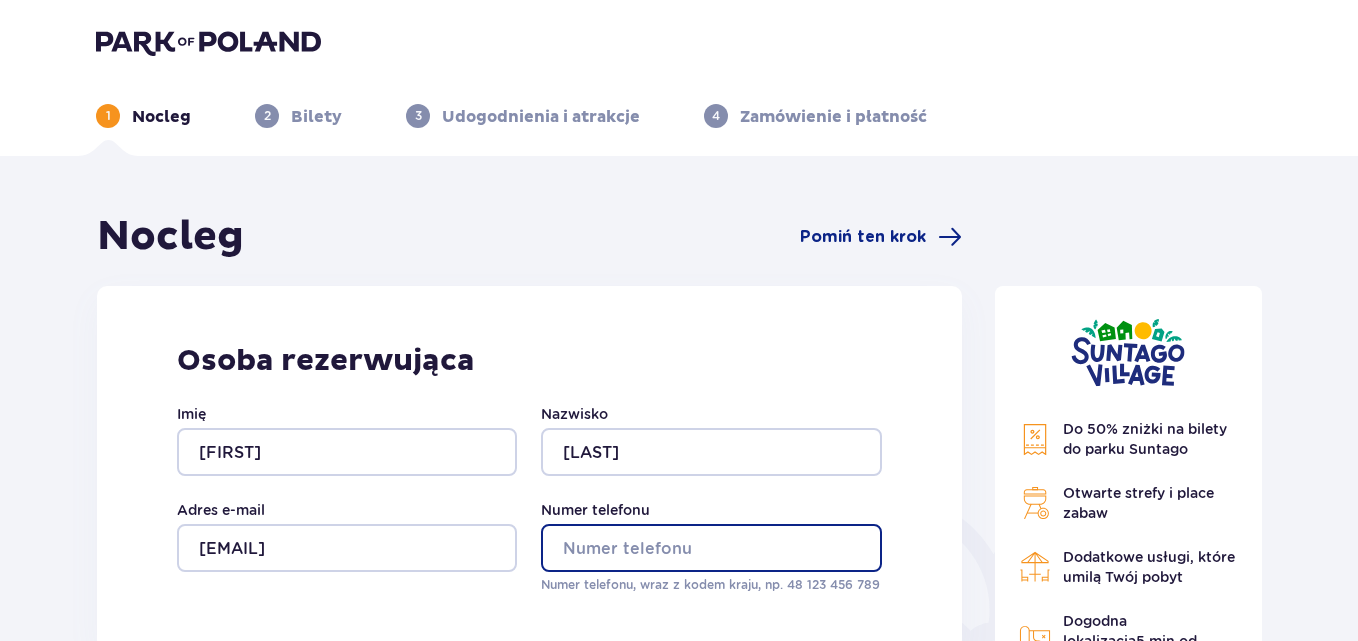 type on "530192933" 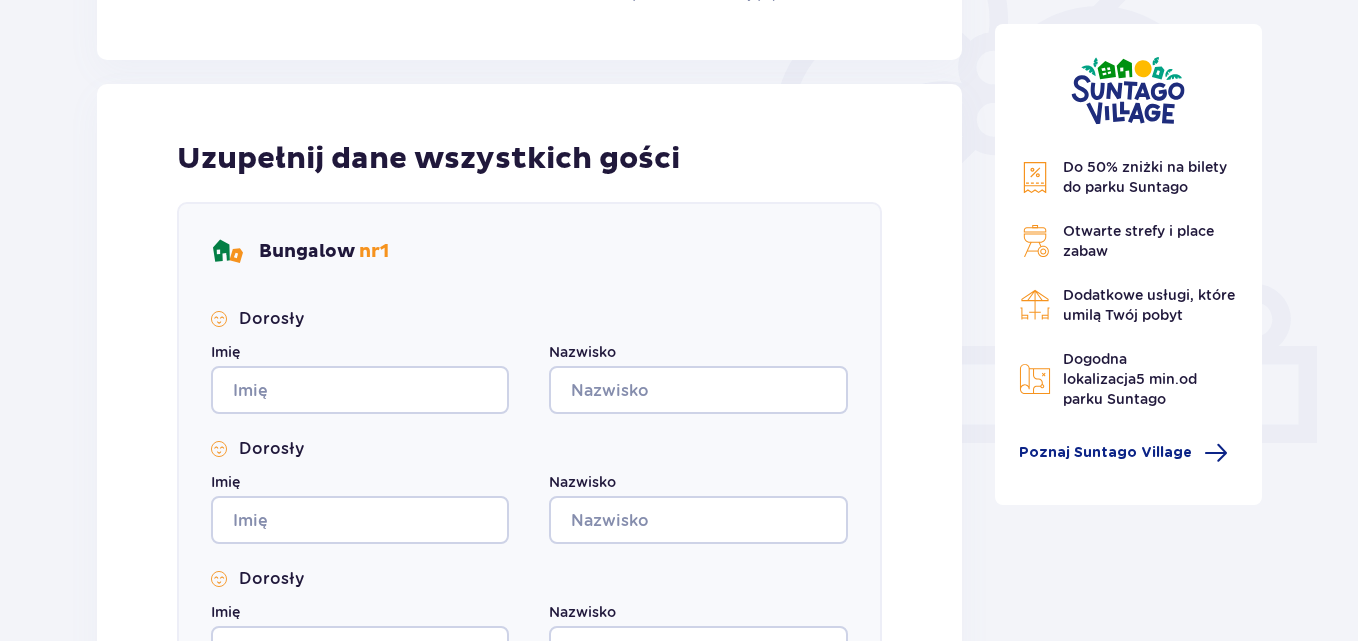 scroll, scrollTop: 600, scrollLeft: 0, axis: vertical 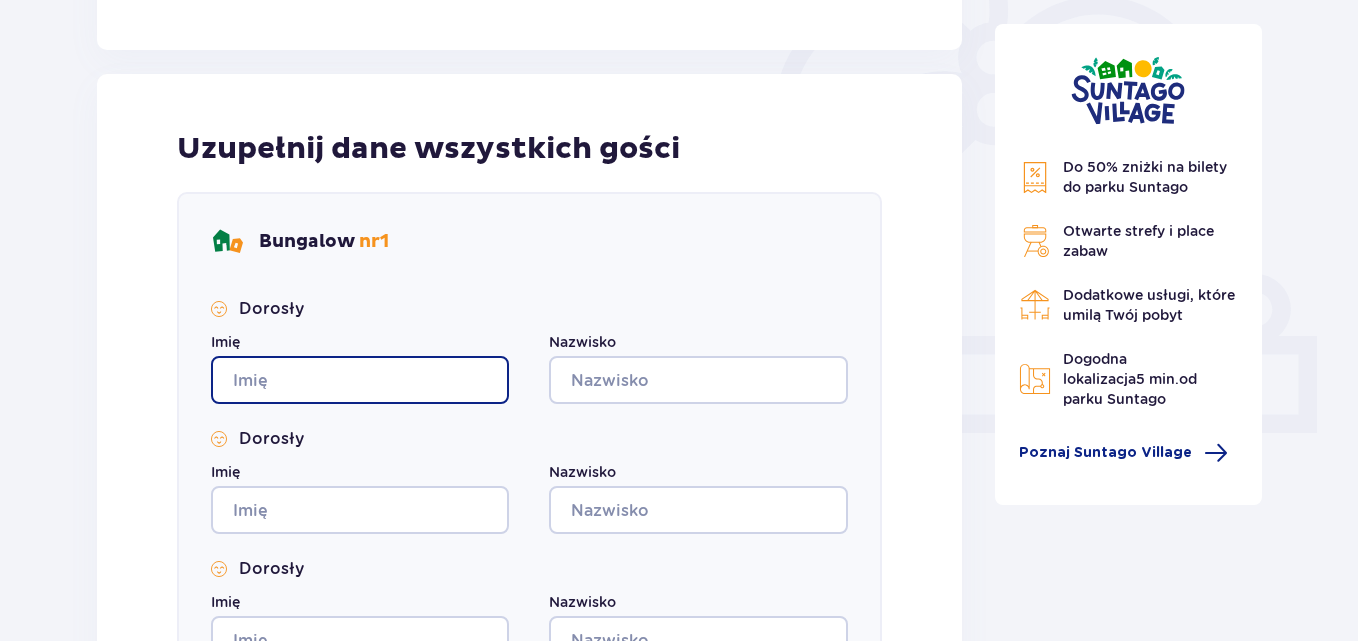 click on "Imię" at bounding box center (360, 380) 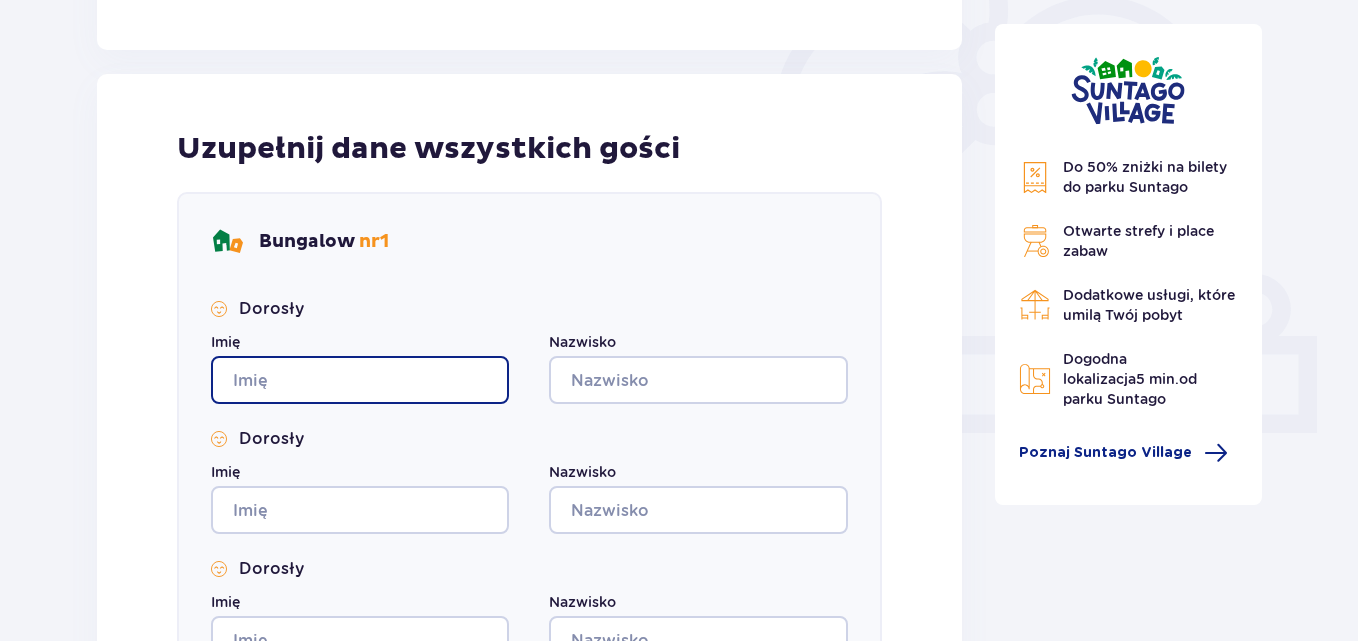 type on "Joanna" 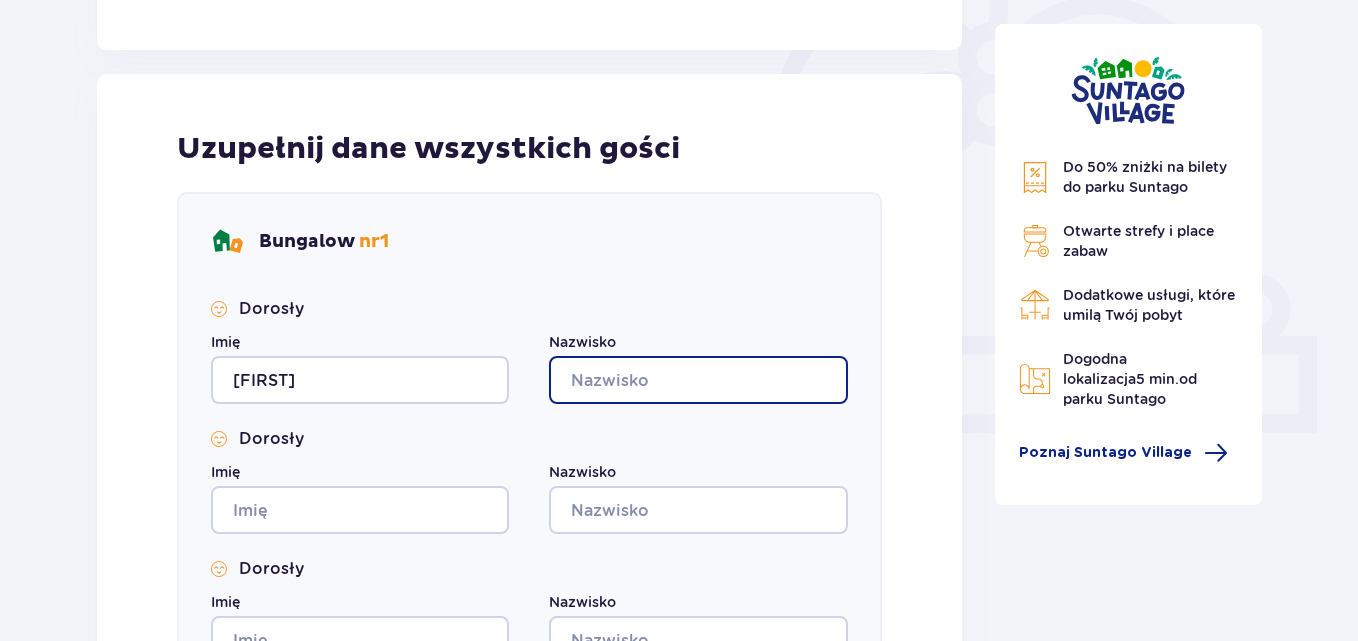 type on "Szczepaniak" 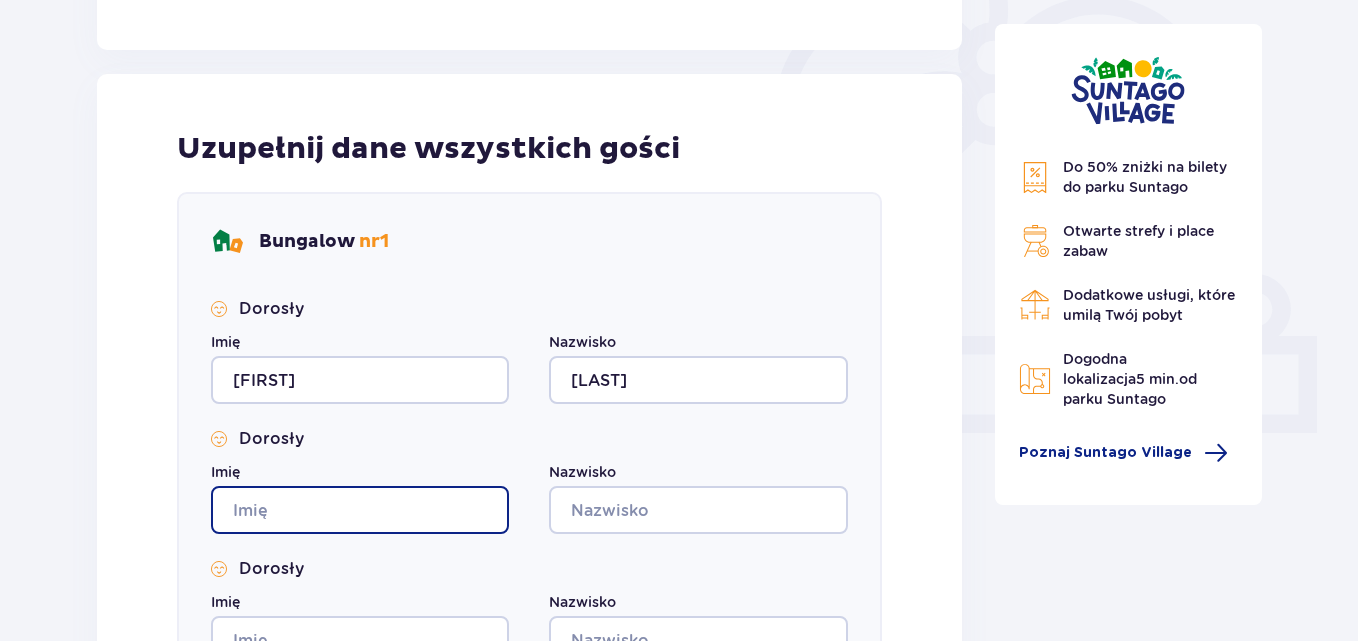 type on "Joanna" 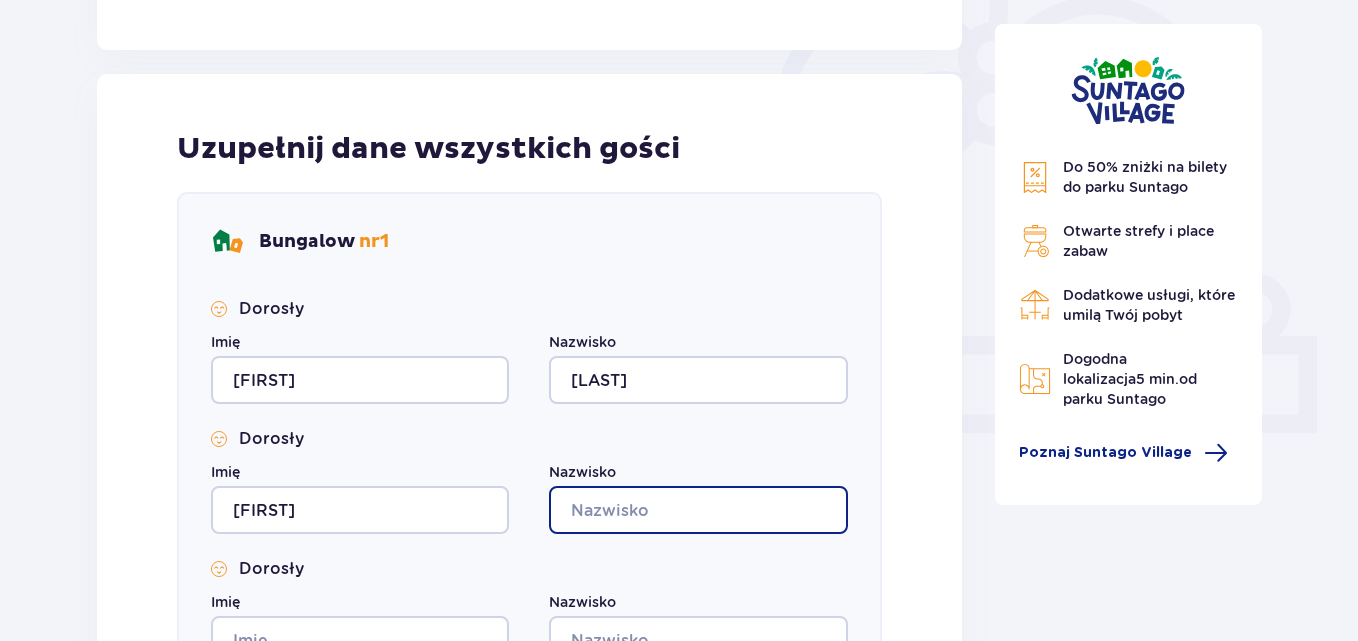 type on "Szczepaniak" 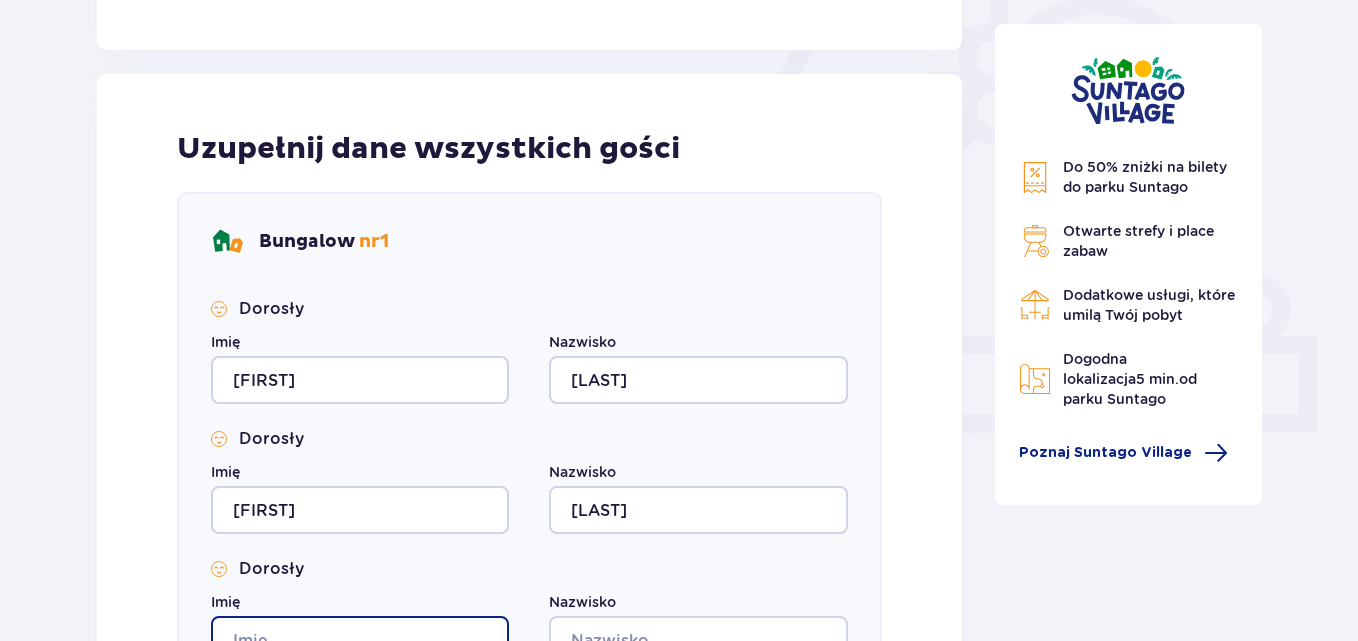 type on "Joanna" 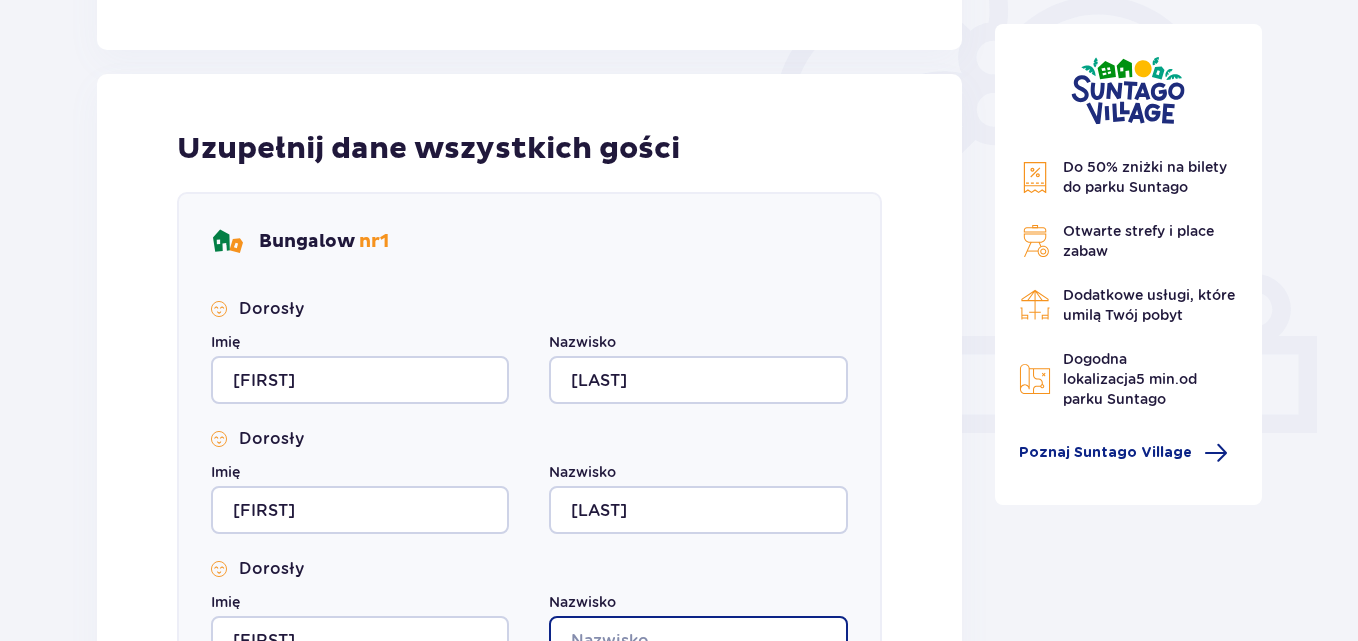 type on "Szczepaniak" 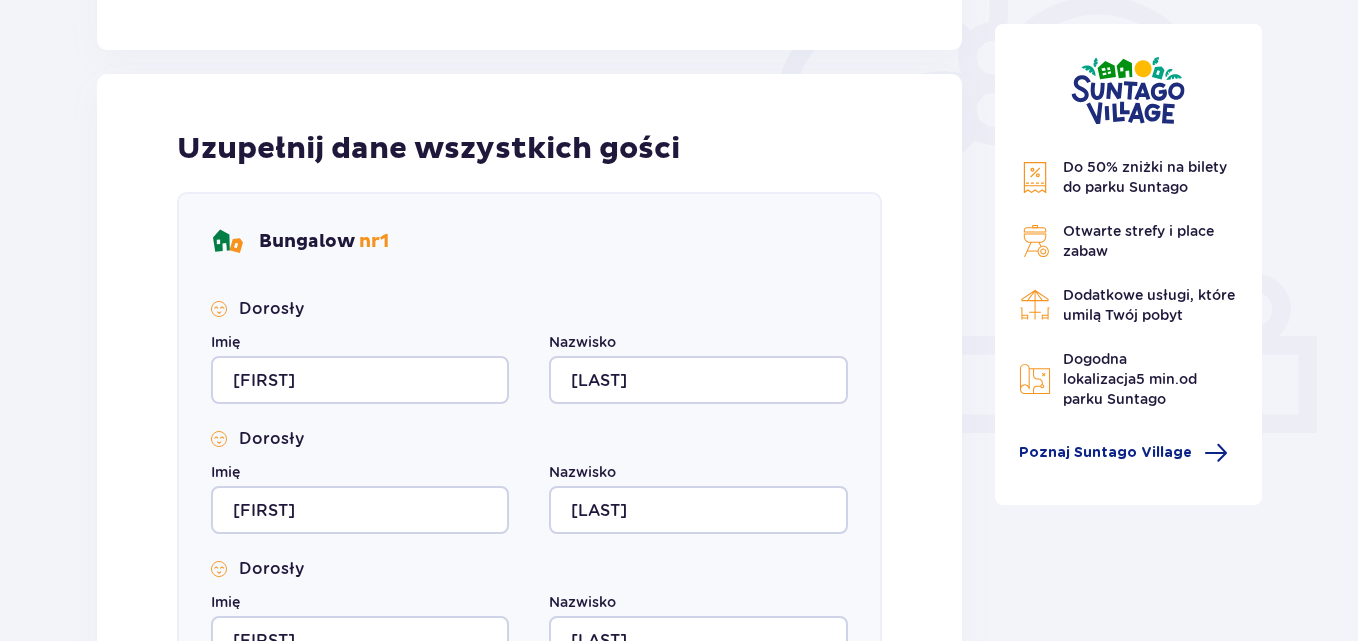 type on "Joanna" 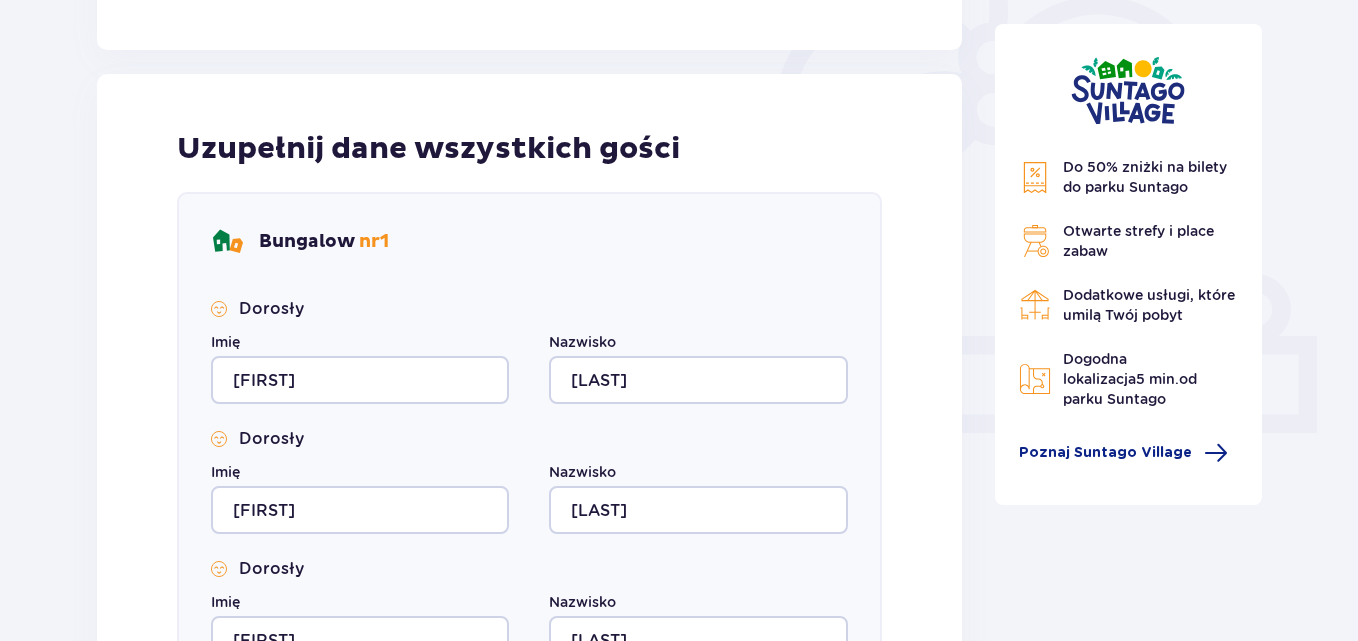 type on "Szczepaniak" 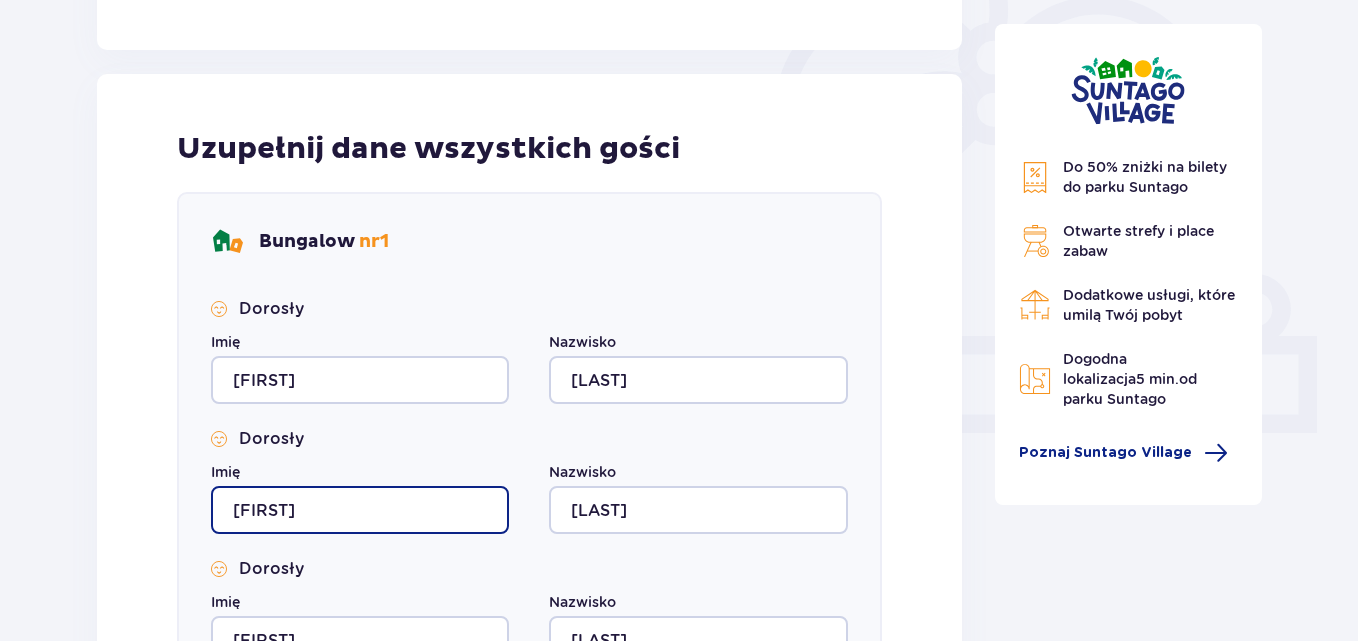 click on "Joanna" at bounding box center (360, 510) 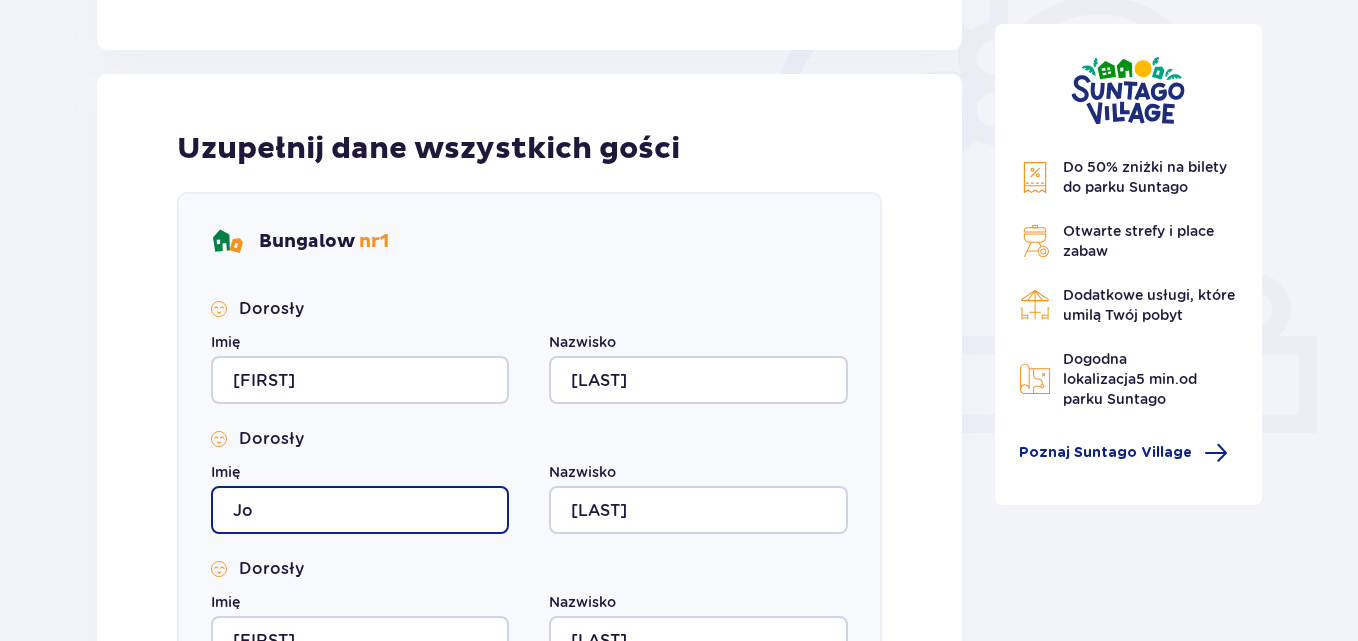 type on "J" 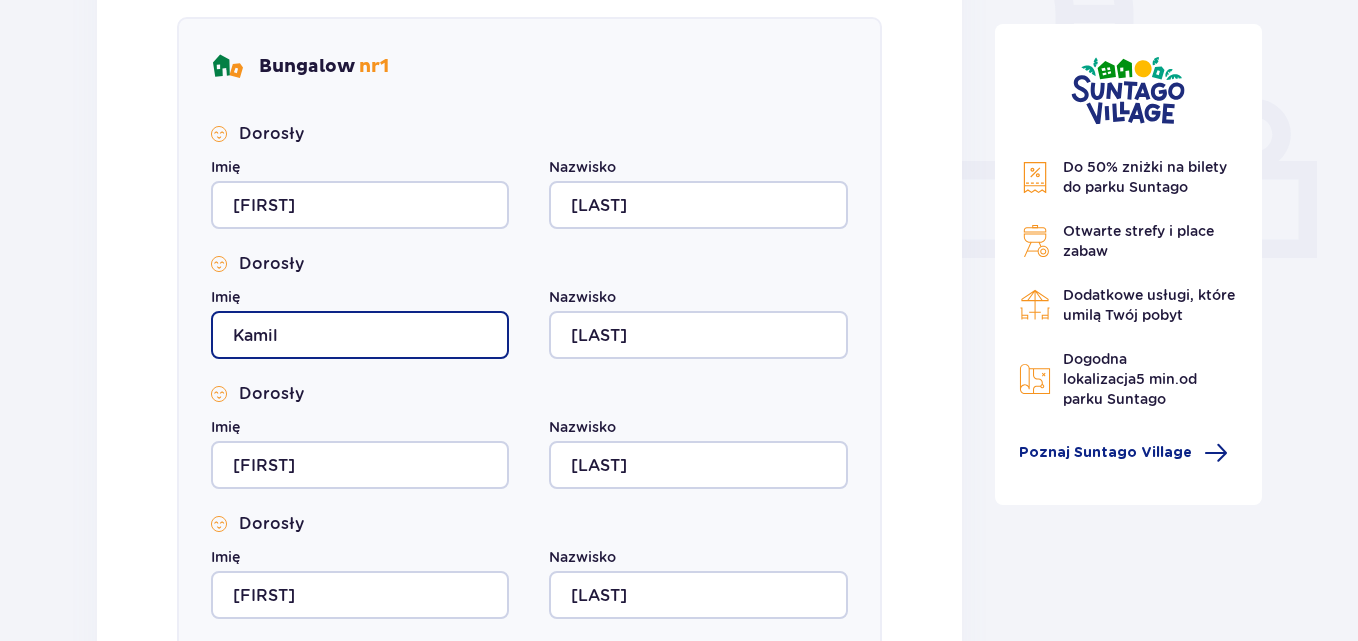 scroll, scrollTop: 800, scrollLeft: 0, axis: vertical 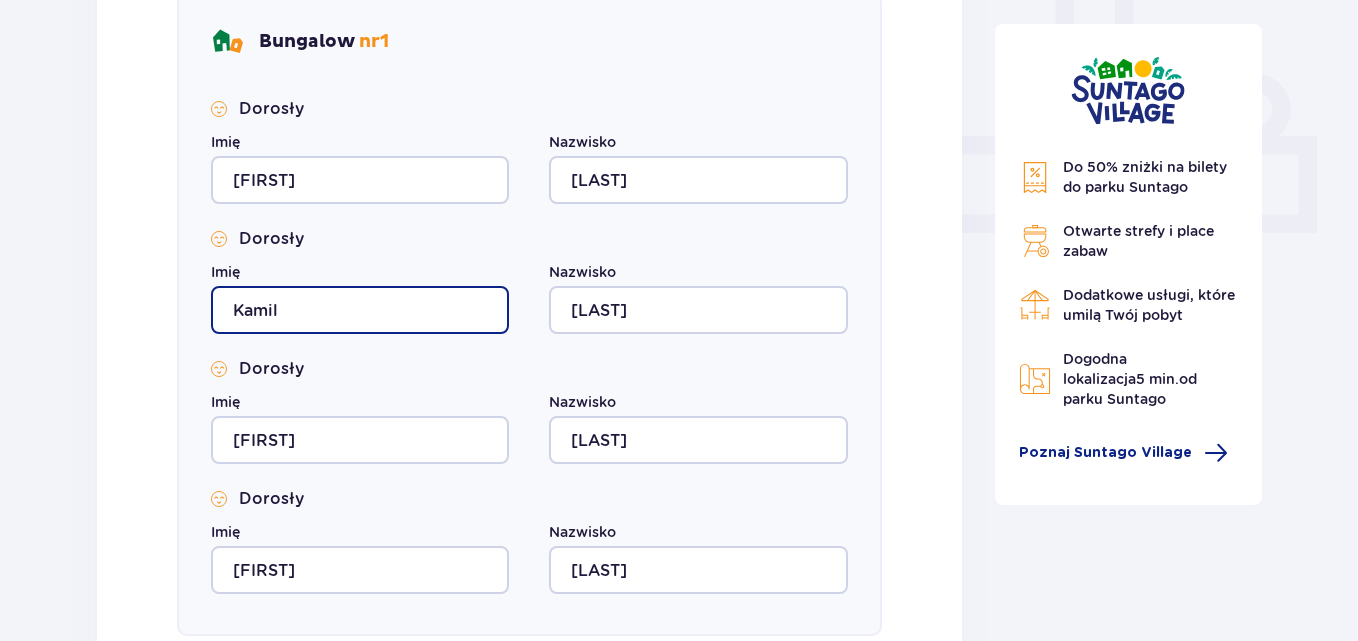 type on "Kamil" 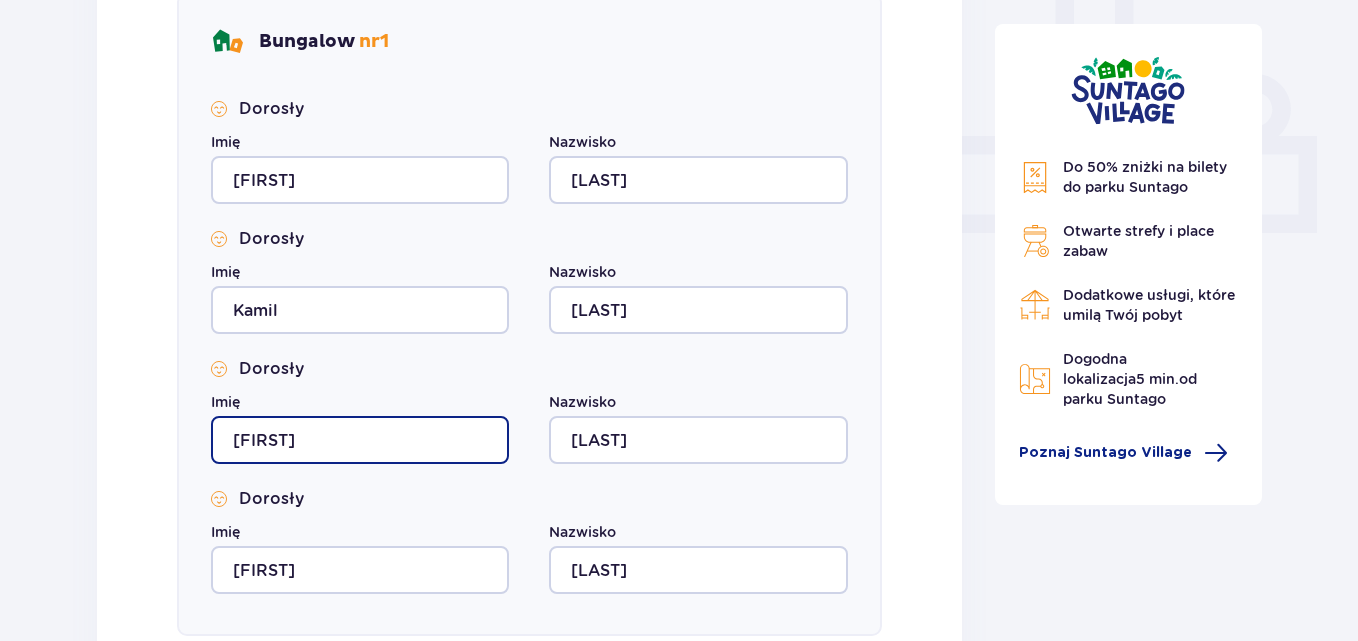 click on "Joanna" at bounding box center [360, 440] 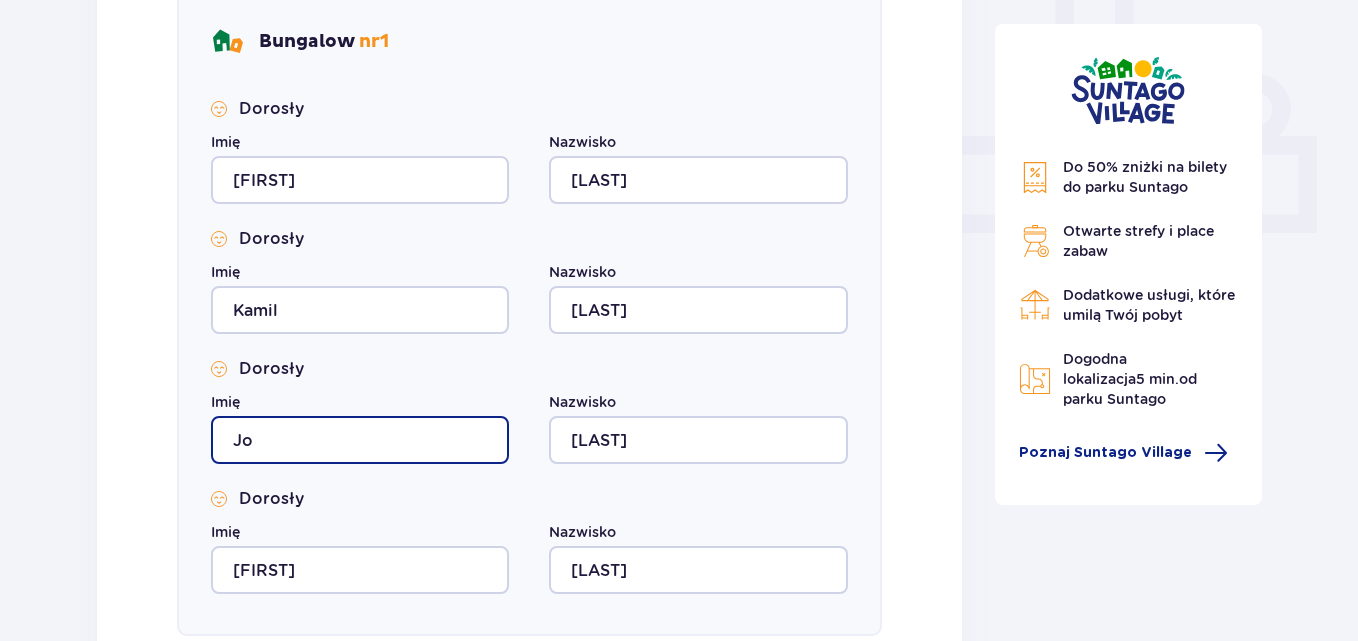 type on "J" 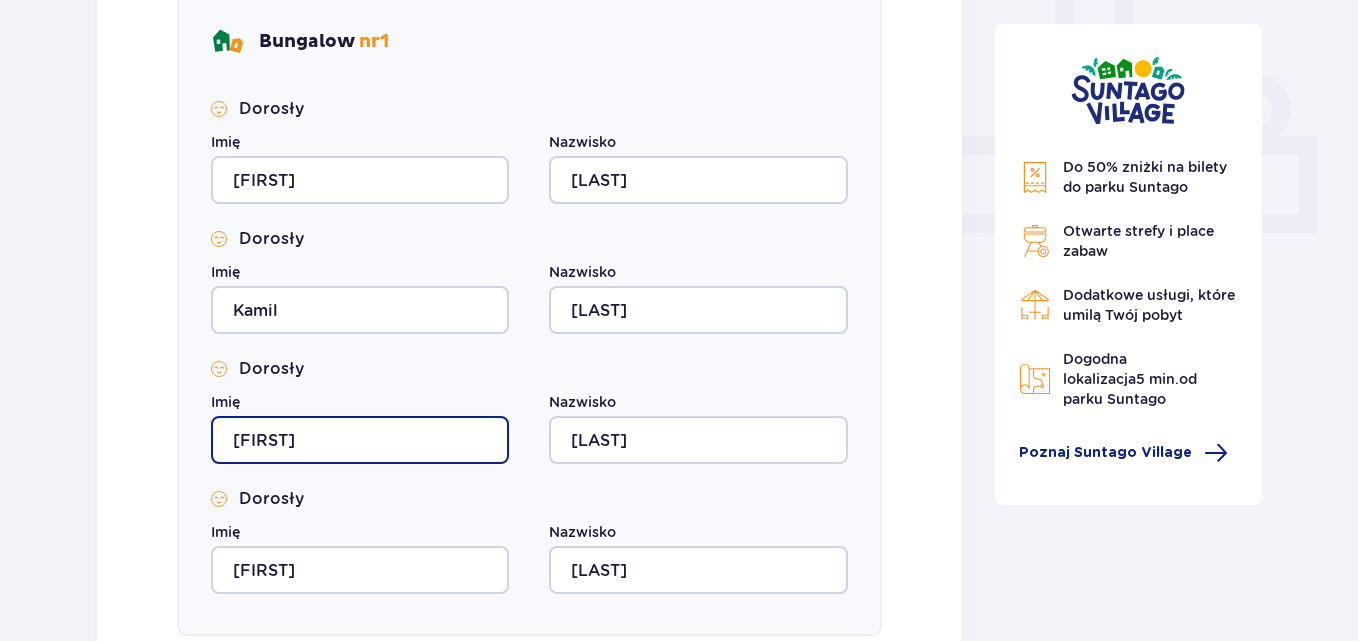 type on "Kacper" 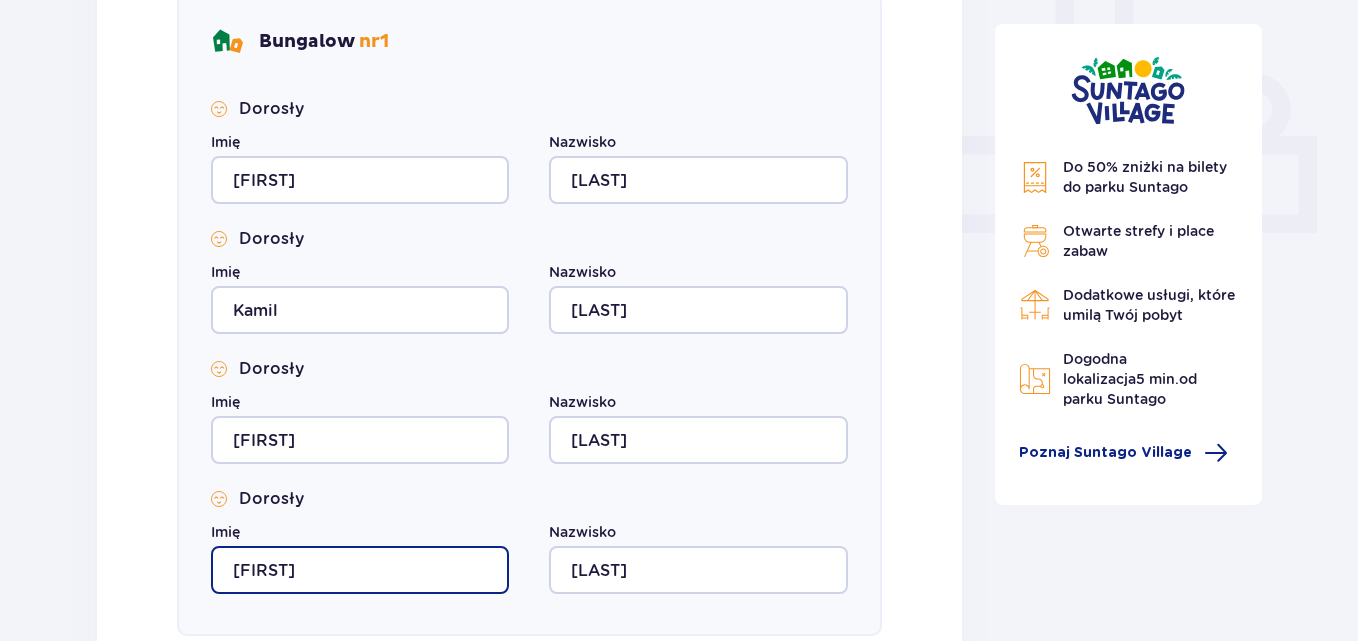 drag, startPoint x: 293, startPoint y: 571, endPoint x: 306, endPoint y: 574, distance: 13.341664 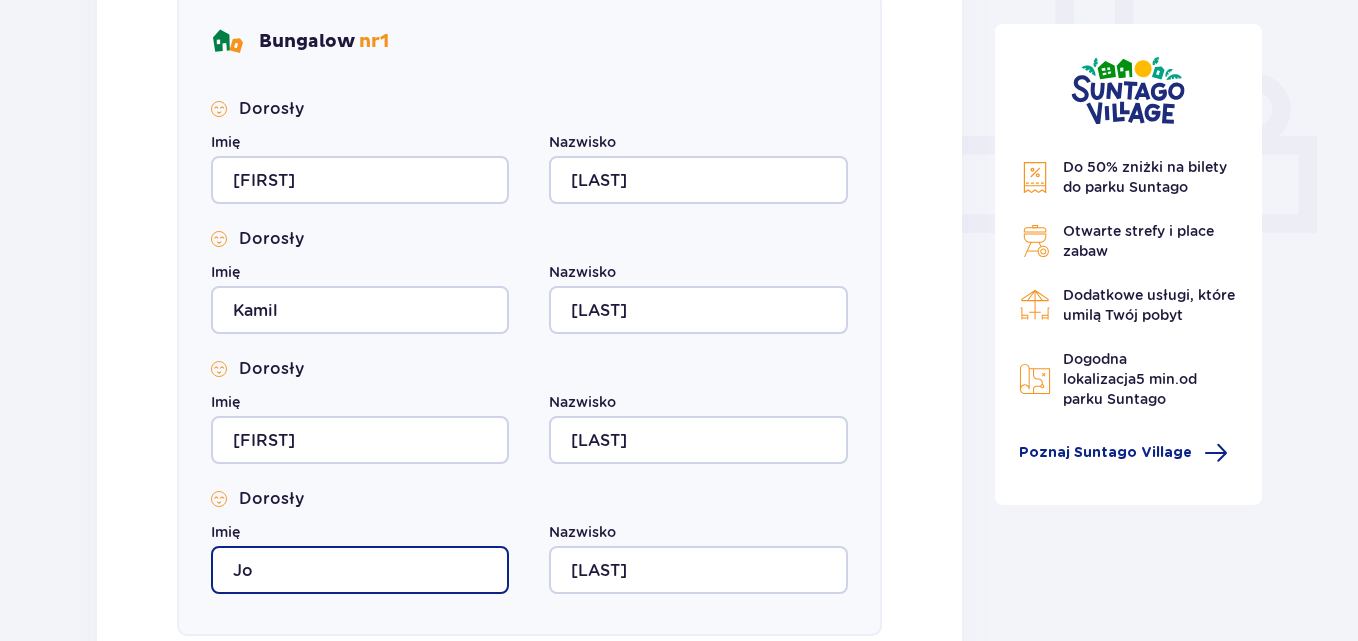 type on "J" 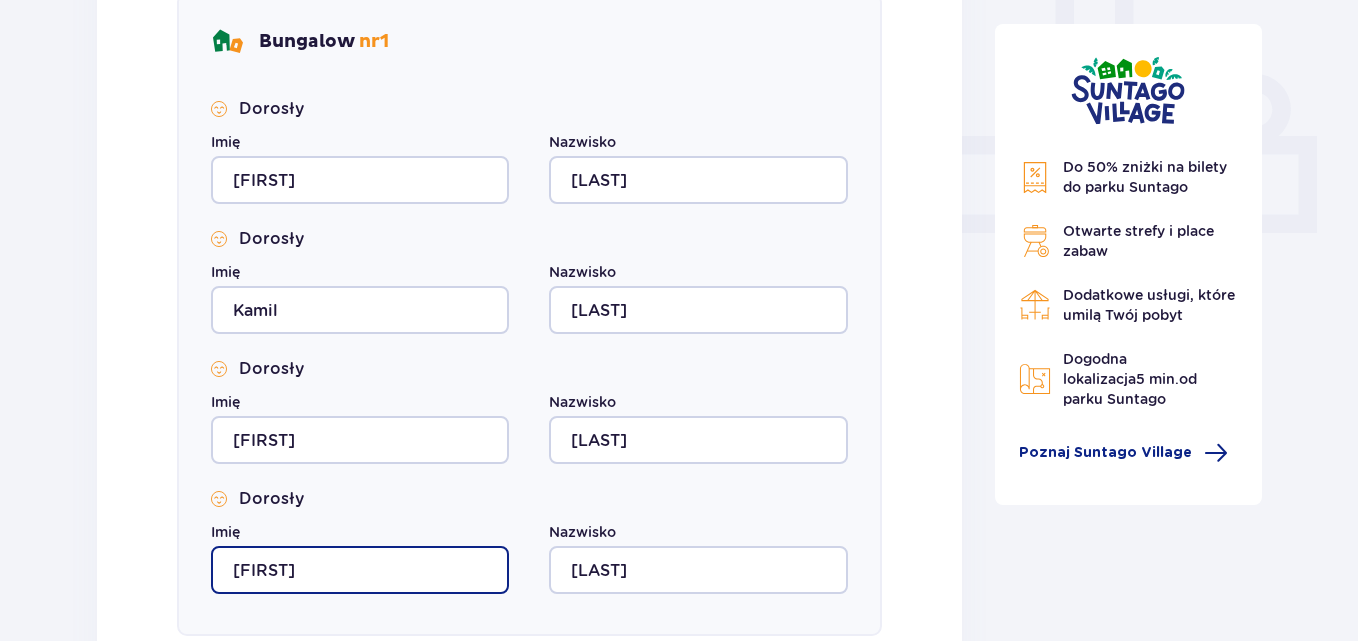 type on "Oliwia" 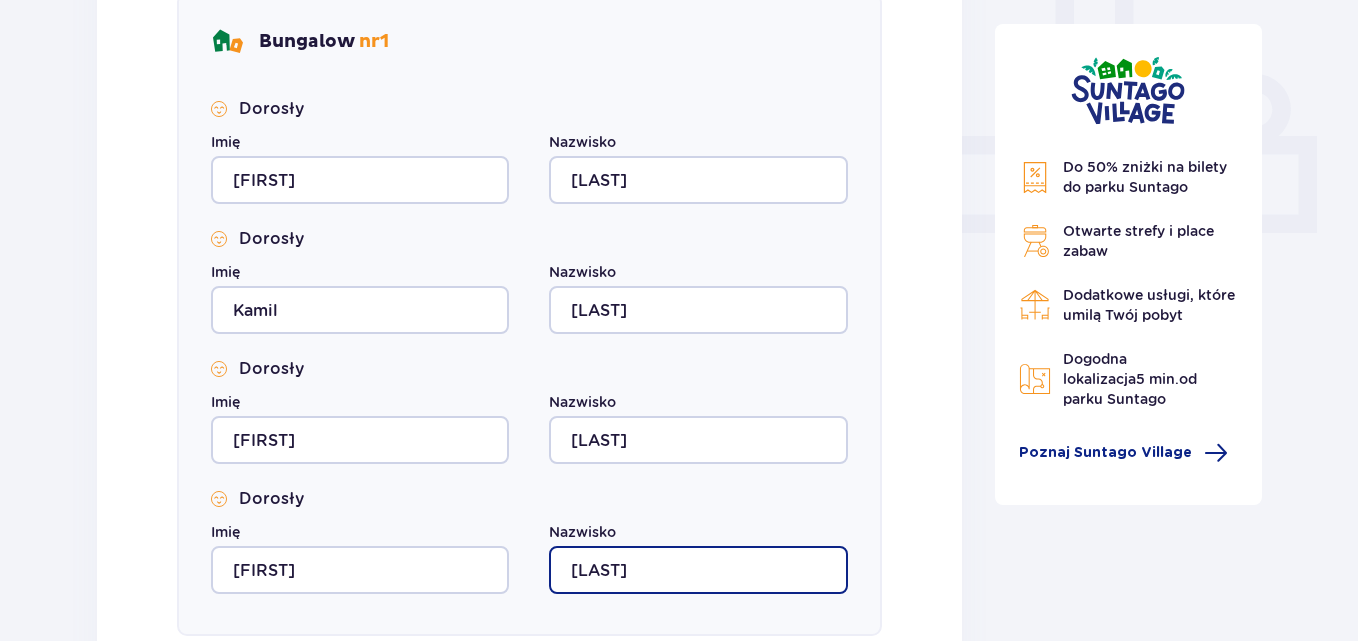 drag, startPoint x: 670, startPoint y: 576, endPoint x: 700, endPoint y: 580, distance: 30.265491 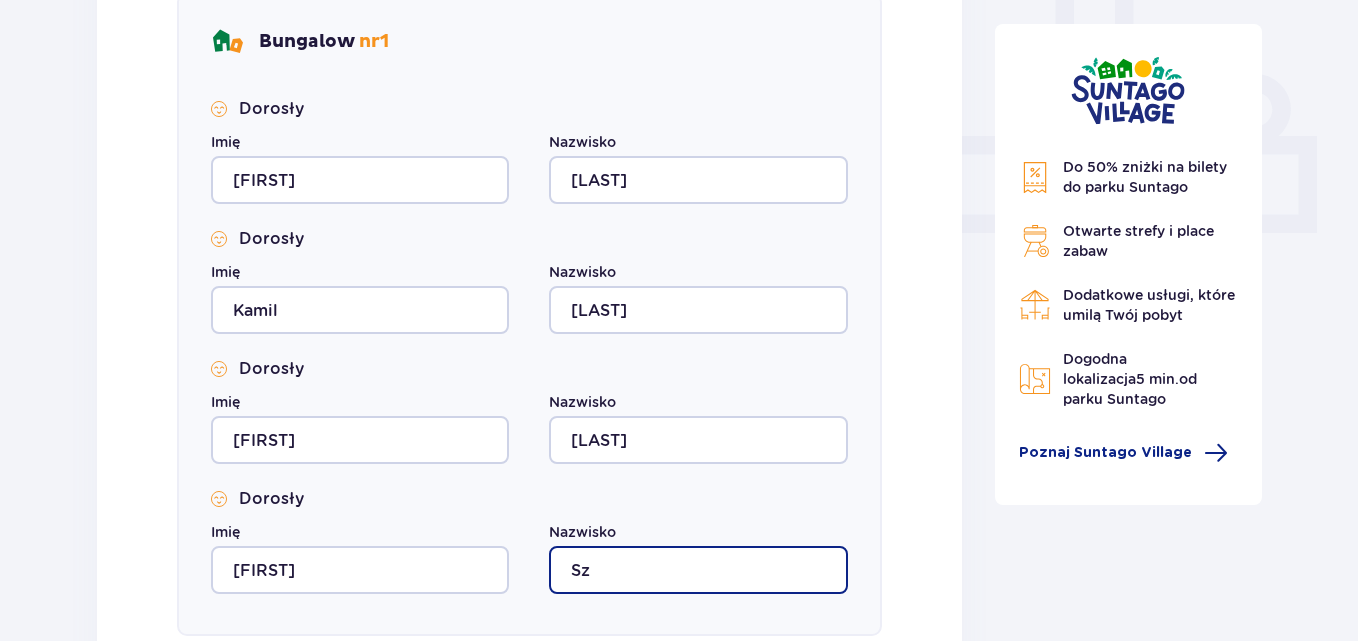 type on "S" 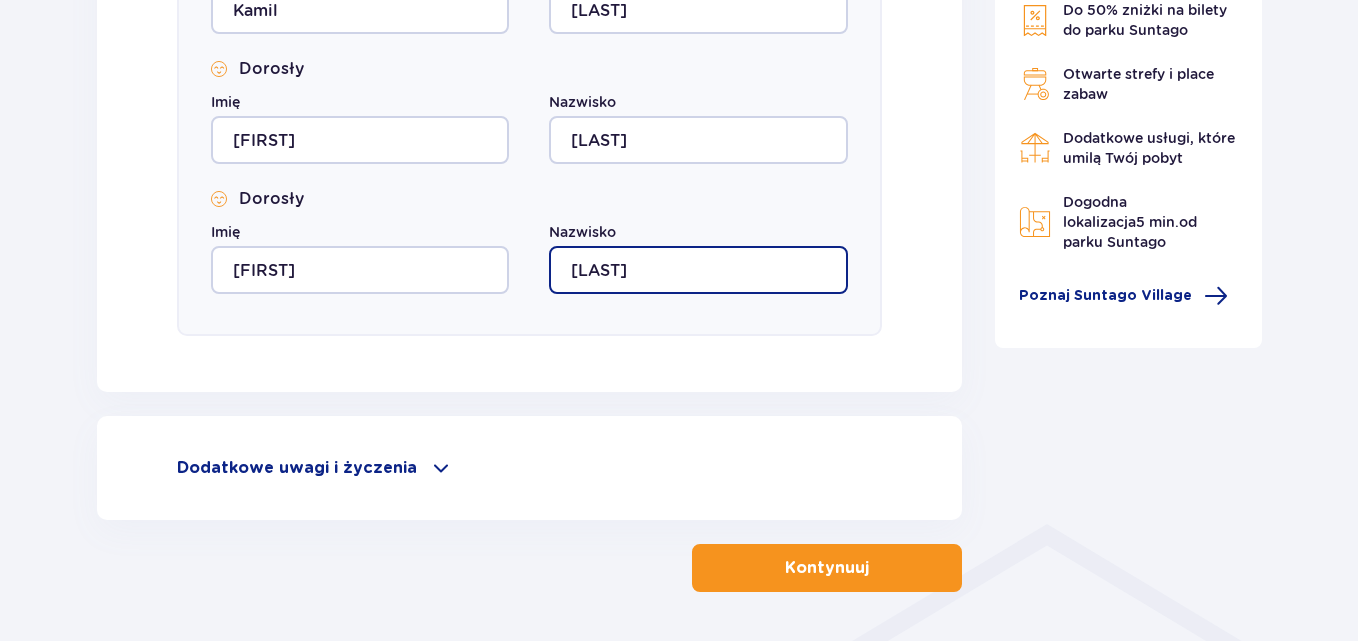 scroll, scrollTop: 1171, scrollLeft: 0, axis: vertical 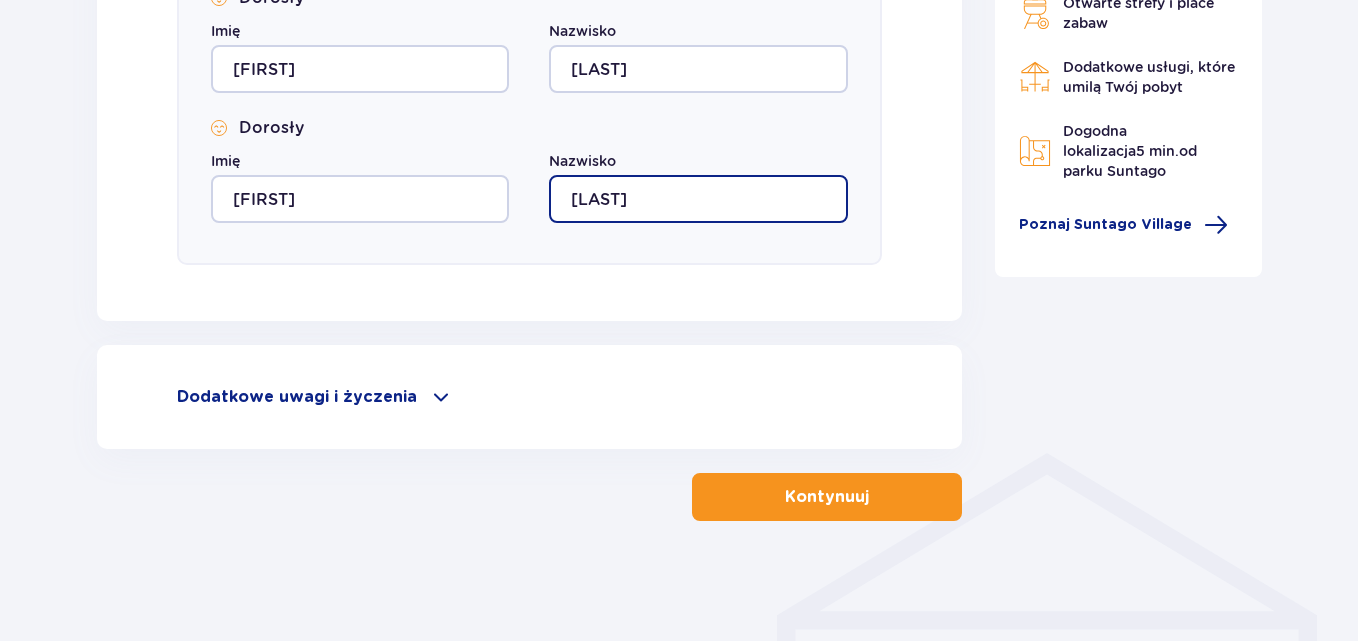 type on "Baran" 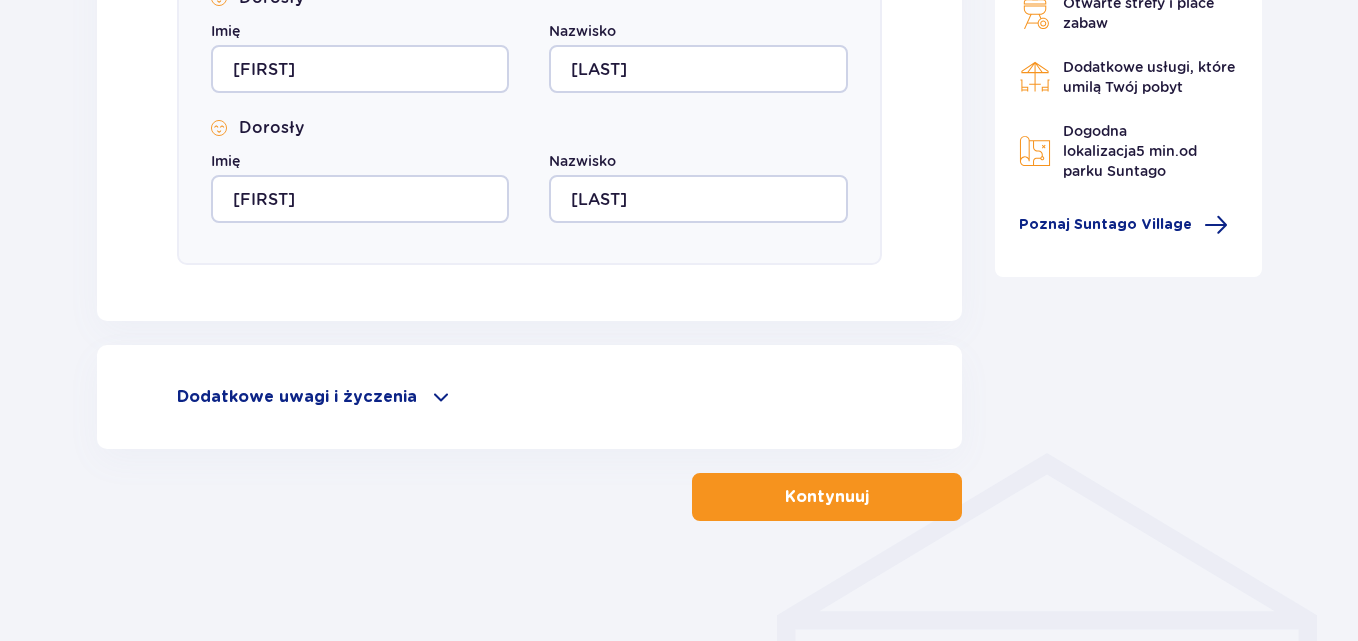 click on "Kontynuuj" at bounding box center [827, 497] 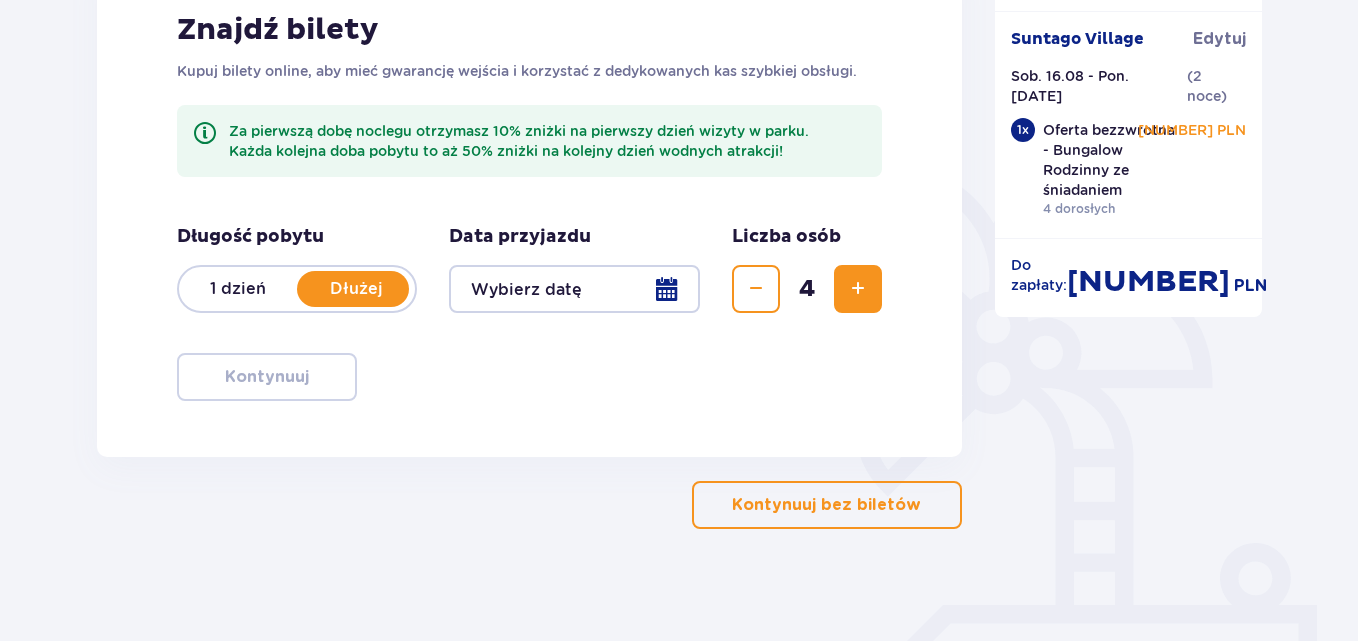 scroll, scrollTop: 343, scrollLeft: 0, axis: vertical 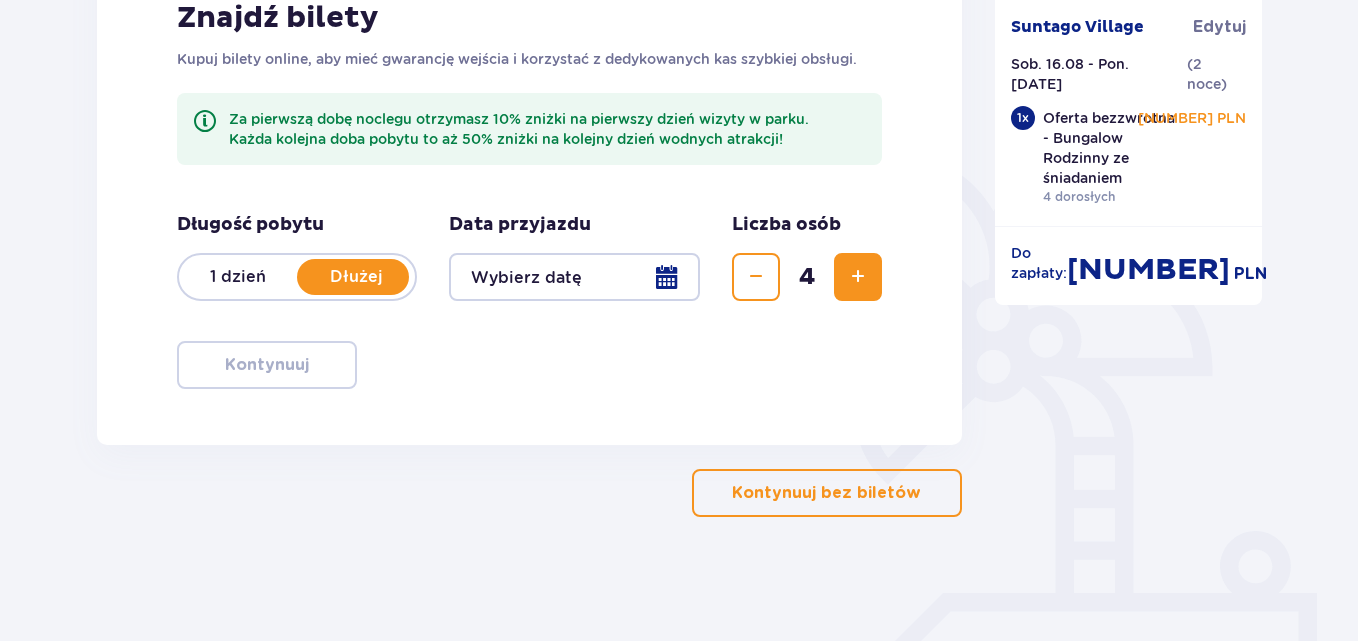 click on "Kontynuuj bez biletów" at bounding box center (826, 493) 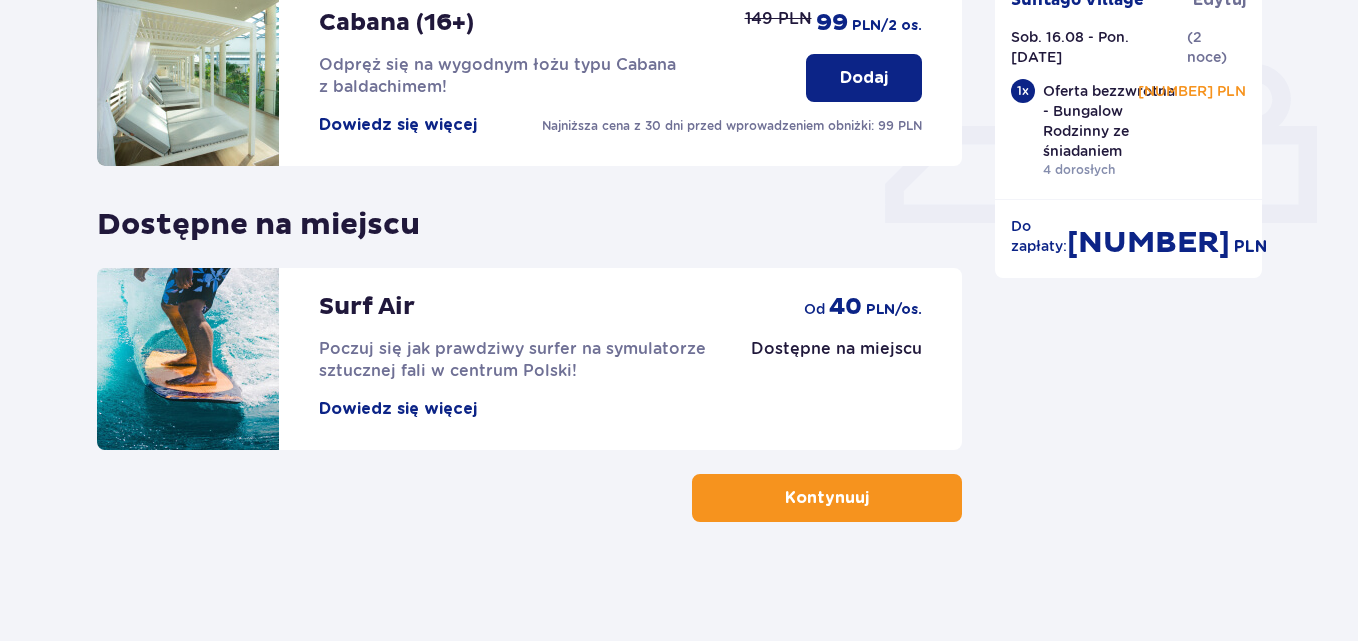 scroll, scrollTop: 811, scrollLeft: 0, axis: vertical 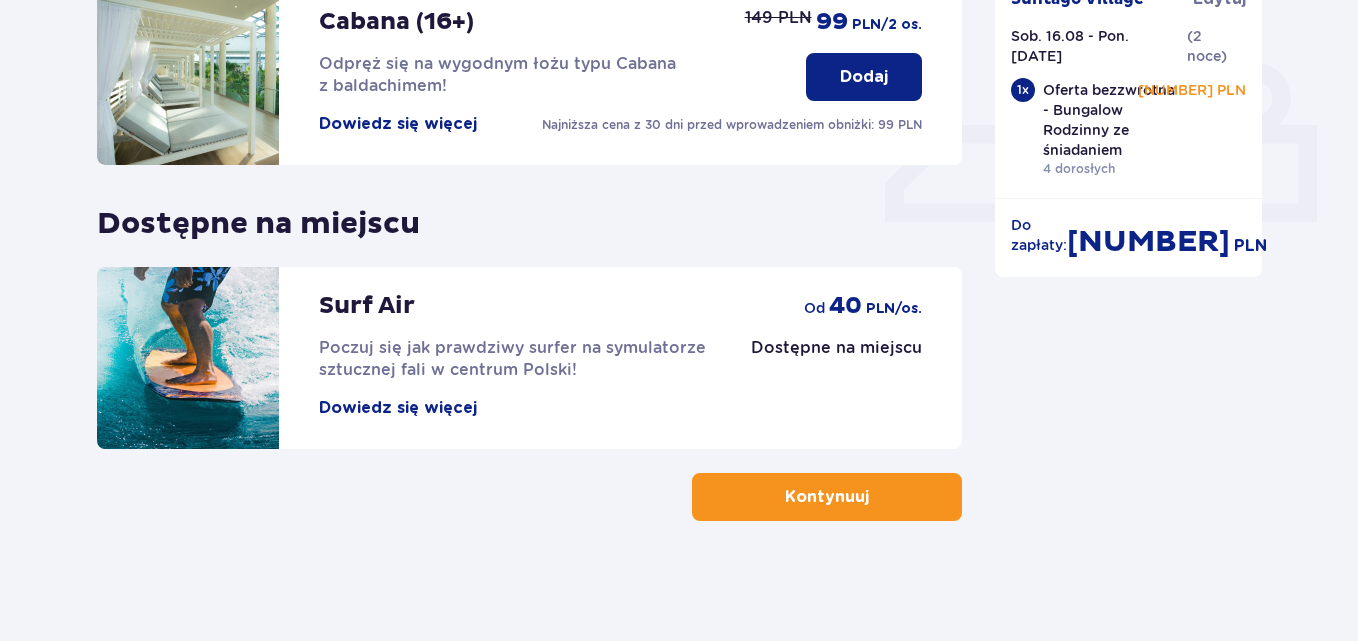 click on "Kontynuuj" at bounding box center (827, 497) 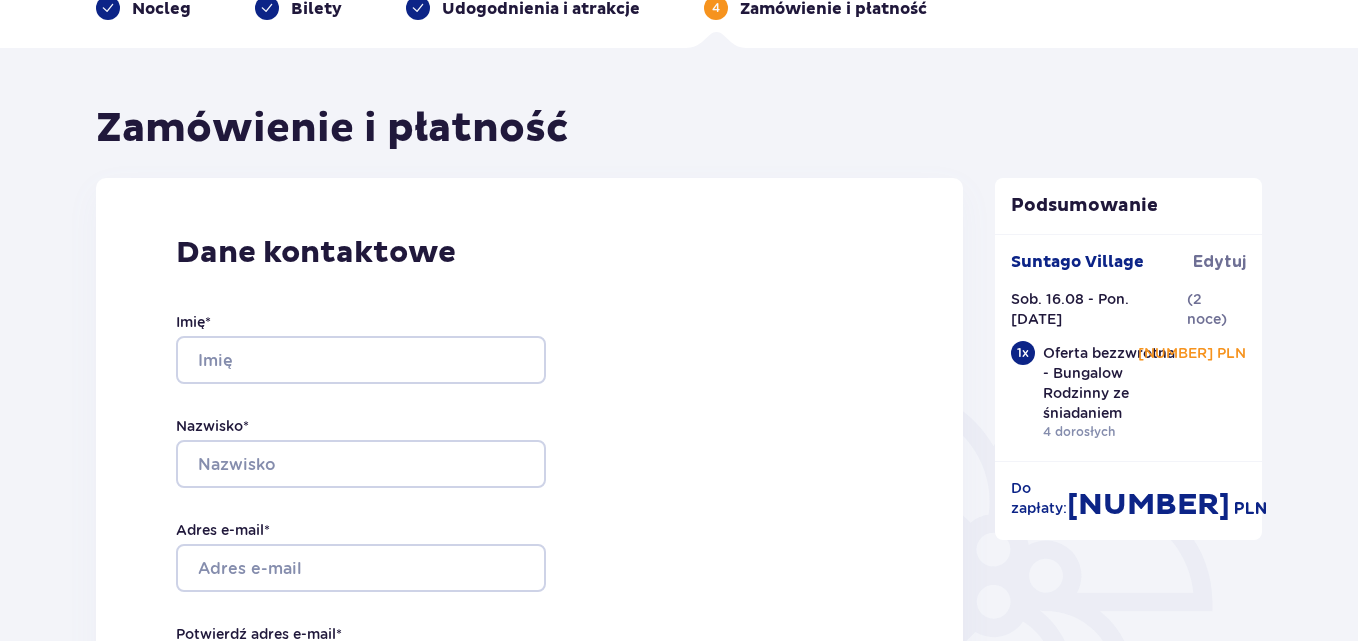 scroll, scrollTop: 0, scrollLeft: 0, axis: both 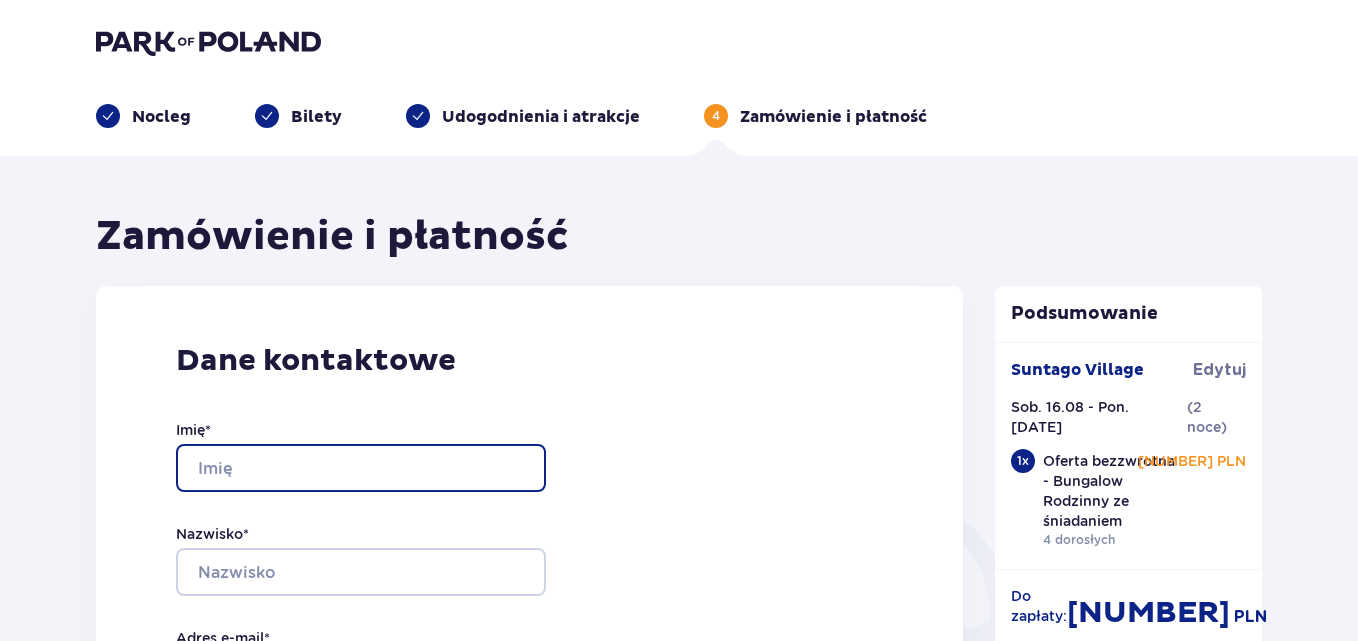 click on "Imię *" at bounding box center (361, 468) 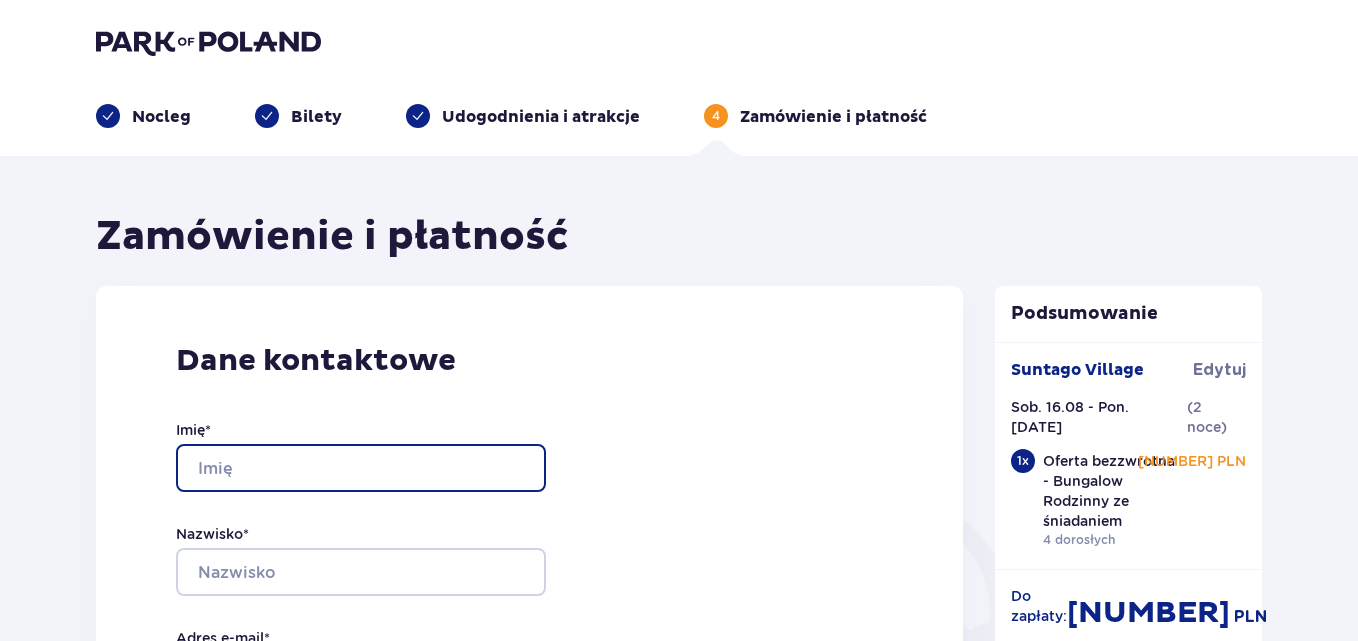 type on "Joanna" 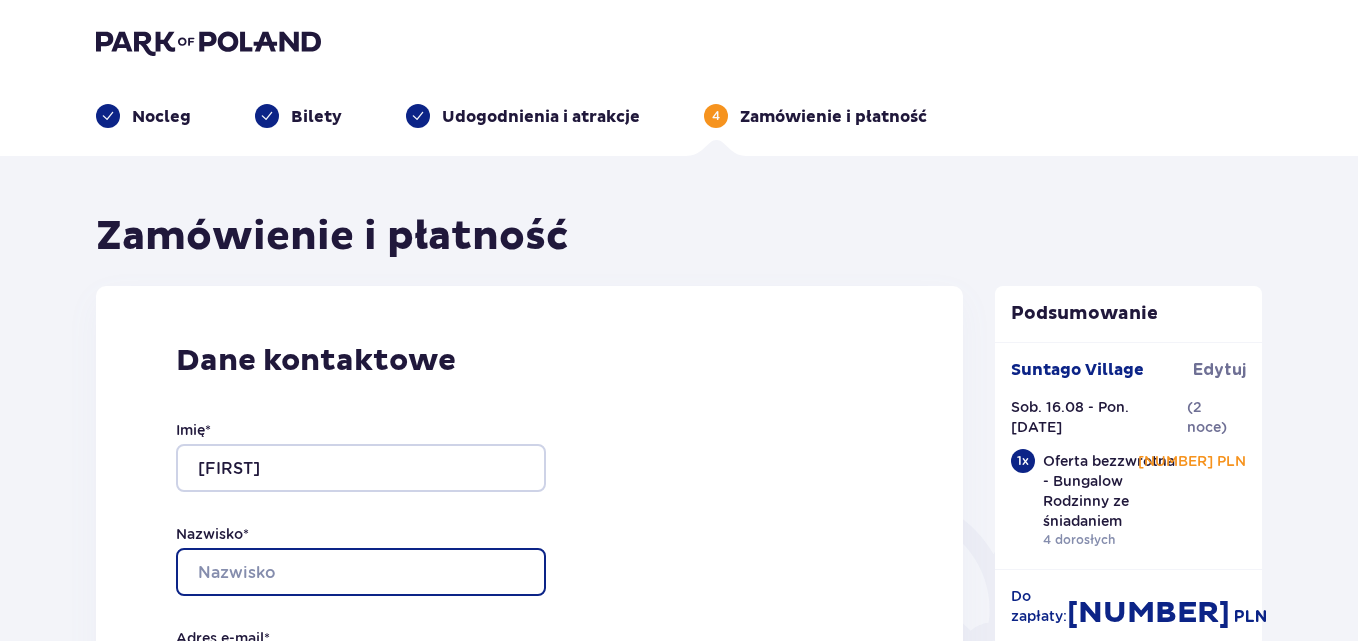 type on "Szczepaniak" 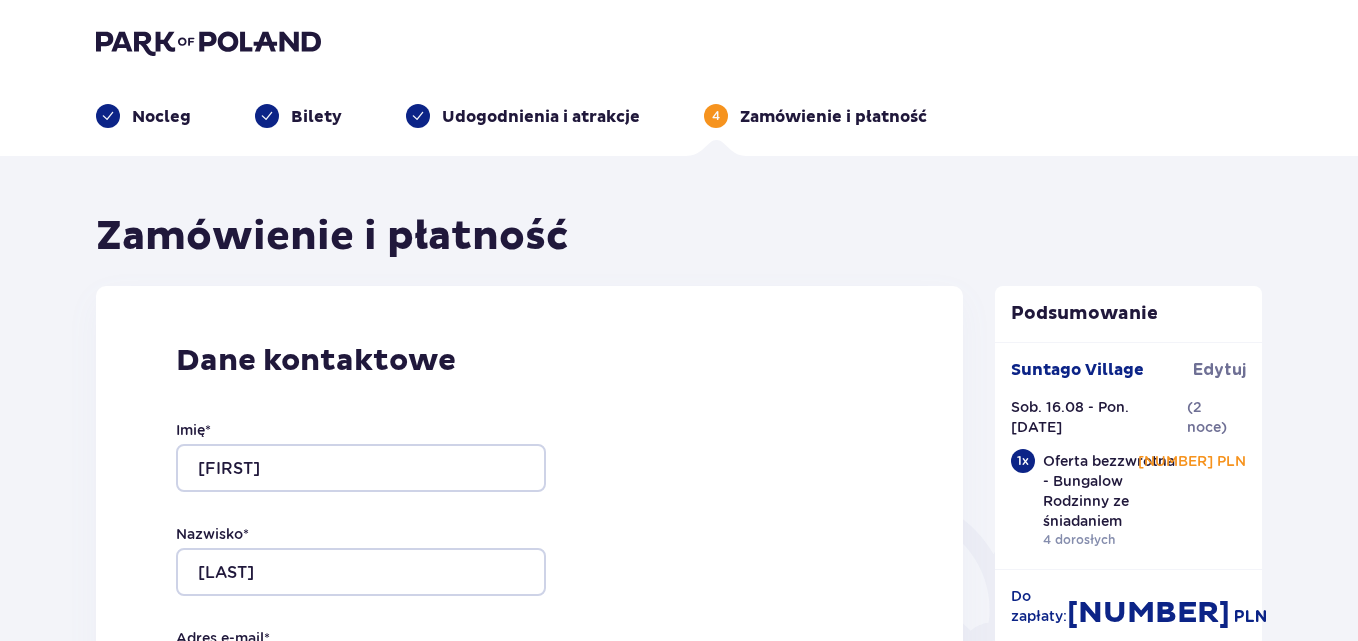 type on "joanna0501@interia.pl" 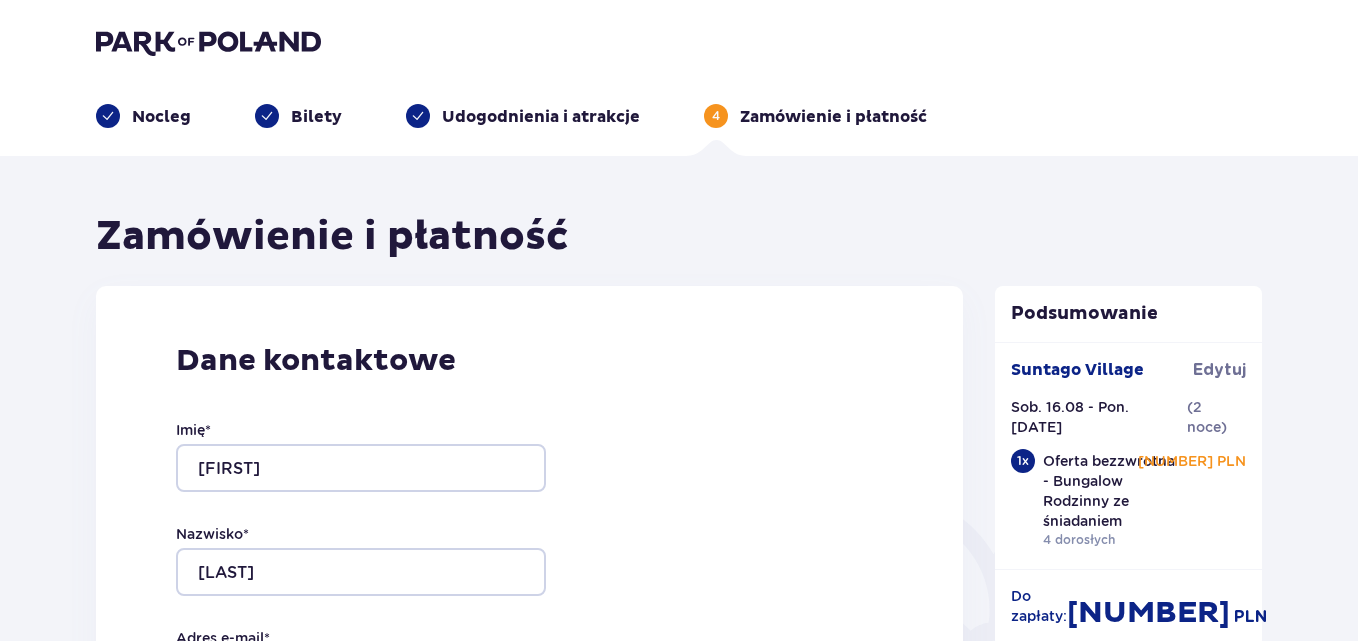 type on "joanna0501@interia.pl" 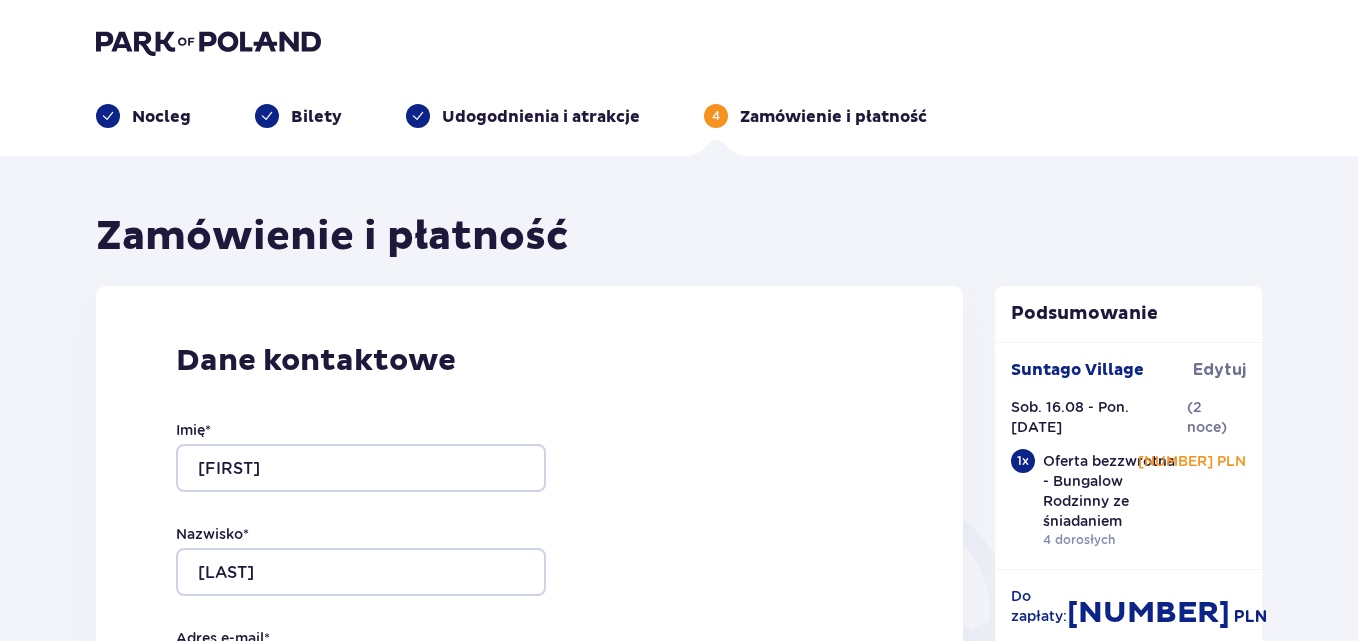 type on "530192933" 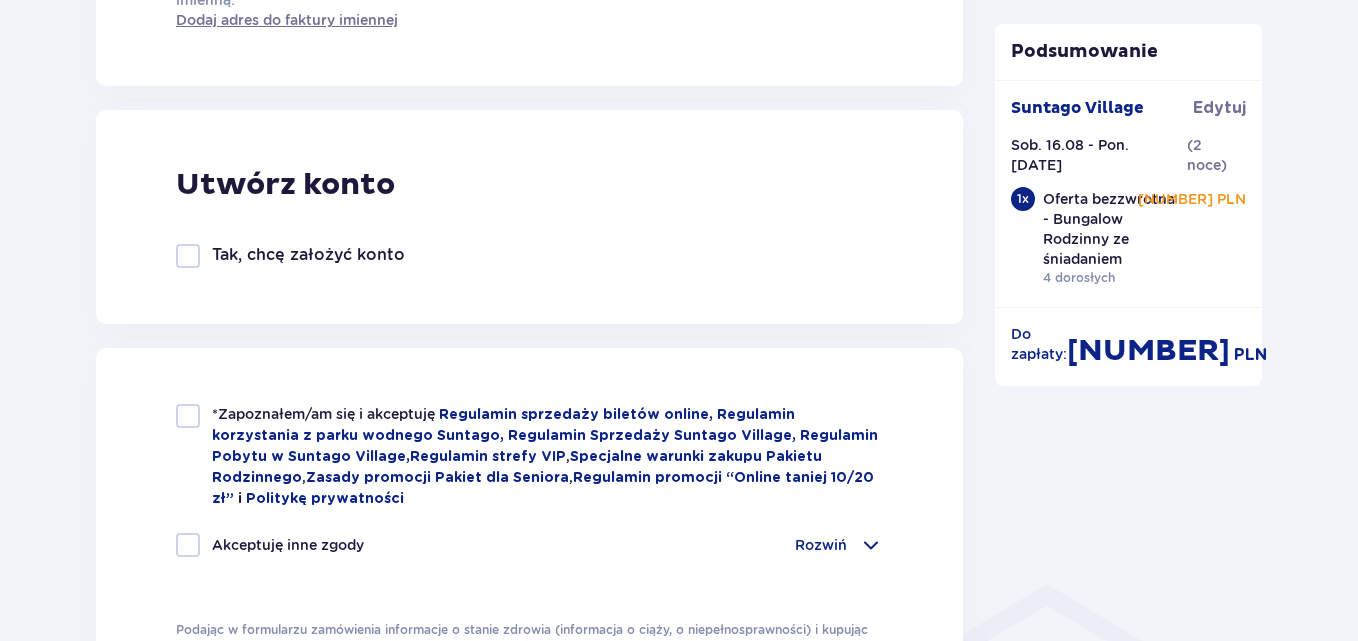 scroll, scrollTop: 1100, scrollLeft: 0, axis: vertical 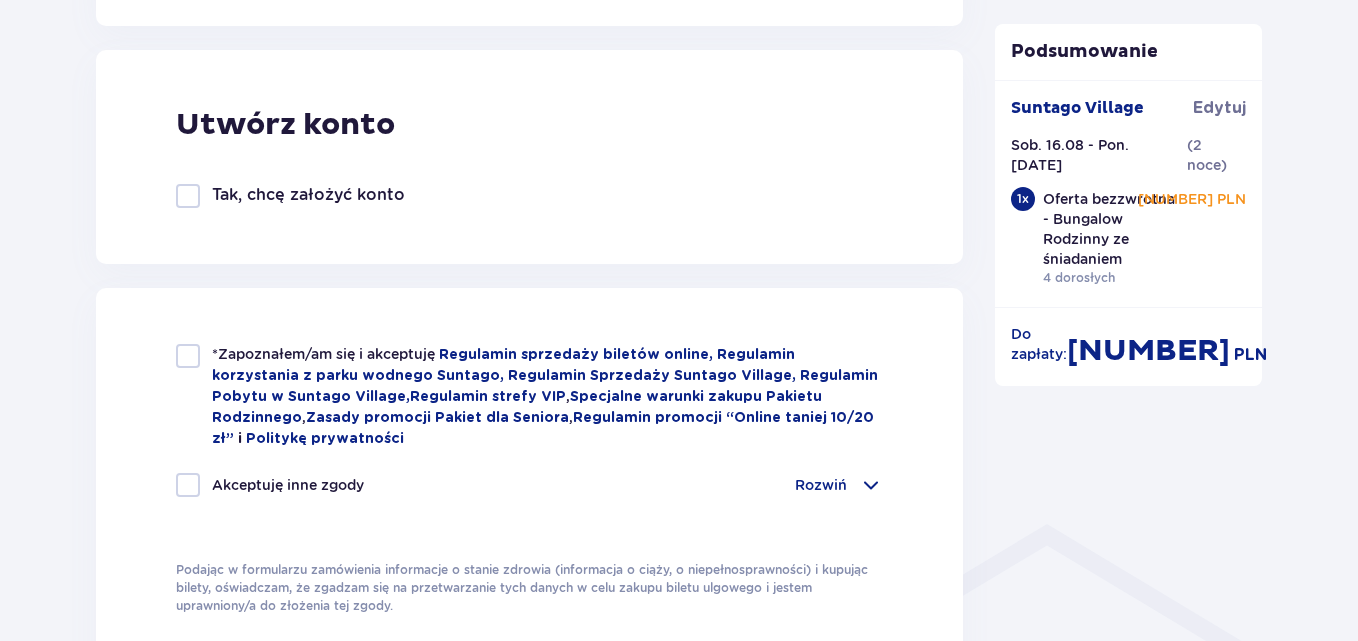 click at bounding box center [188, 356] 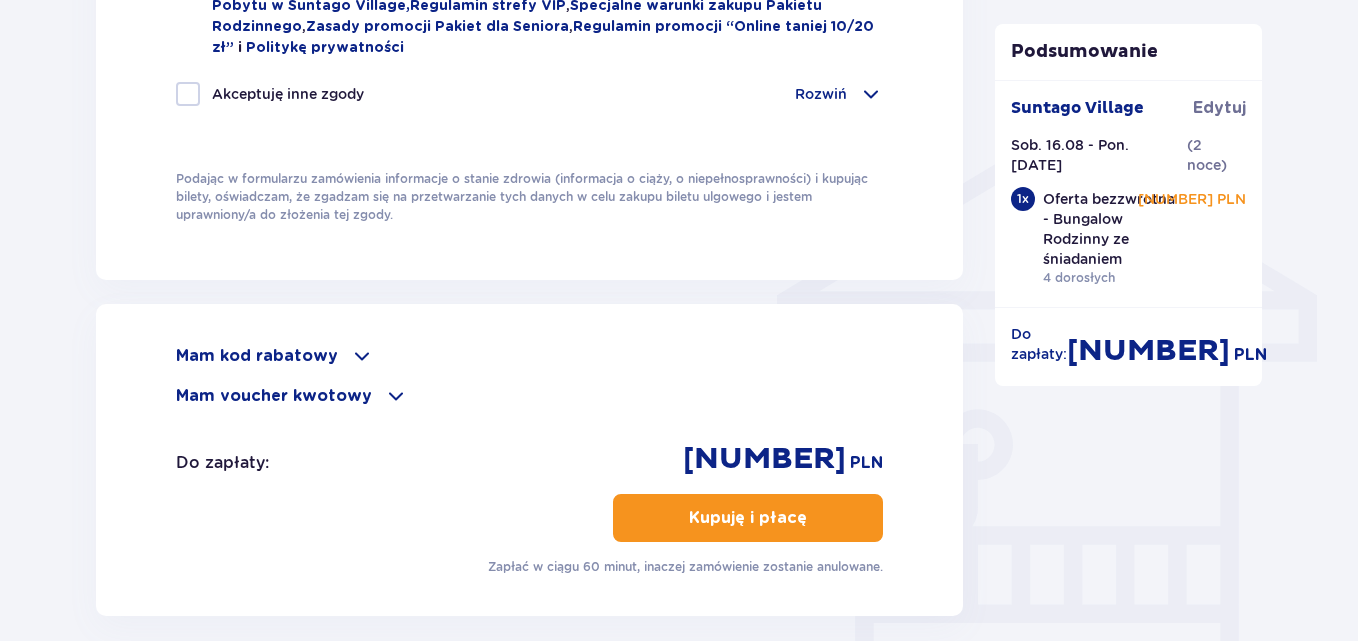 scroll, scrollTop: 1500, scrollLeft: 0, axis: vertical 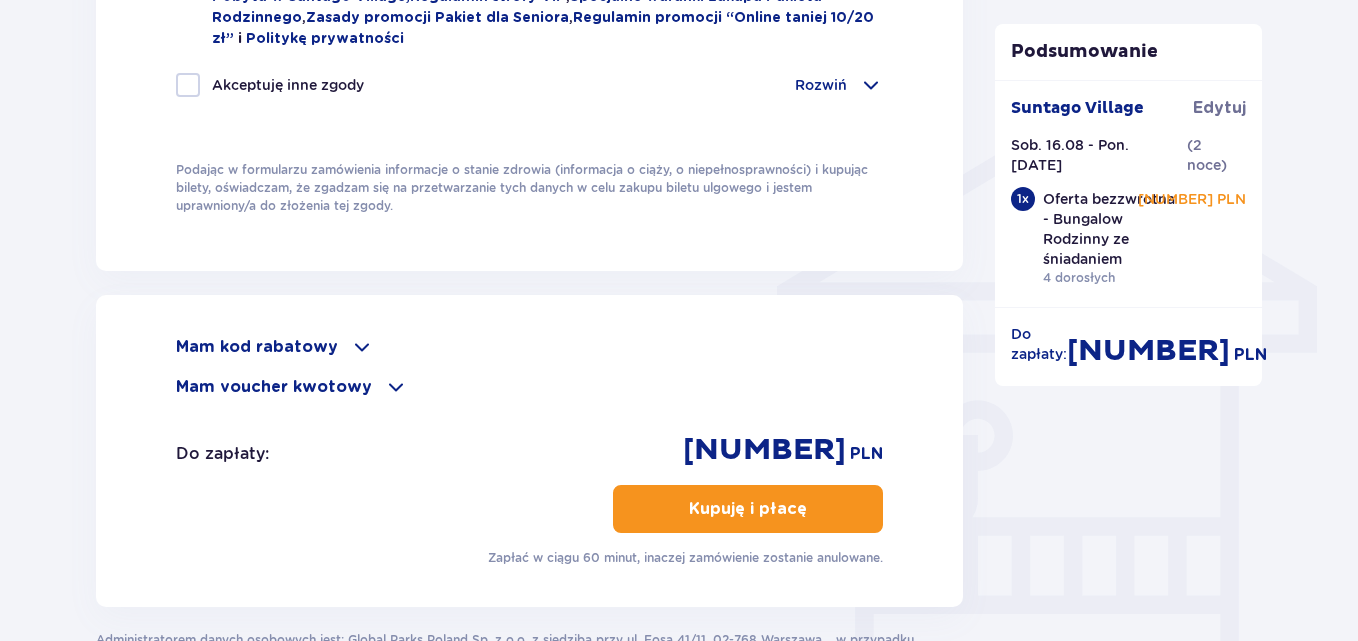 click on "Kupuję i płacę" at bounding box center [748, 509] 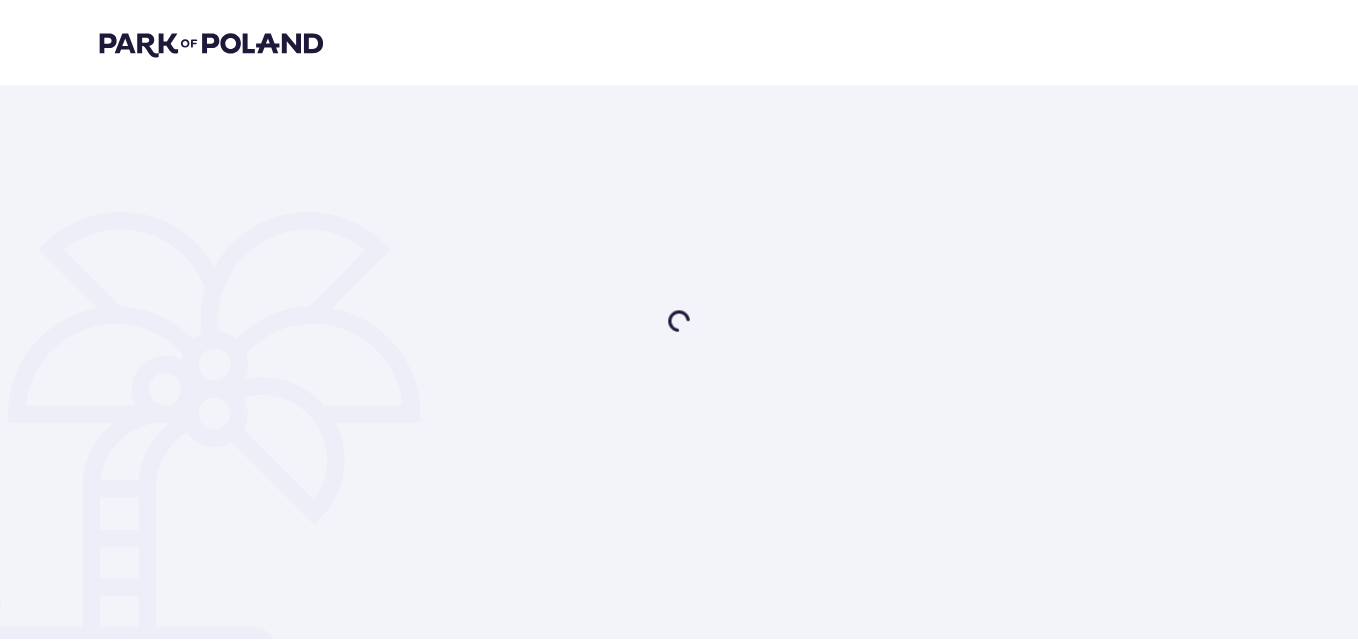 scroll, scrollTop: 0, scrollLeft: 0, axis: both 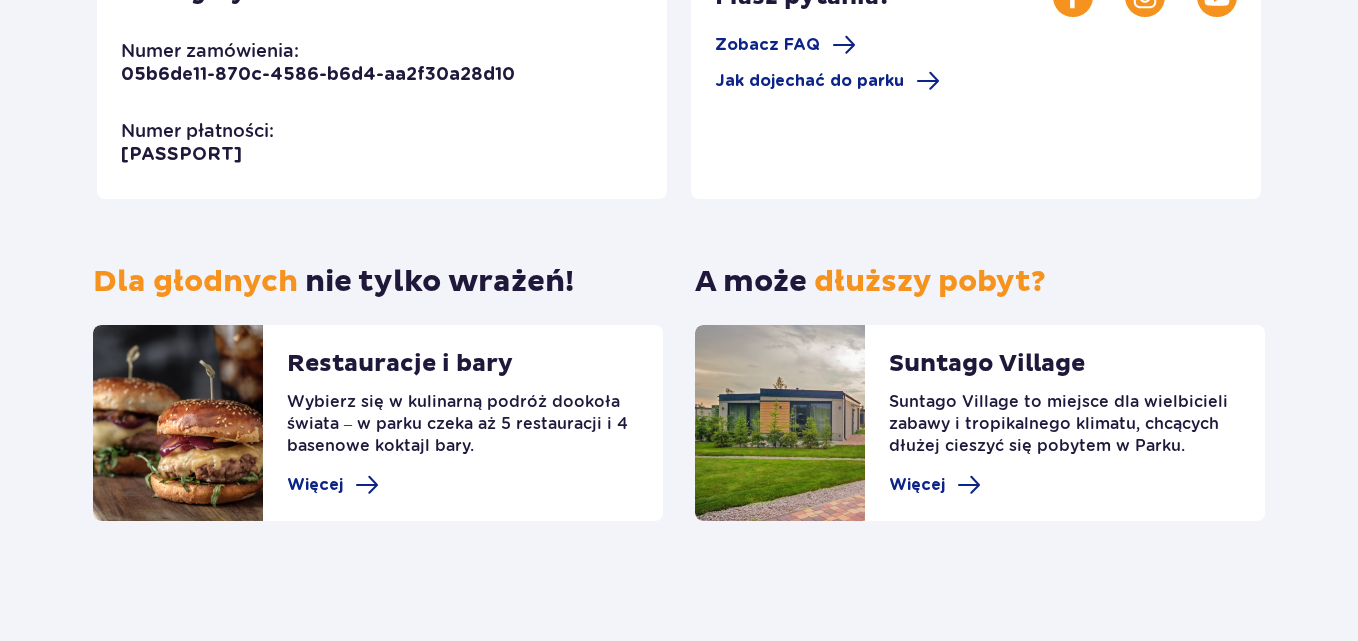 click at bounding box center [780, 423] 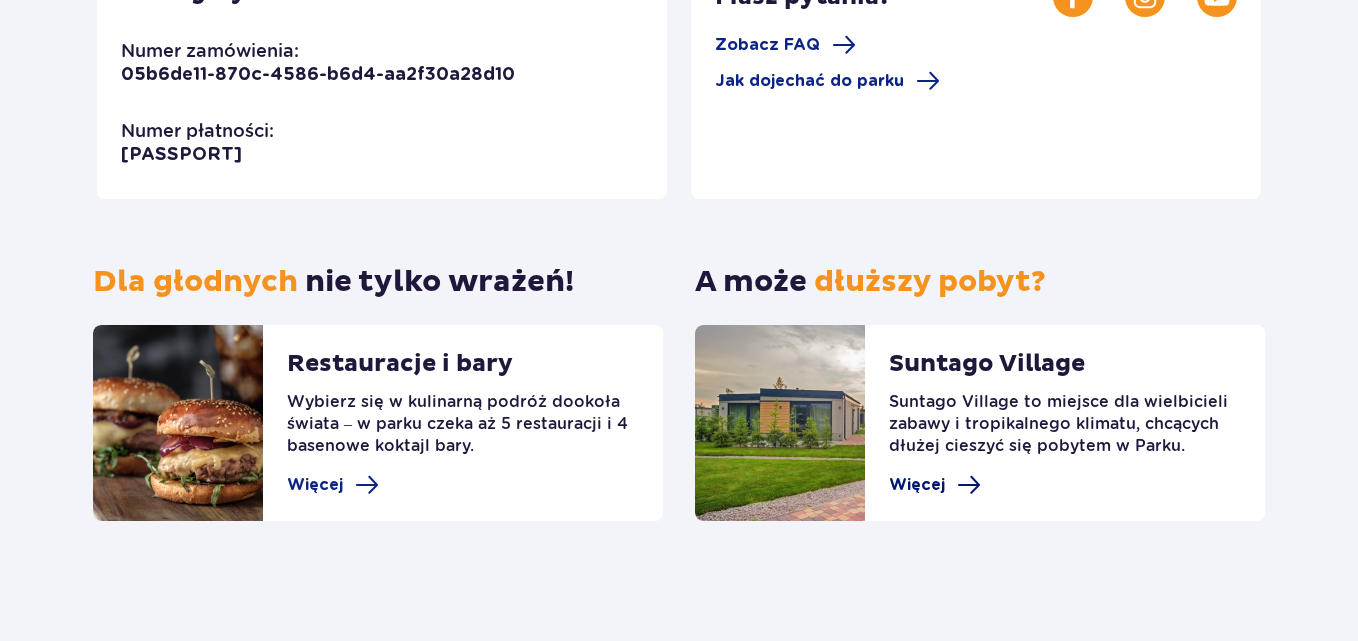 click on "Więcej" at bounding box center [917, 485] 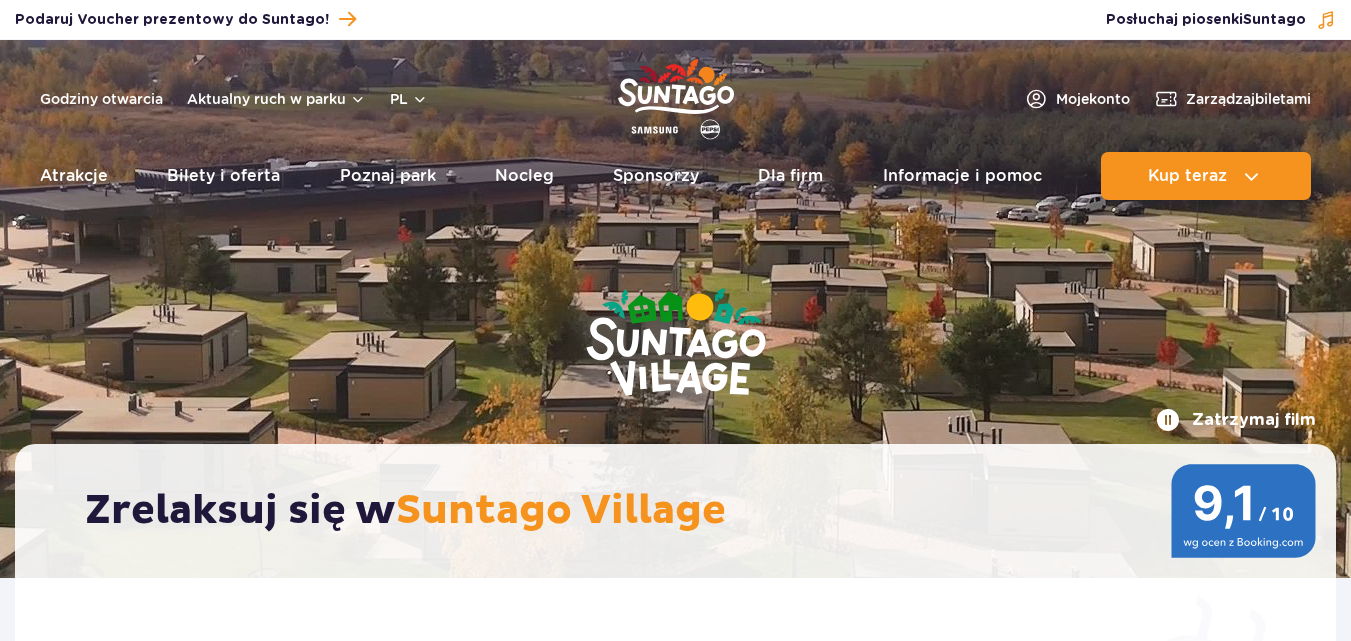 scroll, scrollTop: 0, scrollLeft: 0, axis: both 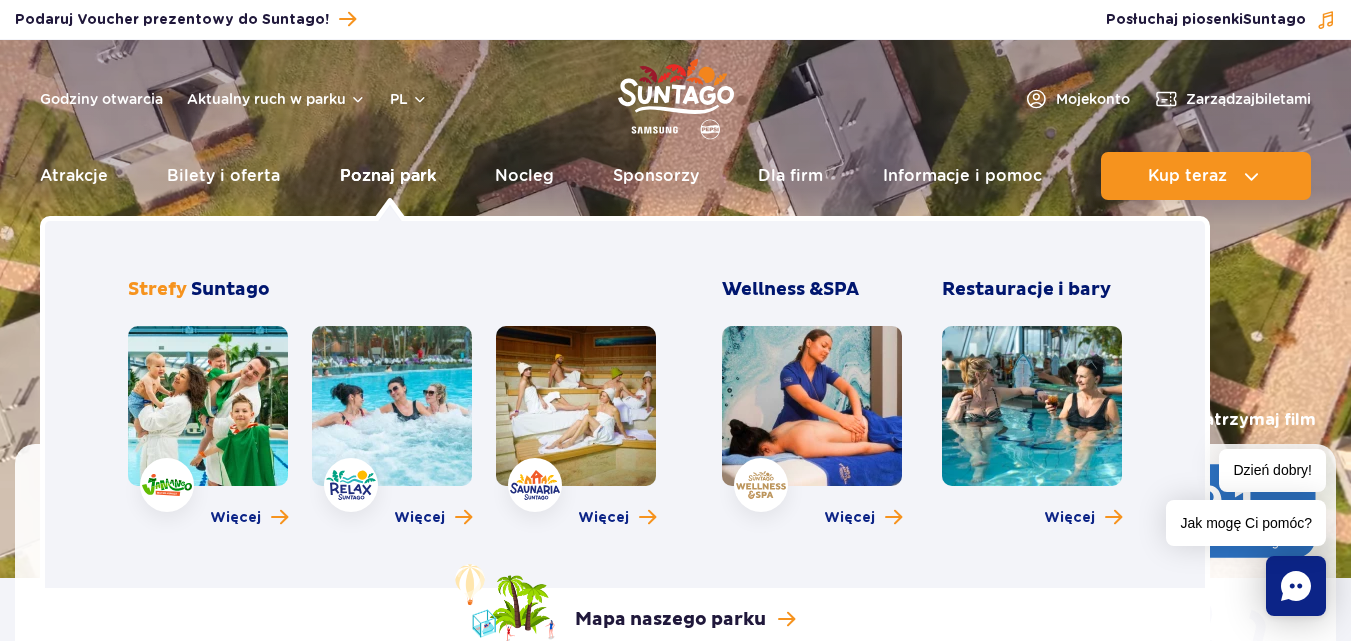 click on "Poznaj park" at bounding box center [388, 176] 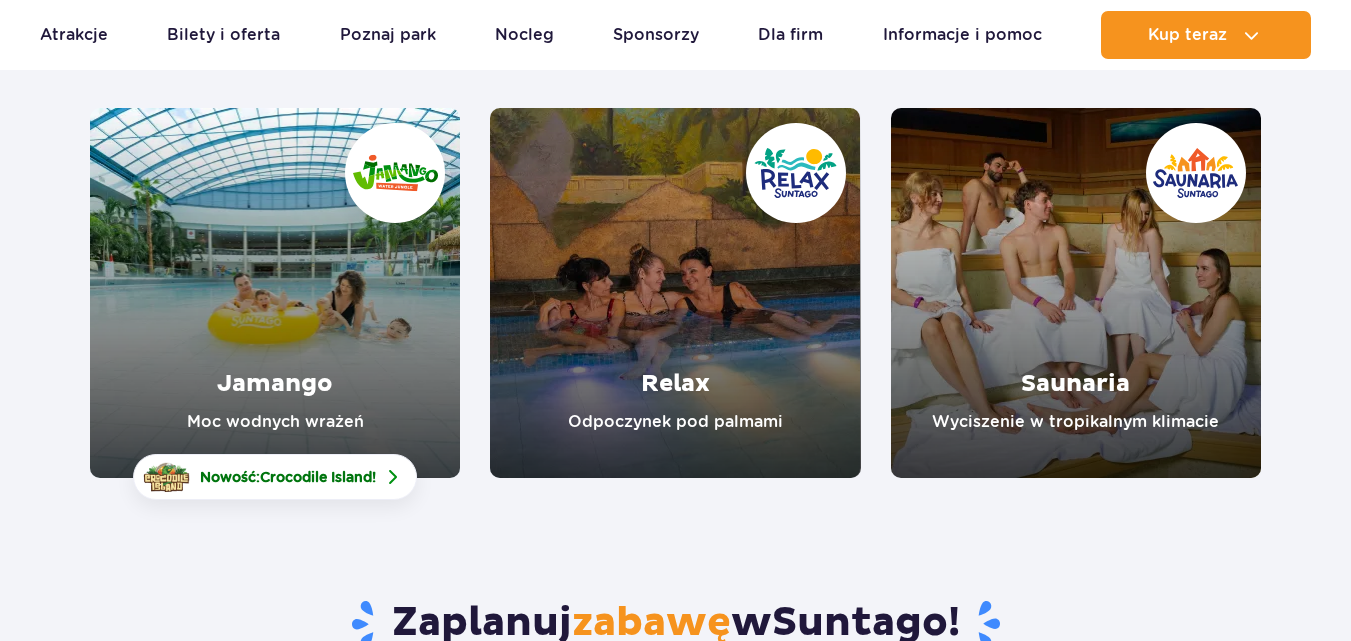 scroll, scrollTop: 300, scrollLeft: 0, axis: vertical 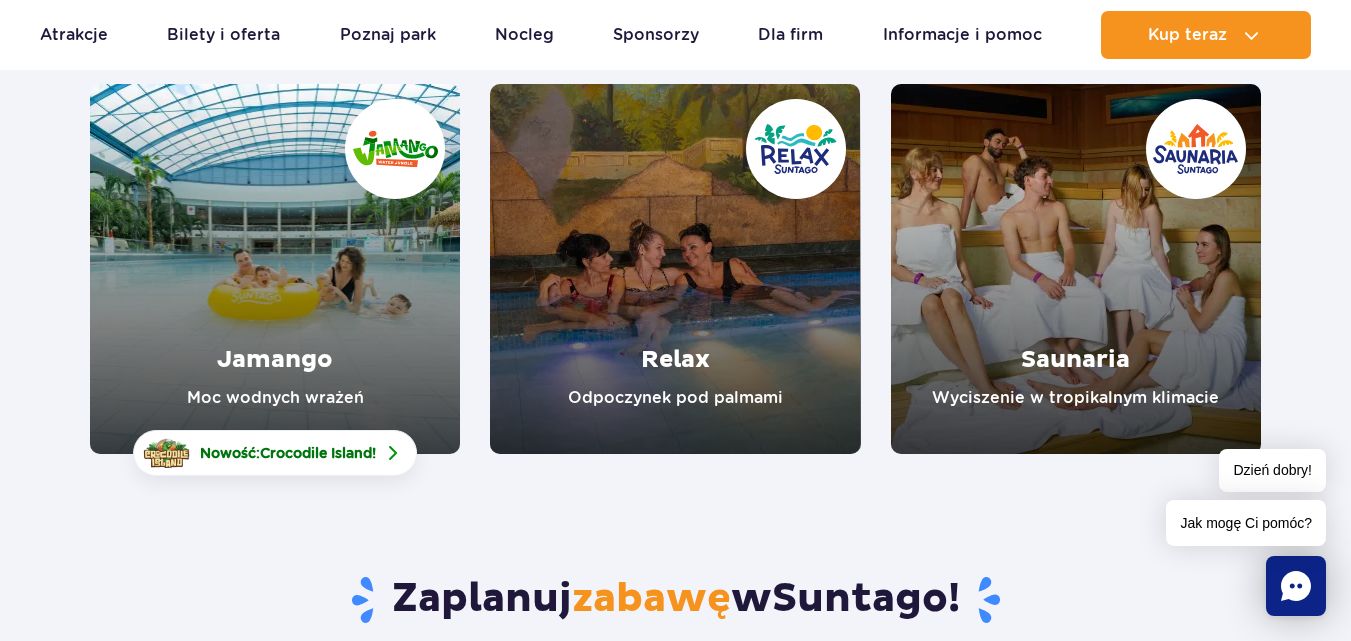 click at bounding box center [275, 269] 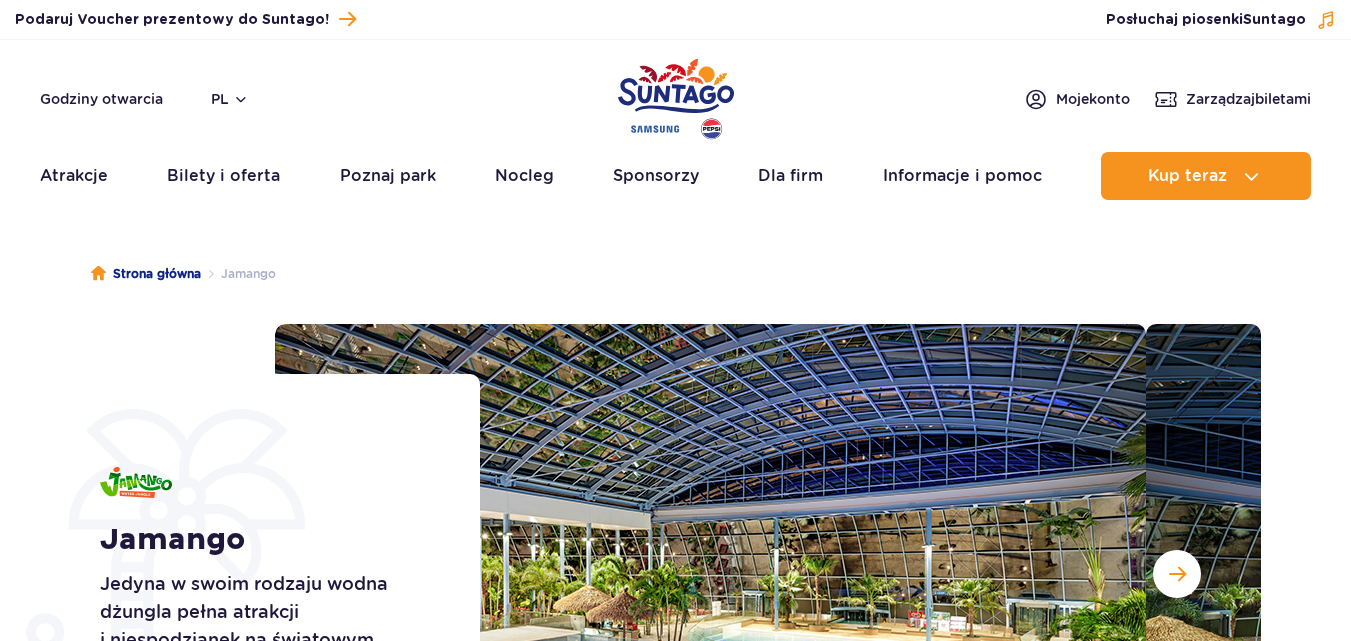 scroll, scrollTop: 0, scrollLeft: 0, axis: both 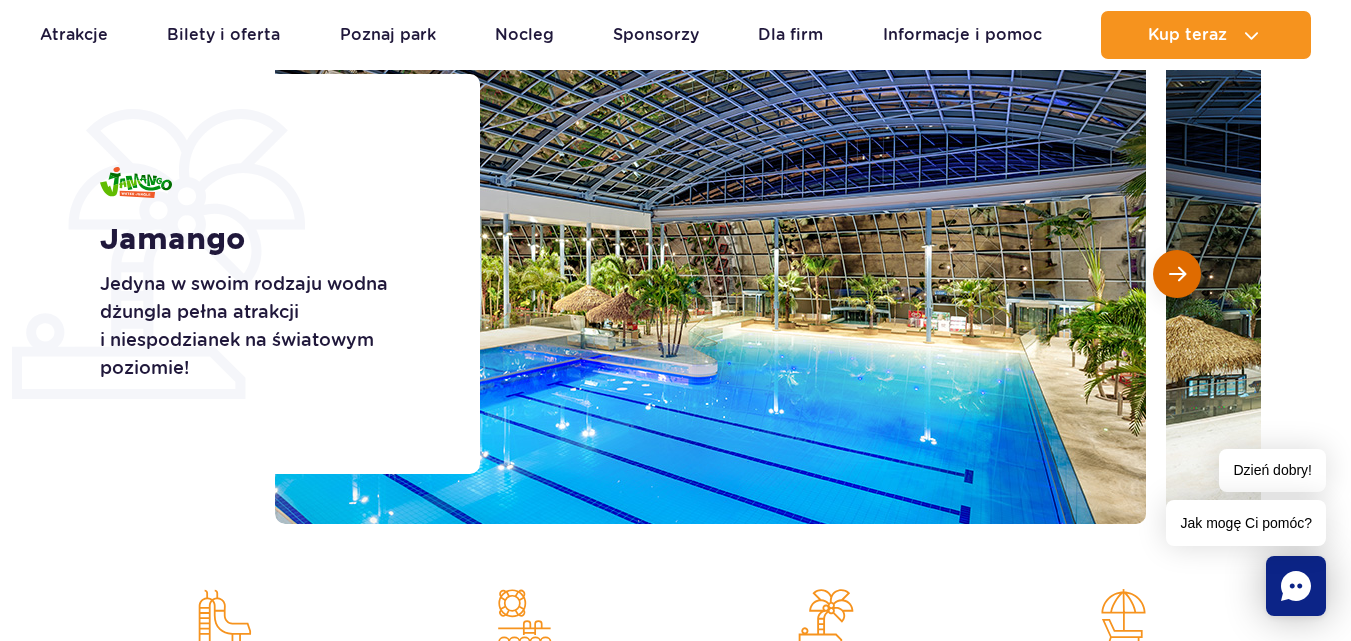click at bounding box center [1177, 274] 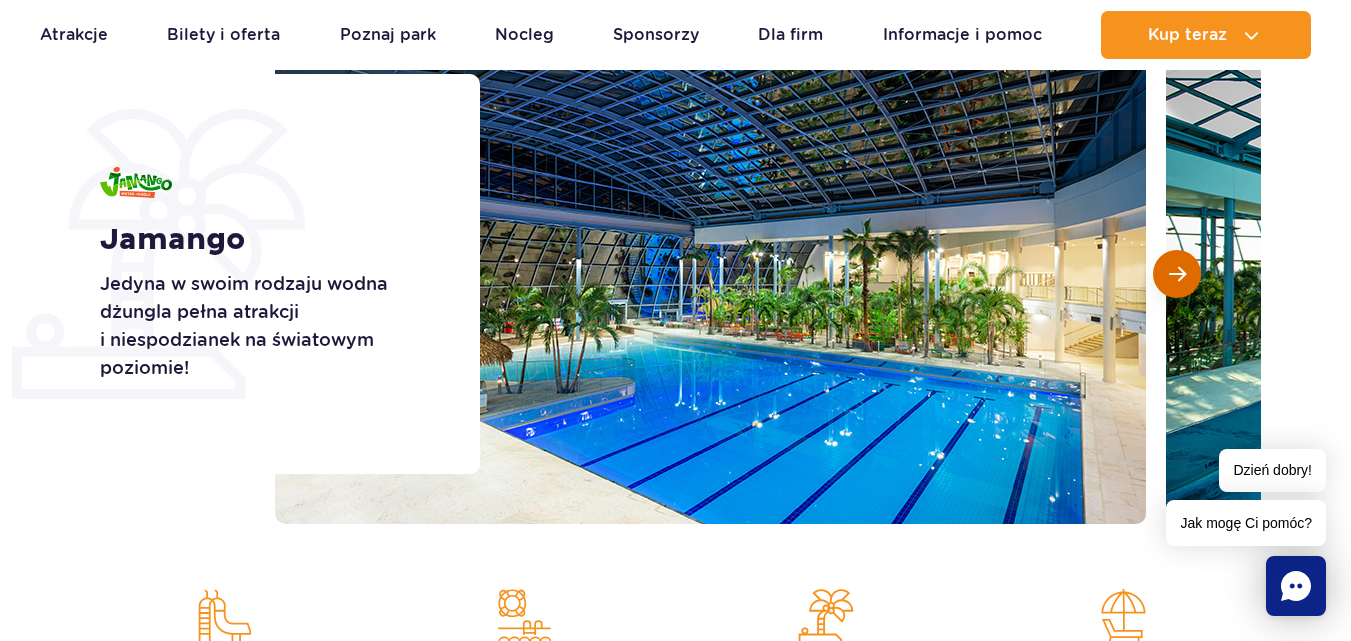 click at bounding box center [1177, 274] 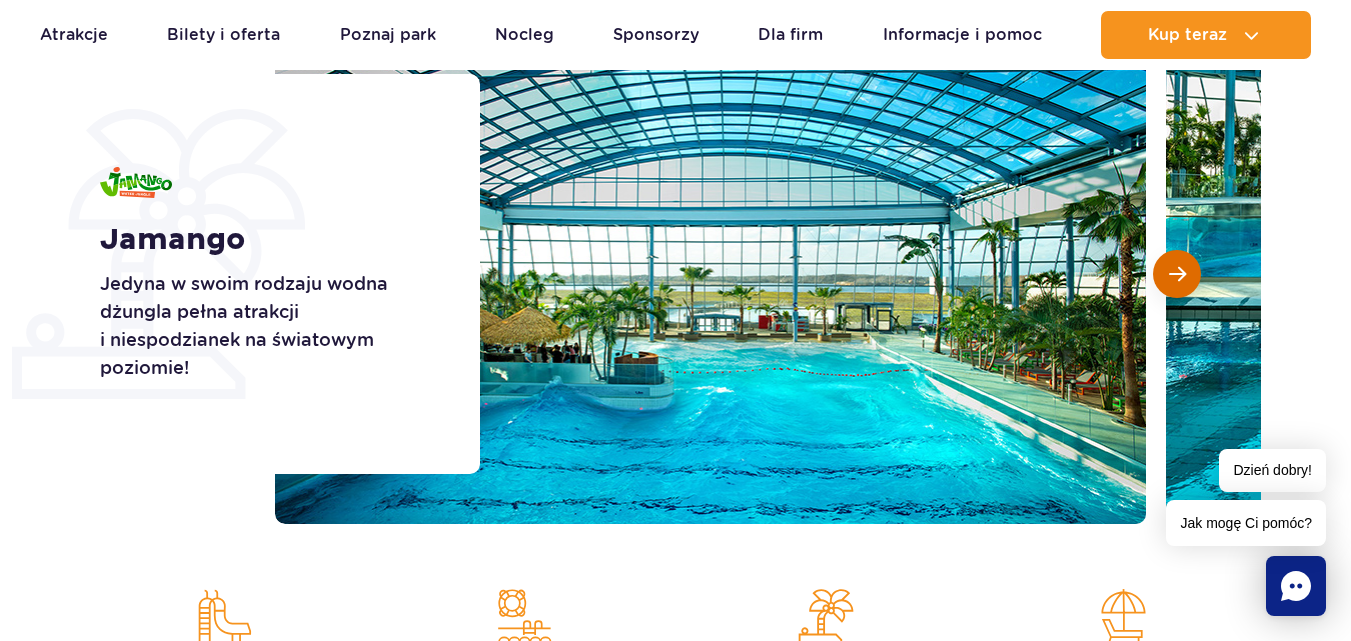 click at bounding box center [1177, 274] 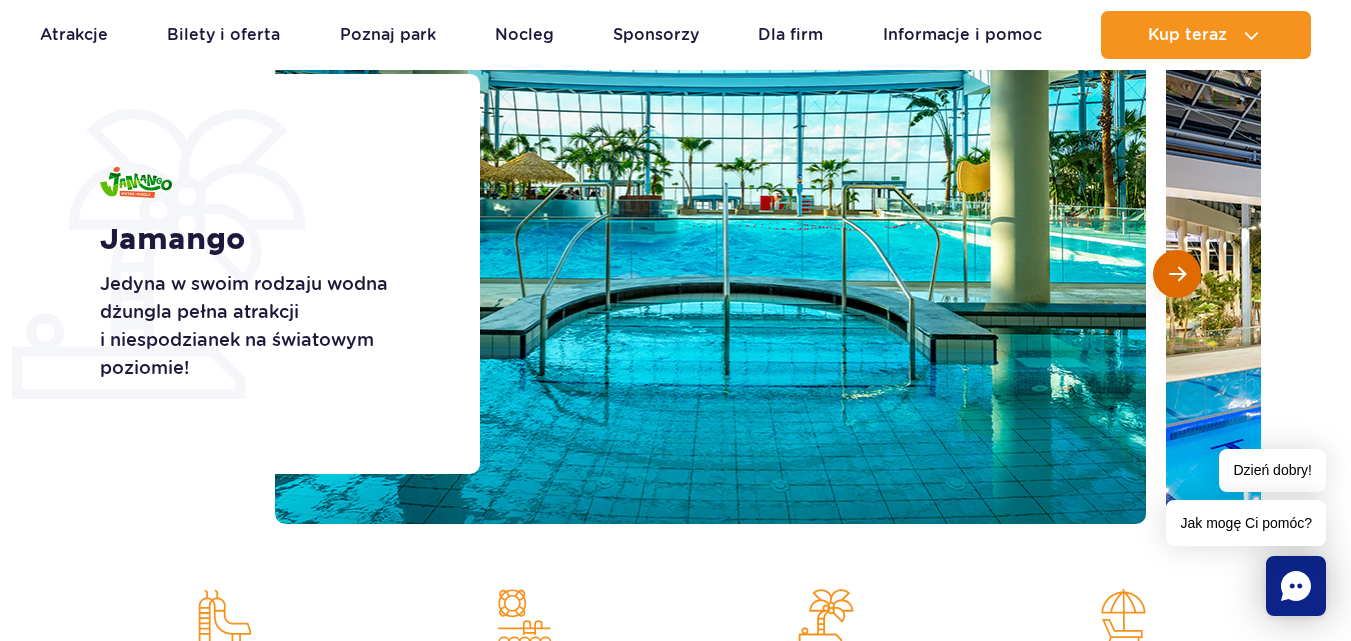 click at bounding box center [1177, 274] 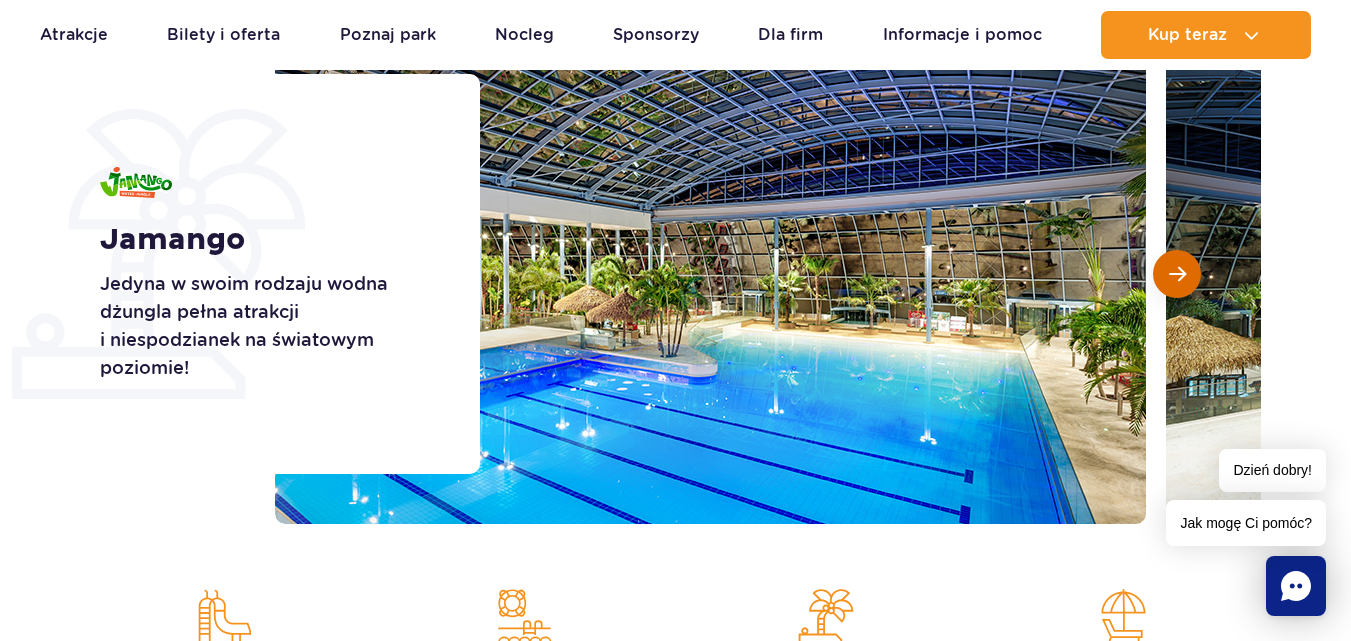 click at bounding box center (1177, 274) 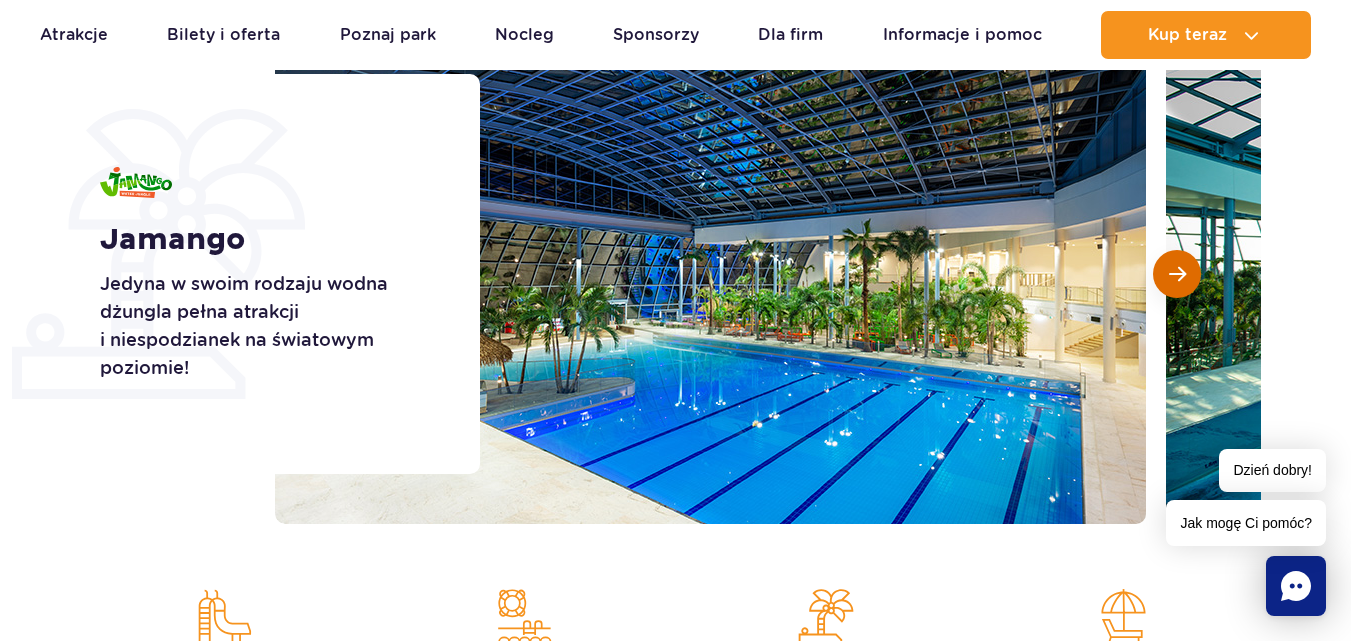 click at bounding box center (1177, 274) 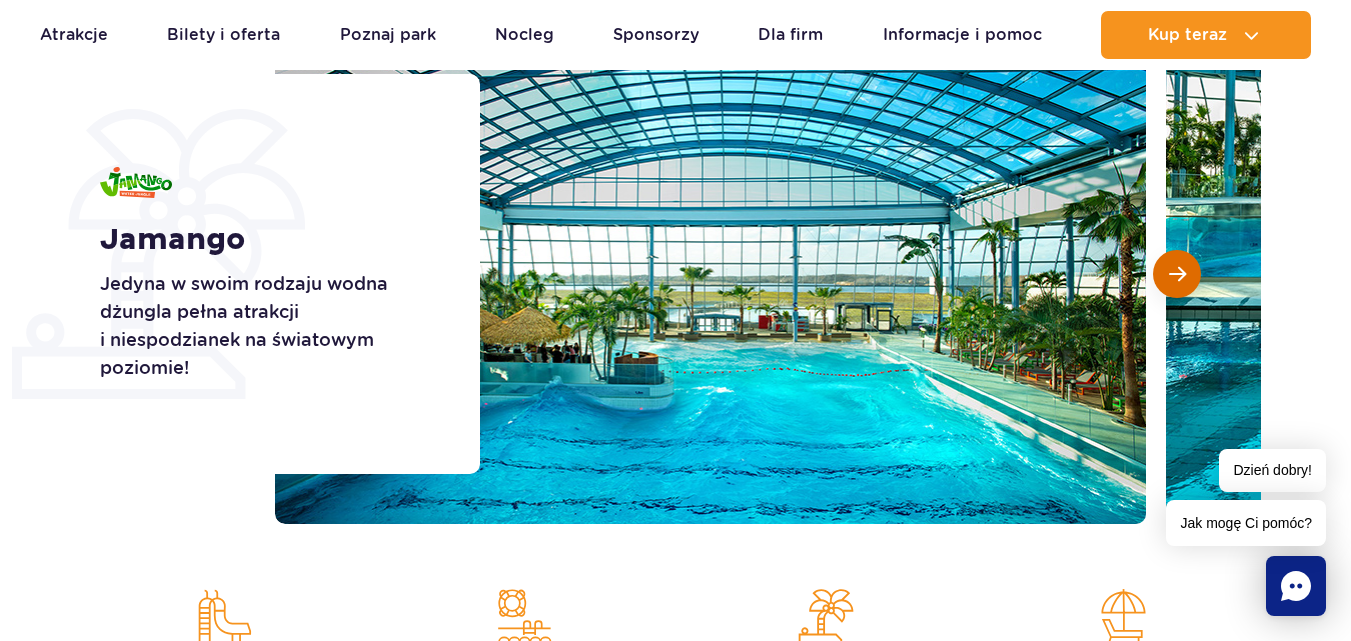 click at bounding box center (1177, 274) 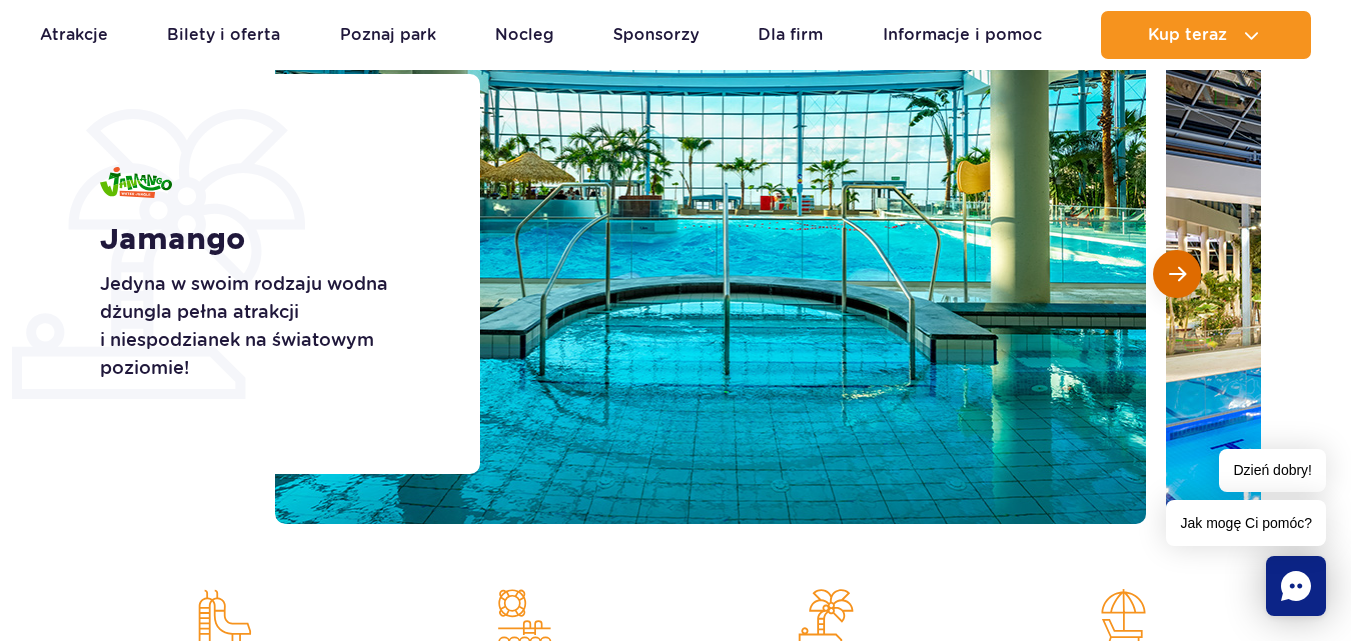 click at bounding box center [1177, 274] 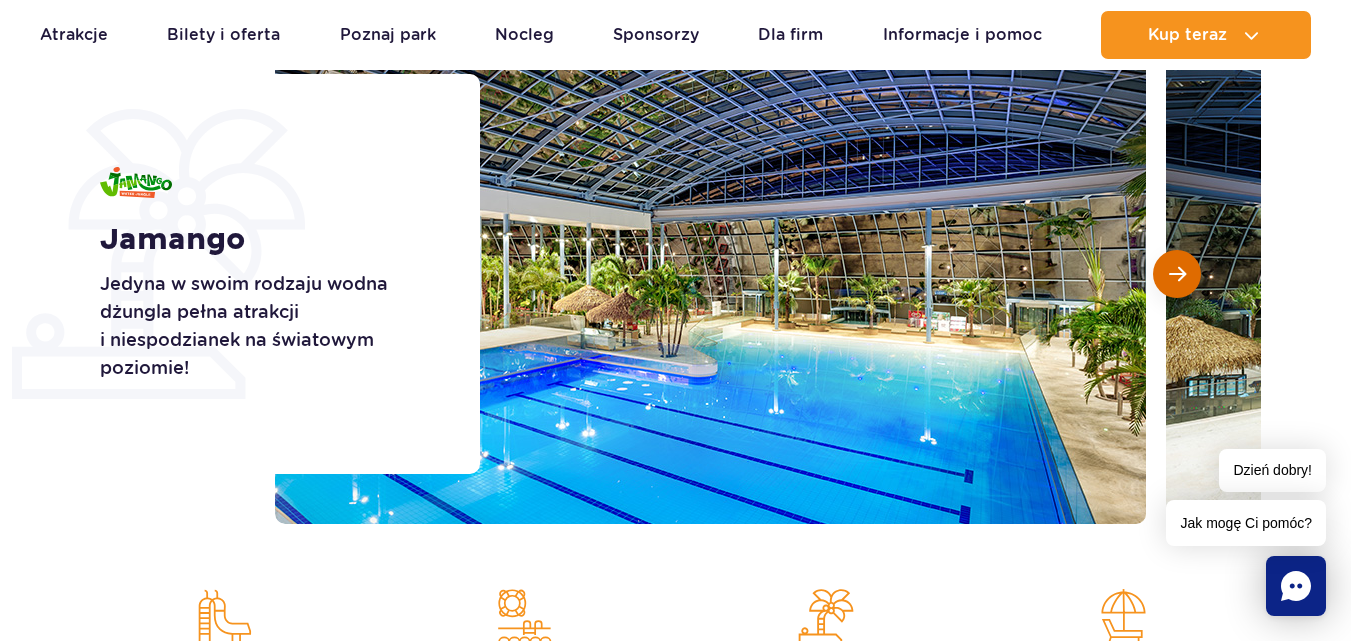 click at bounding box center (1177, 274) 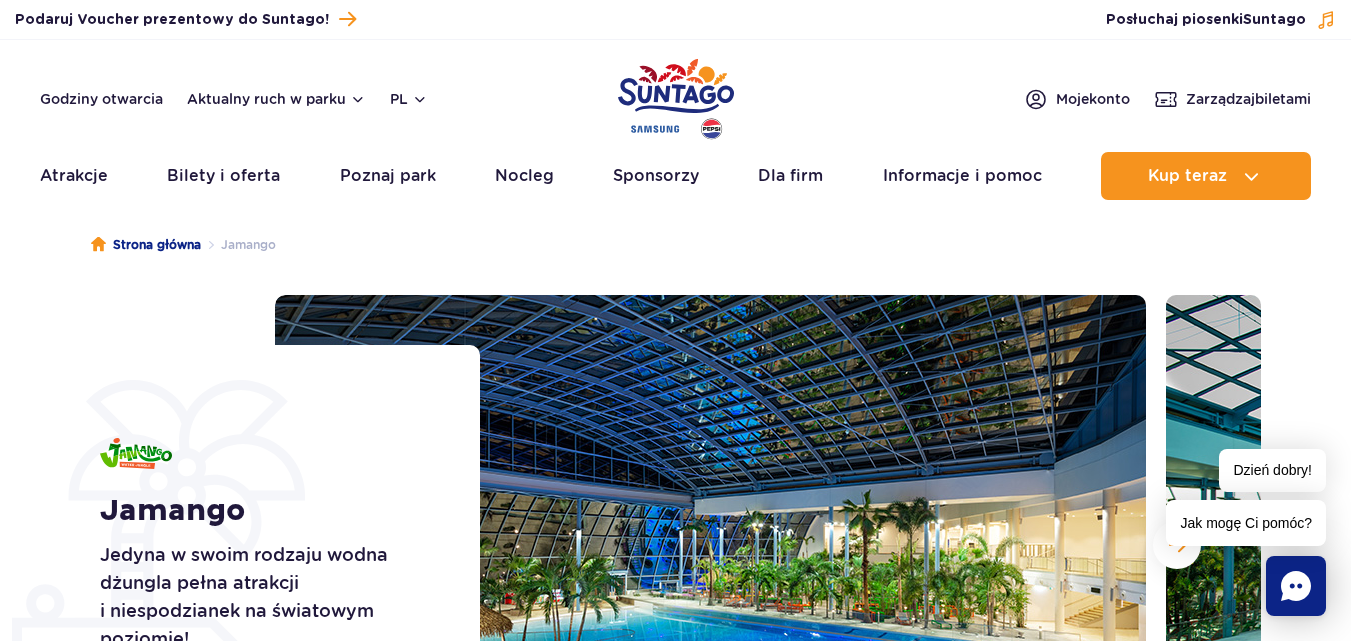 scroll, scrollTop: 0, scrollLeft: 0, axis: both 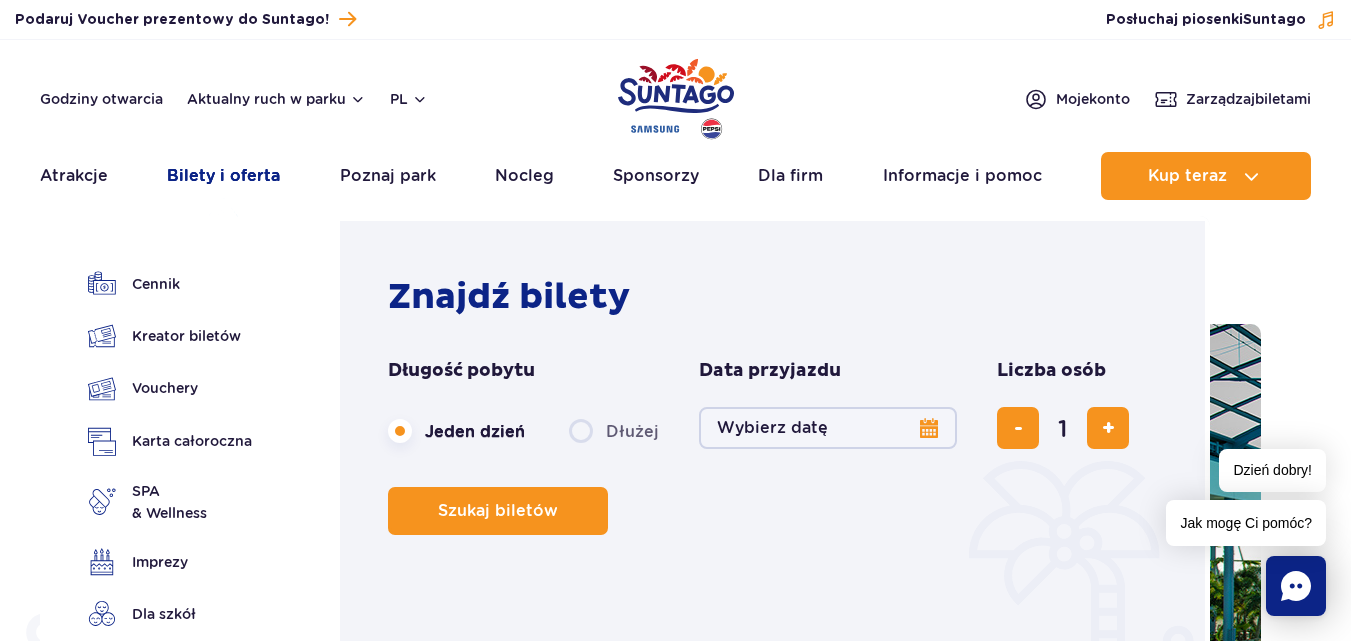 click on "Bilety i oferta" at bounding box center (223, 176) 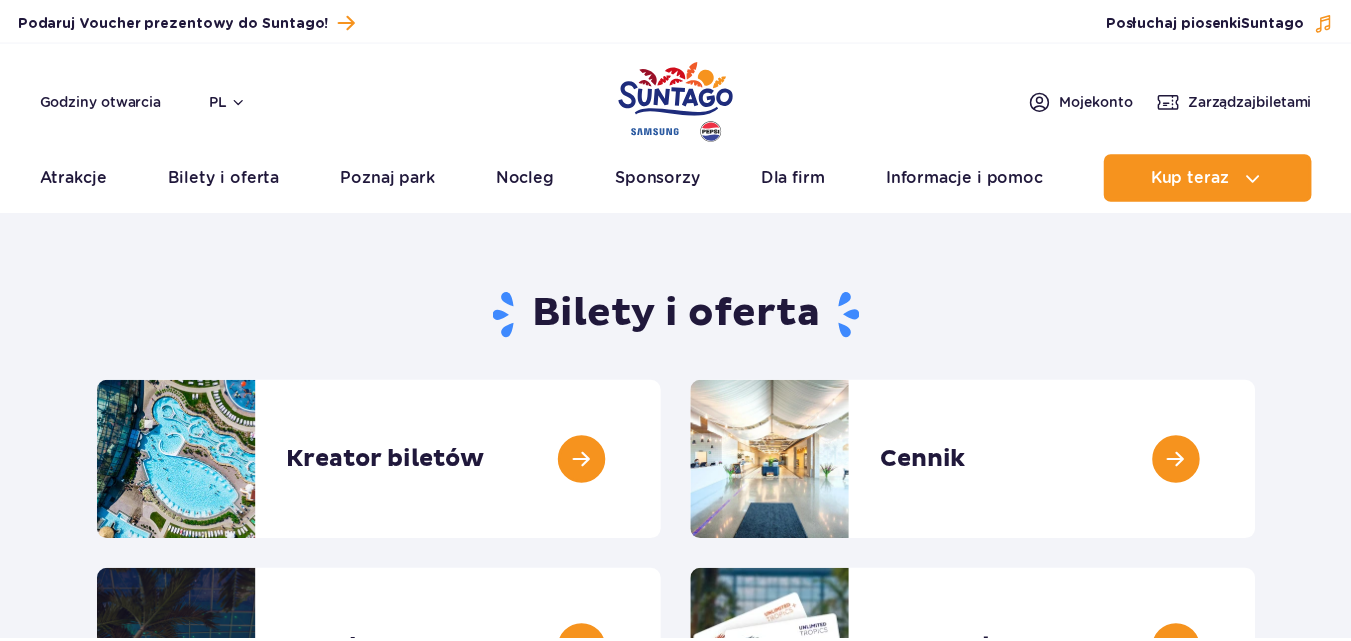 scroll, scrollTop: 0, scrollLeft: 0, axis: both 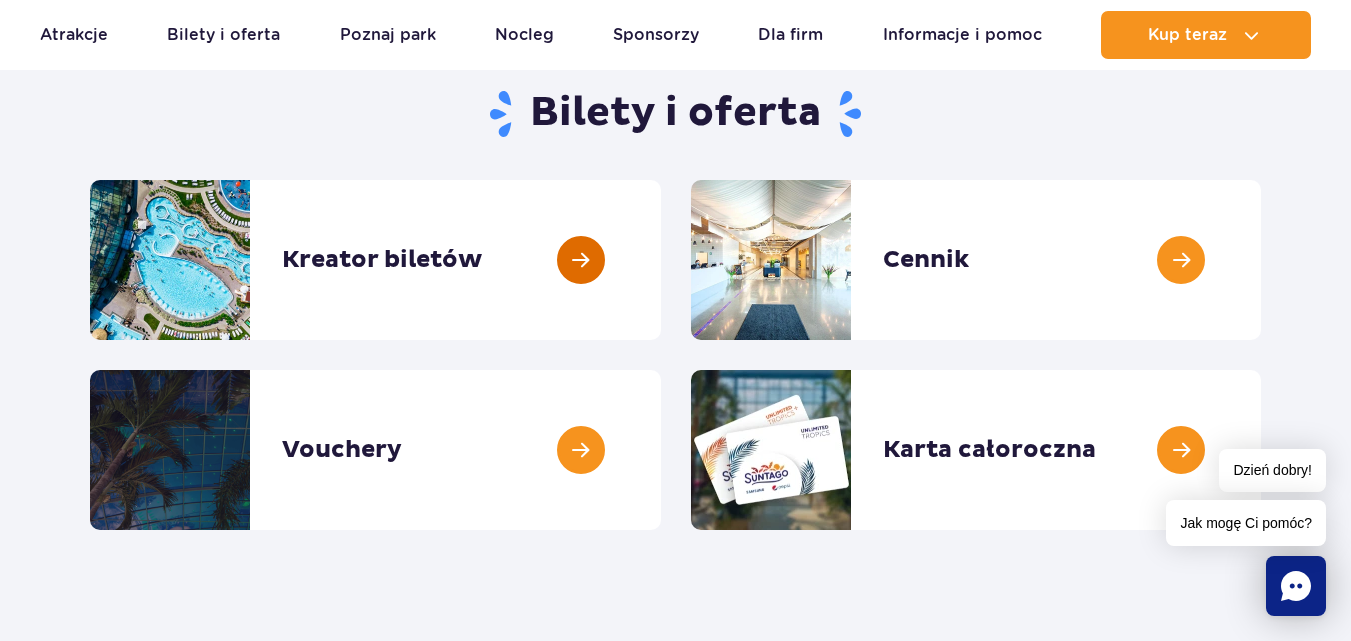 click at bounding box center [661, 260] 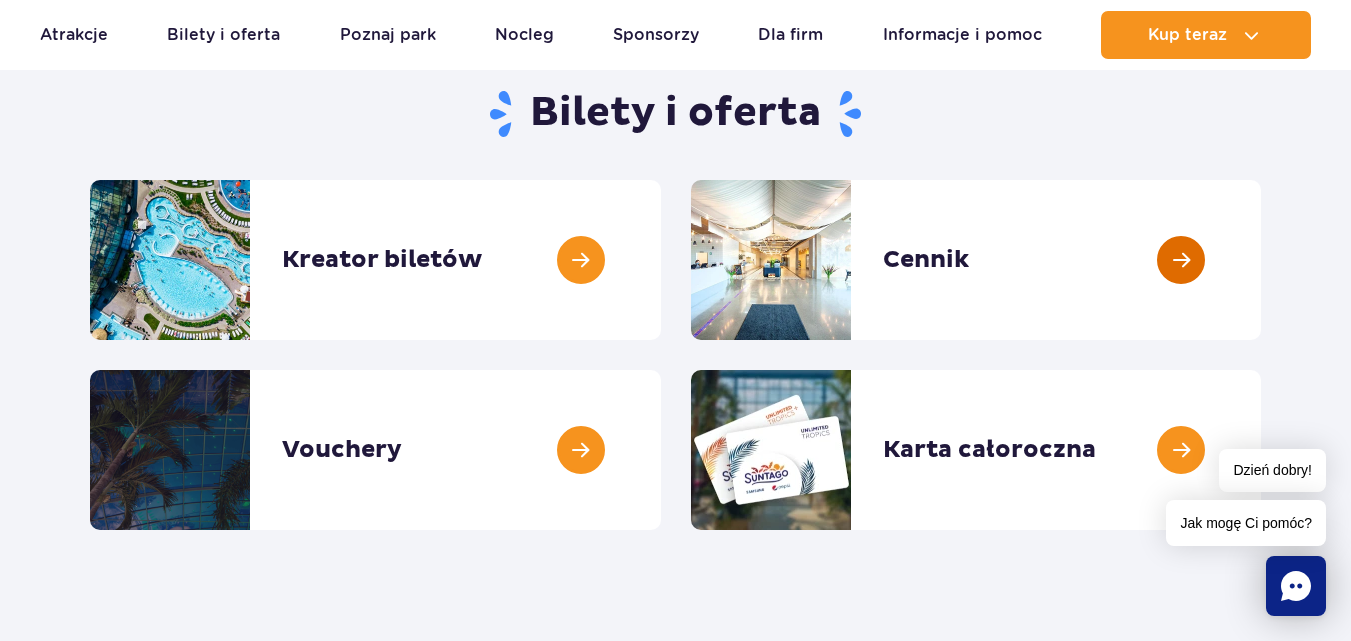 click at bounding box center (1261, 260) 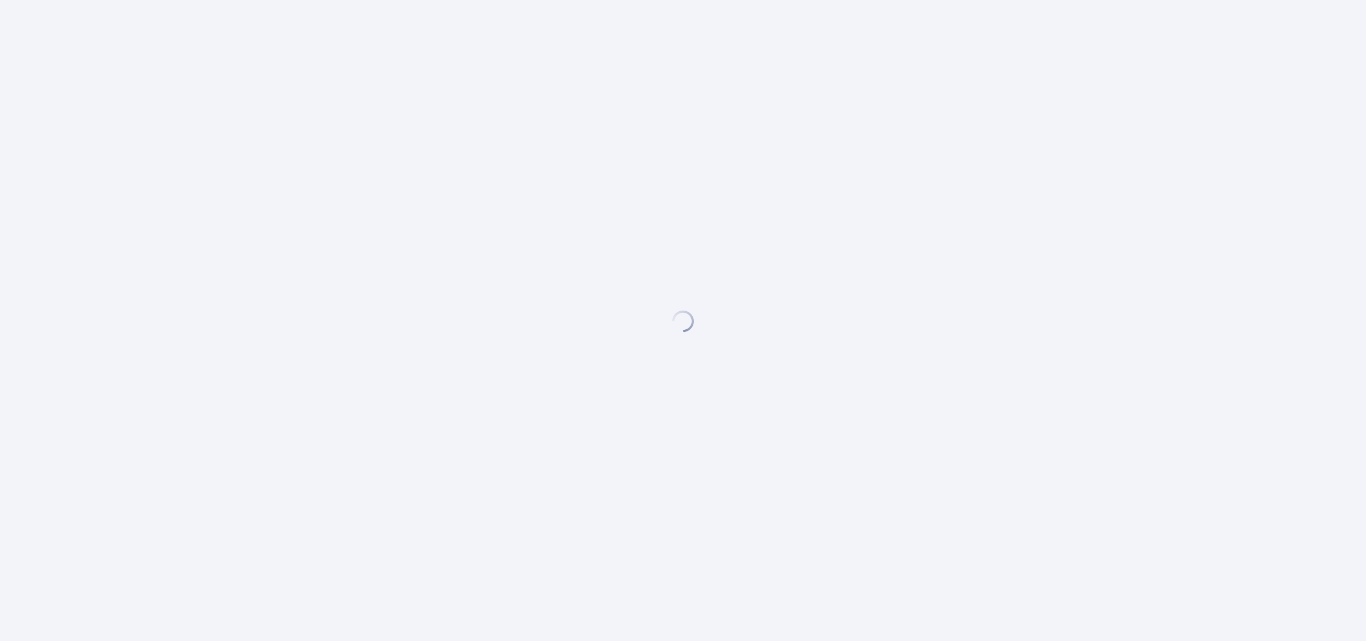 scroll, scrollTop: 0, scrollLeft: 0, axis: both 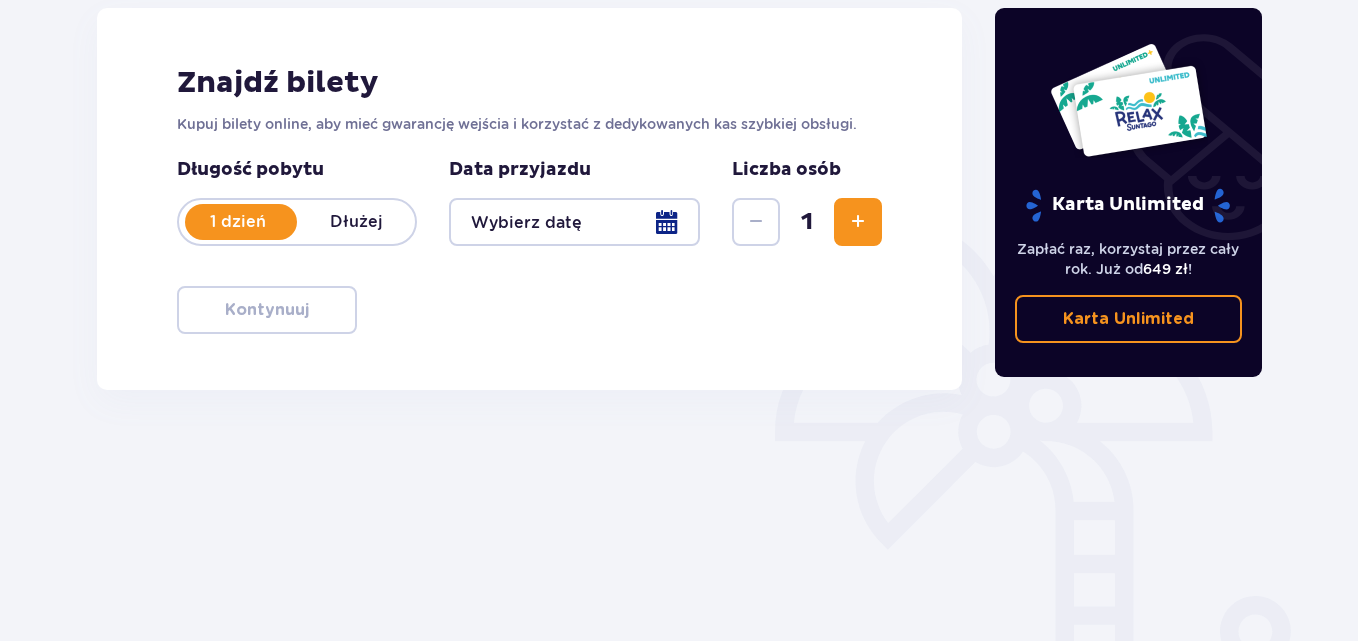 click at bounding box center [574, 222] 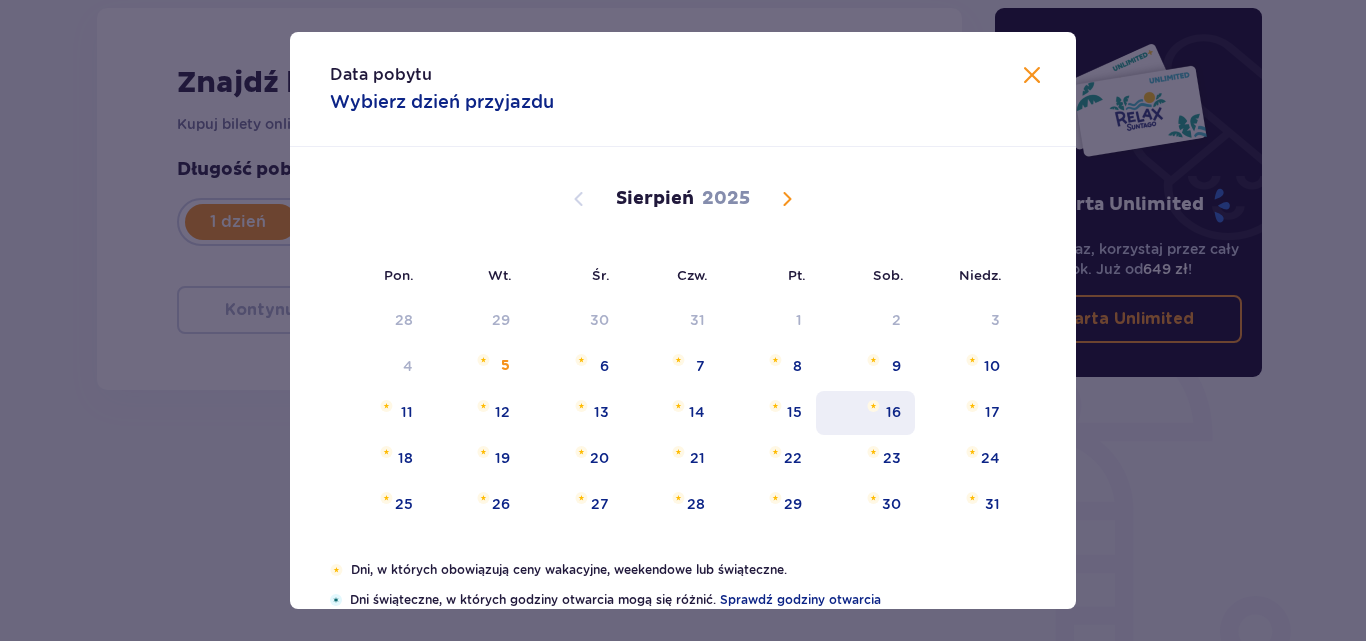 click on "16" at bounding box center [893, 412] 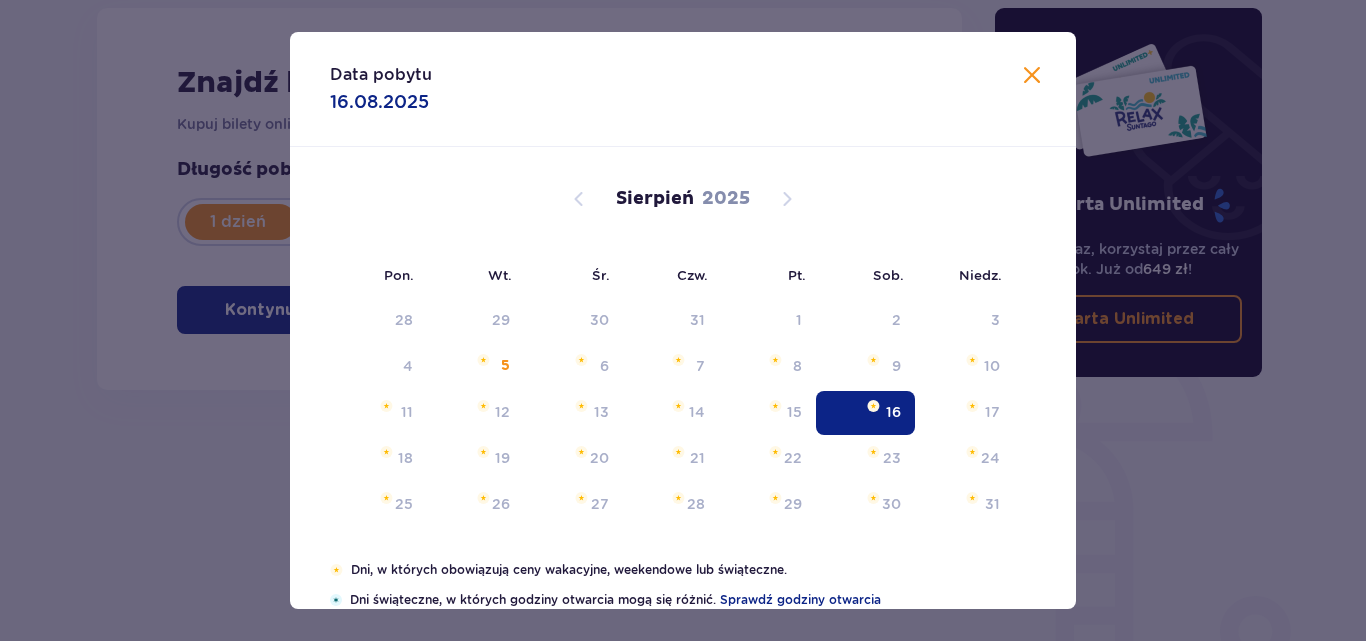 type on "16.08.25" 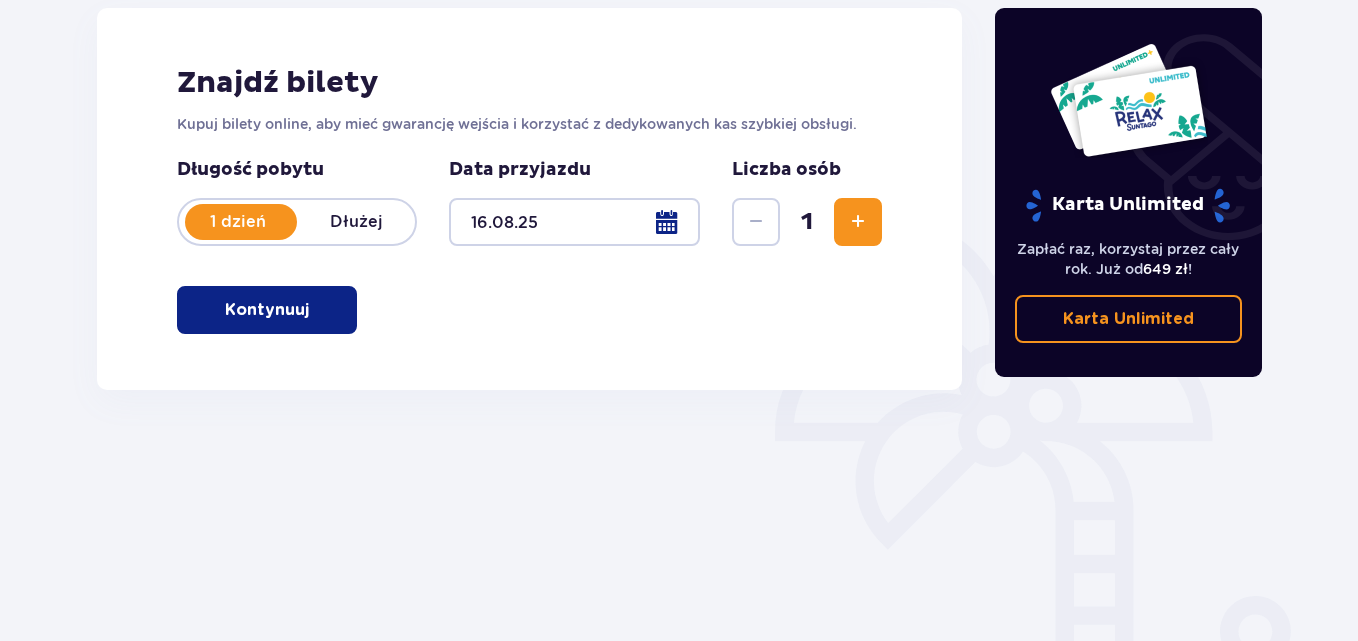 click on "Bilety Pomiń ten krok Znajdź bilety Kupuj bilety online, aby mieć gwarancję wejścia i korzystać z dedykowanych kas szybkiej obsługi. Długość pobytu 1 dzień Dłużej Data przyjazdu [DATE] Liczba osób 1 Kontynuuj" at bounding box center [529, 277] 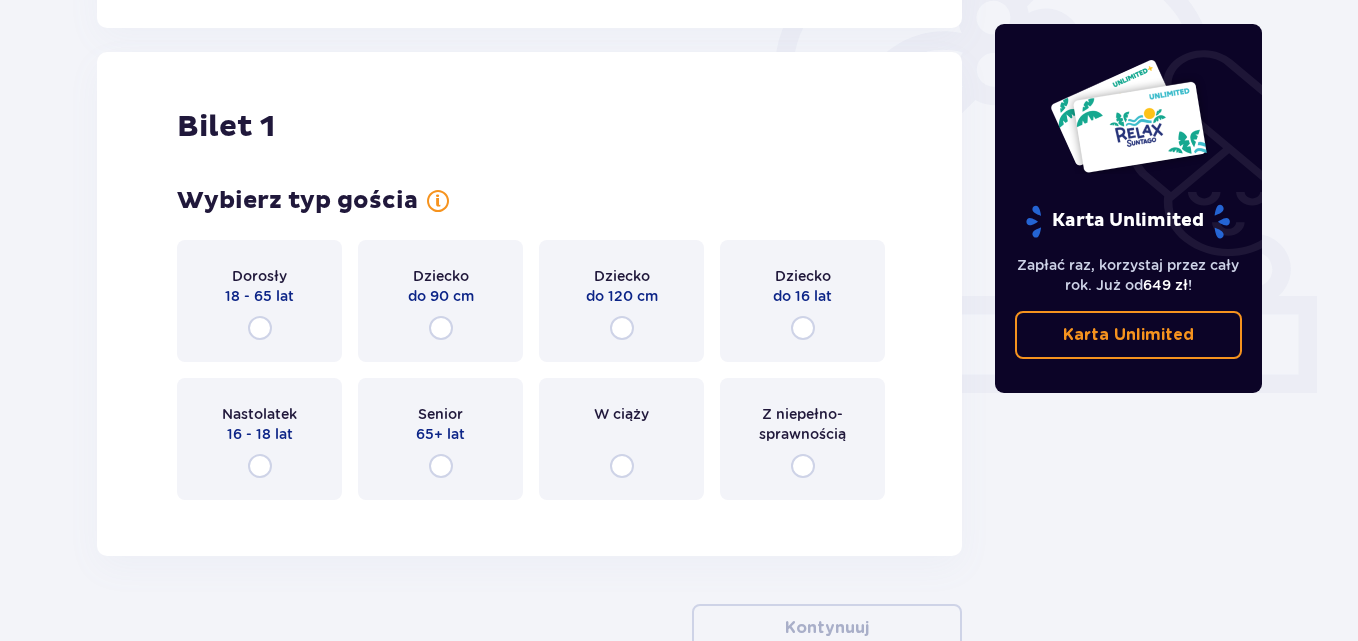 scroll, scrollTop: 668, scrollLeft: 0, axis: vertical 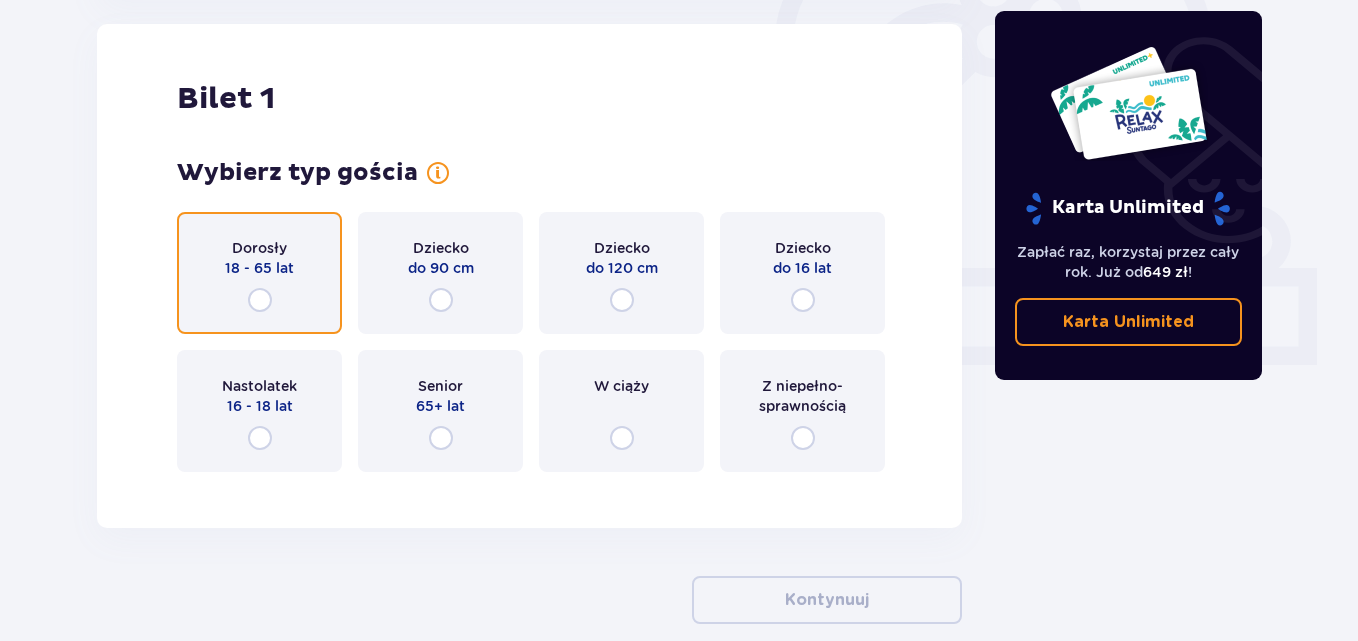 click at bounding box center [260, 300] 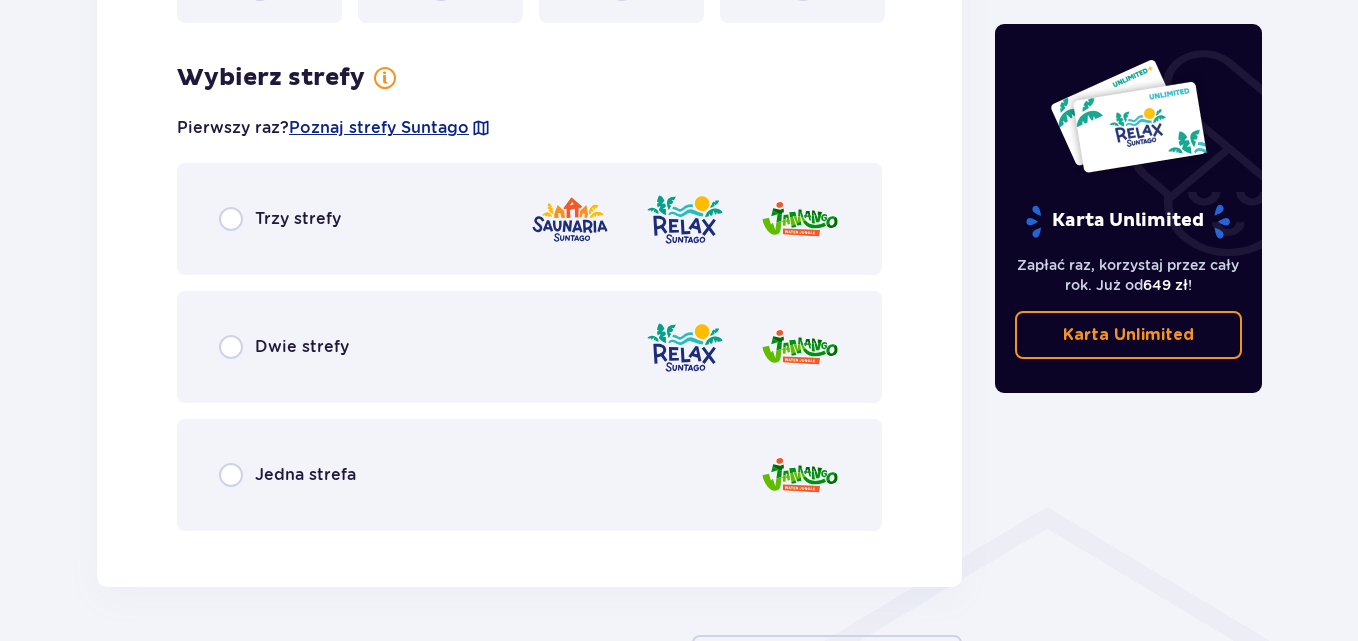 scroll, scrollTop: 1156, scrollLeft: 0, axis: vertical 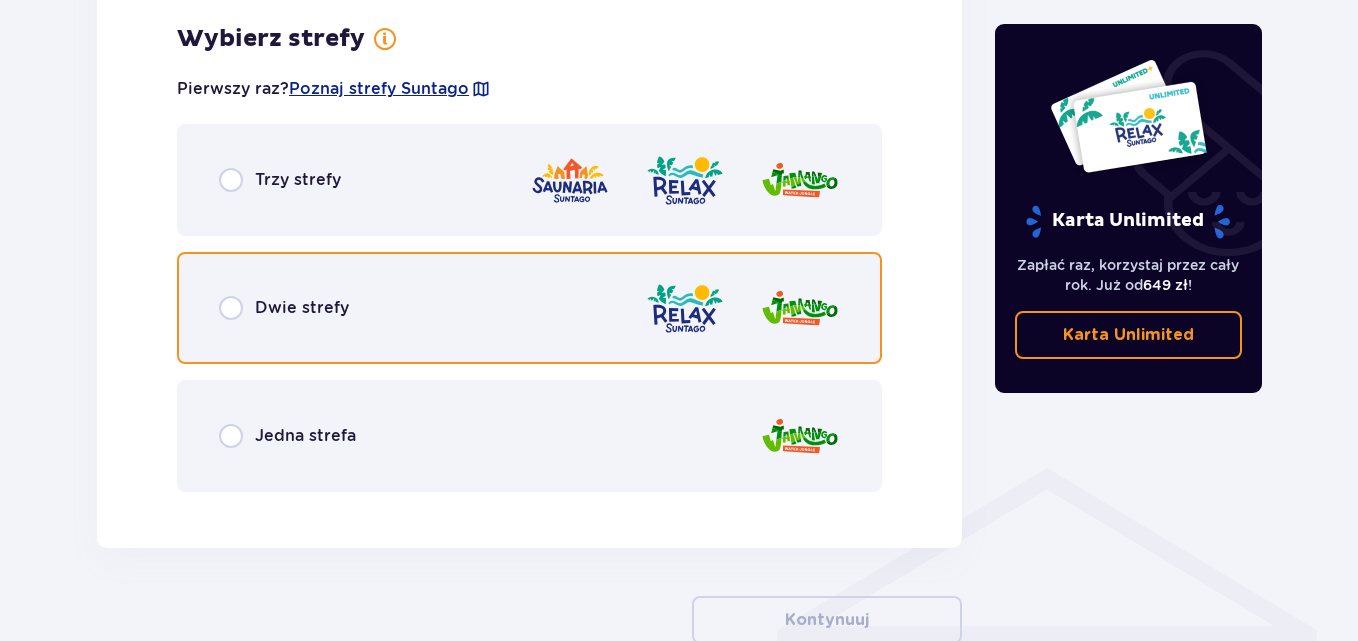 click at bounding box center (231, 308) 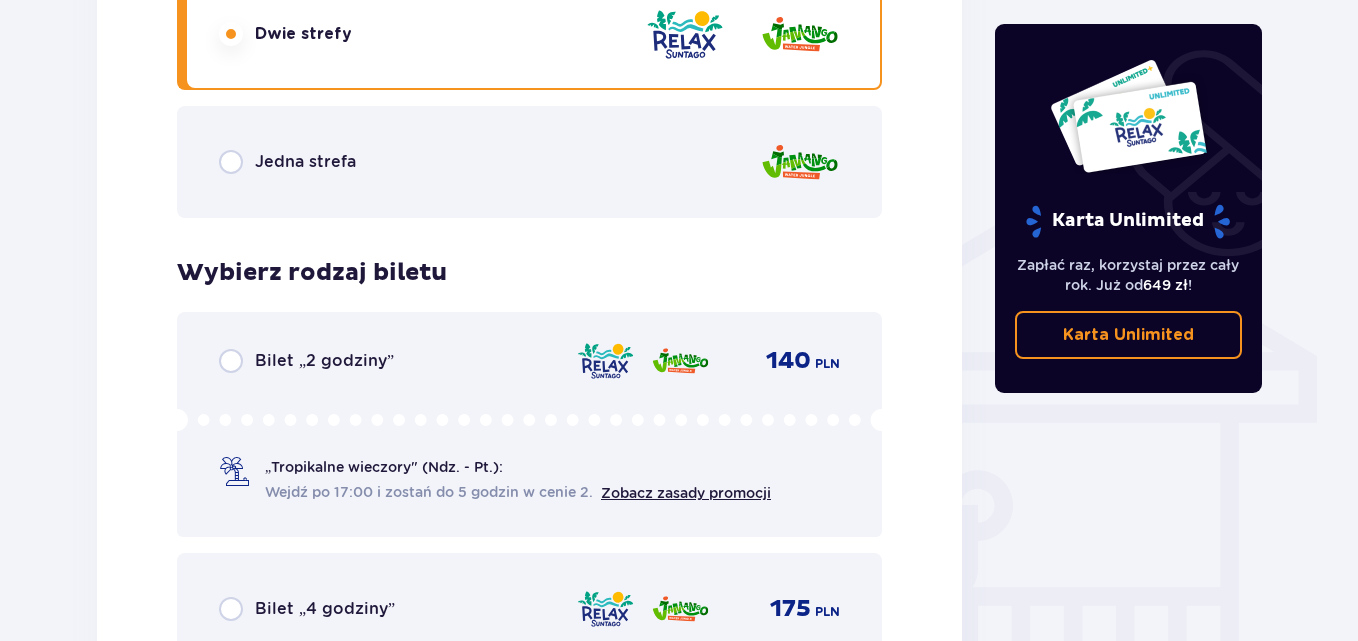 scroll, scrollTop: 1364, scrollLeft: 0, axis: vertical 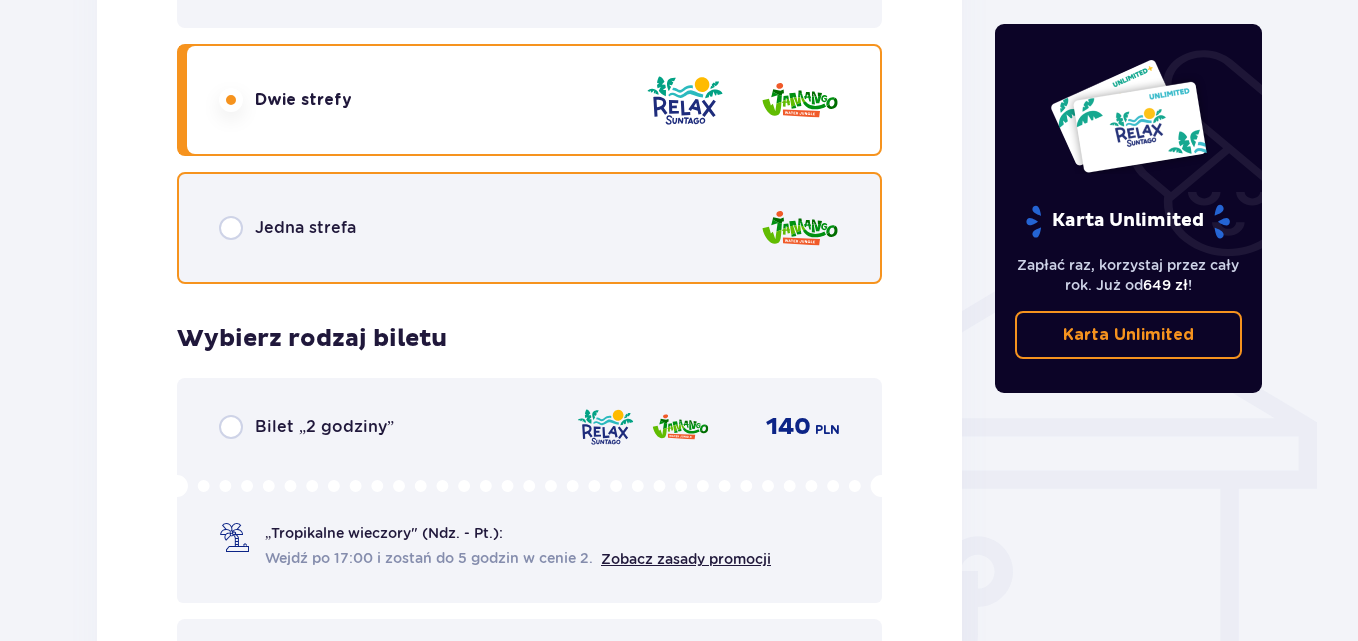 click at bounding box center [231, 228] 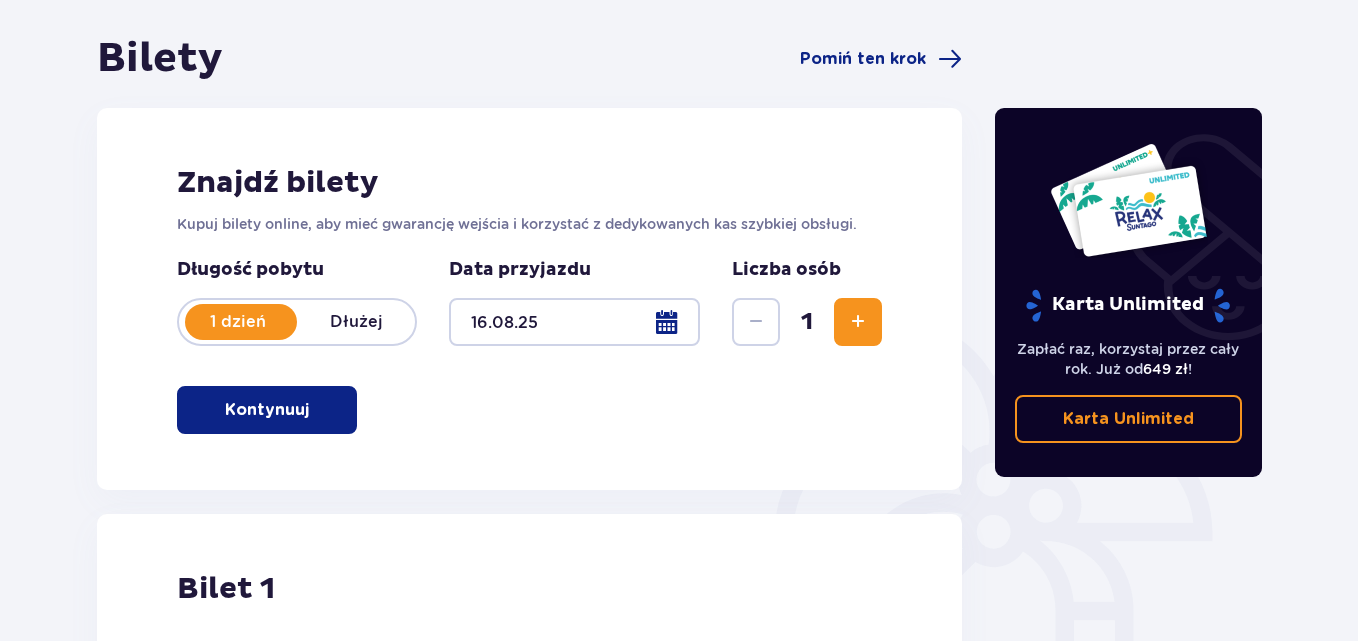 scroll, scrollTop: 154, scrollLeft: 0, axis: vertical 